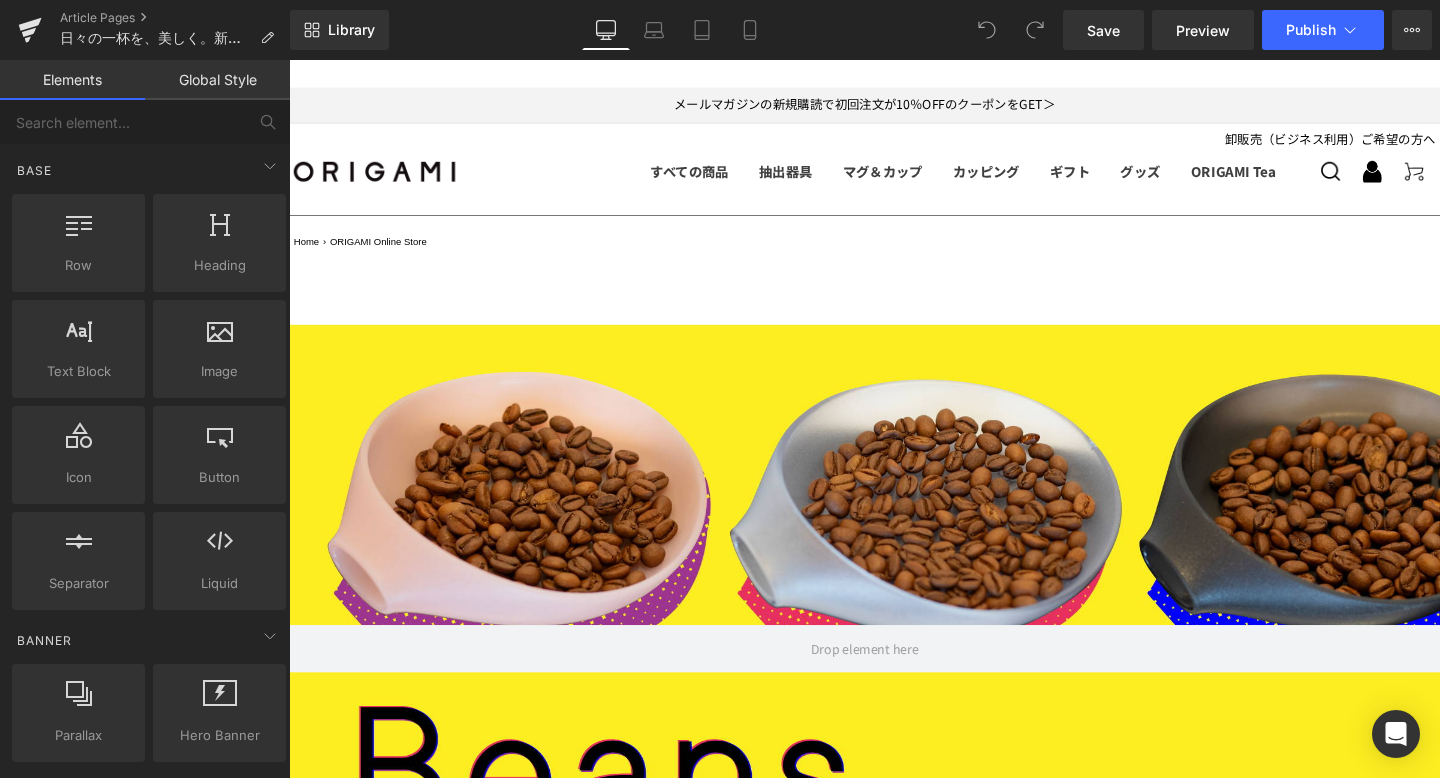 scroll, scrollTop: 0, scrollLeft: 0, axis: both 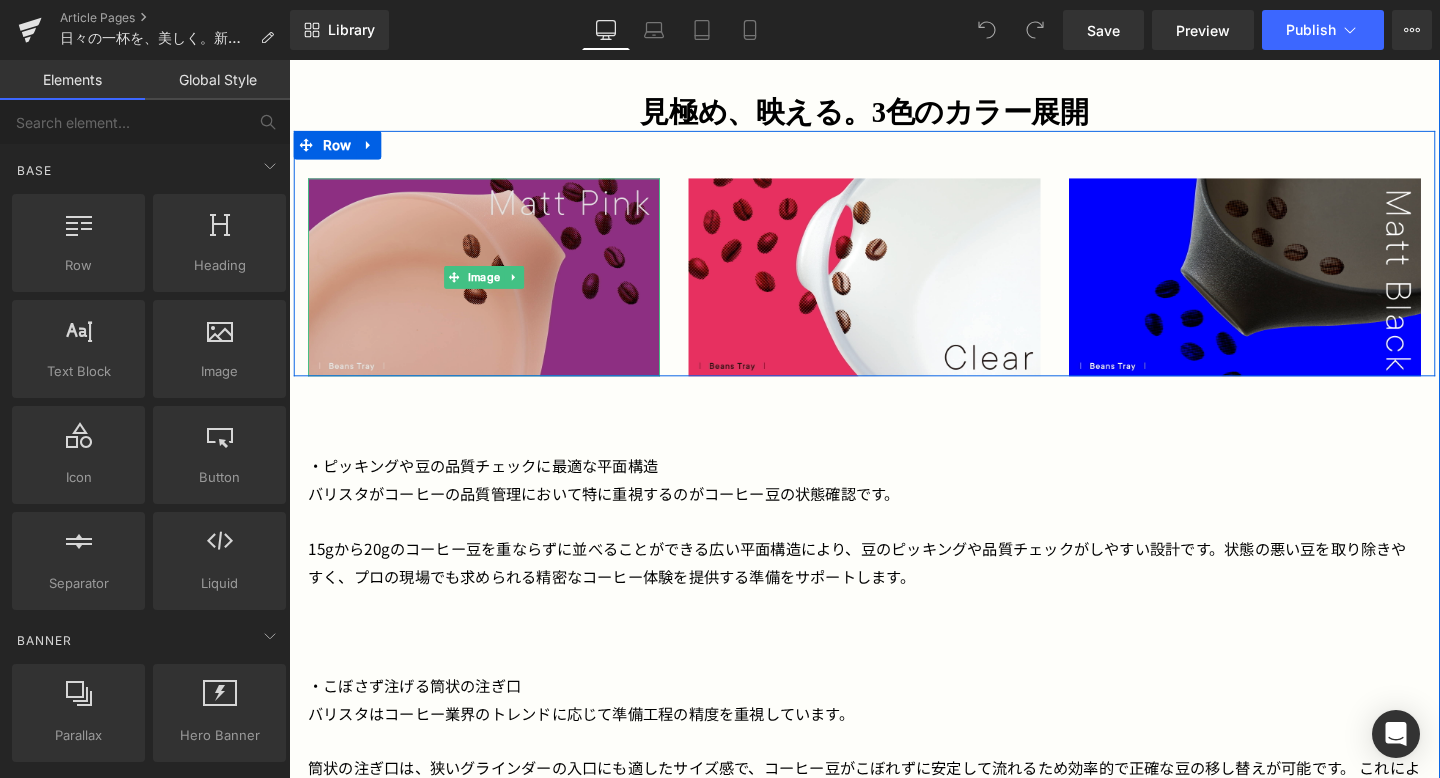 click at bounding box center [494, 288] 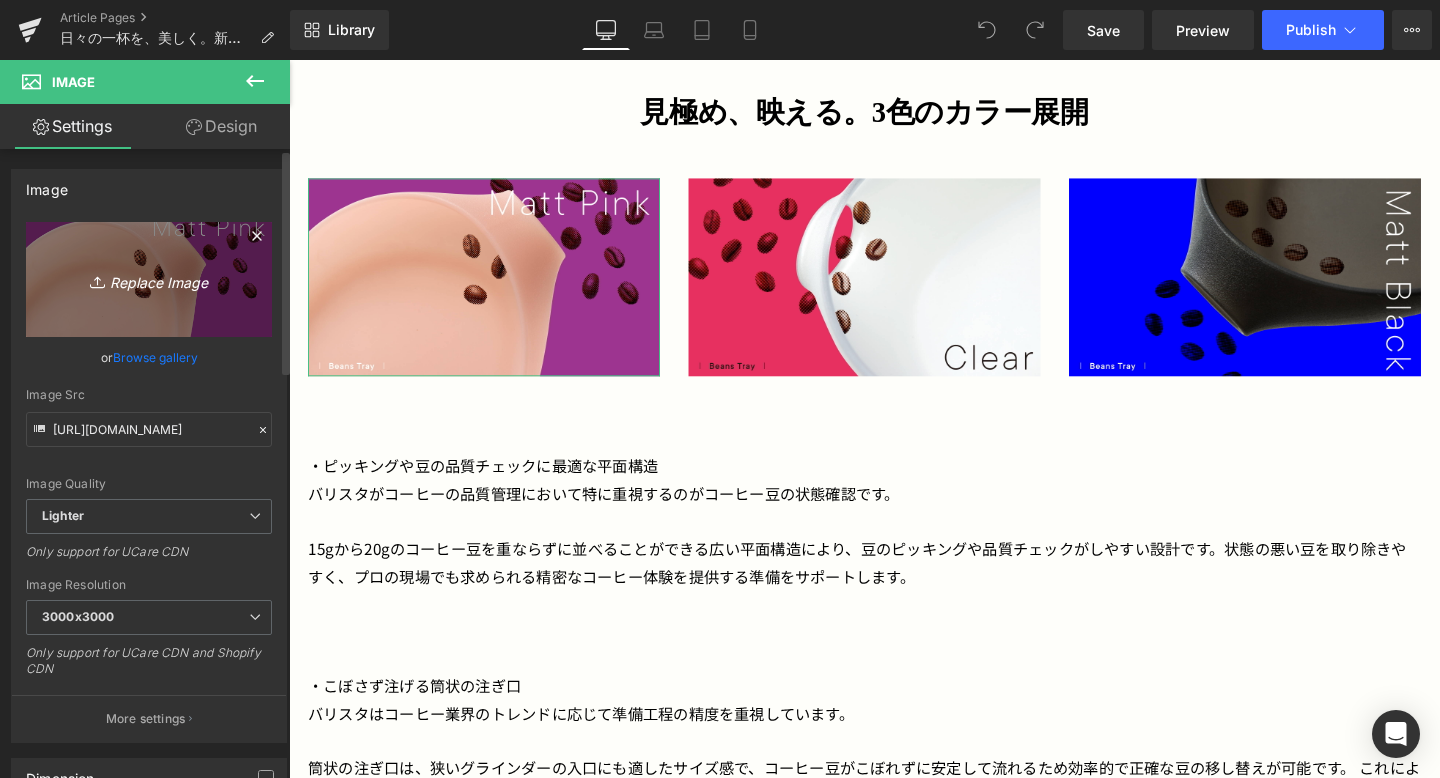 click on "Replace Image" at bounding box center [149, 279] 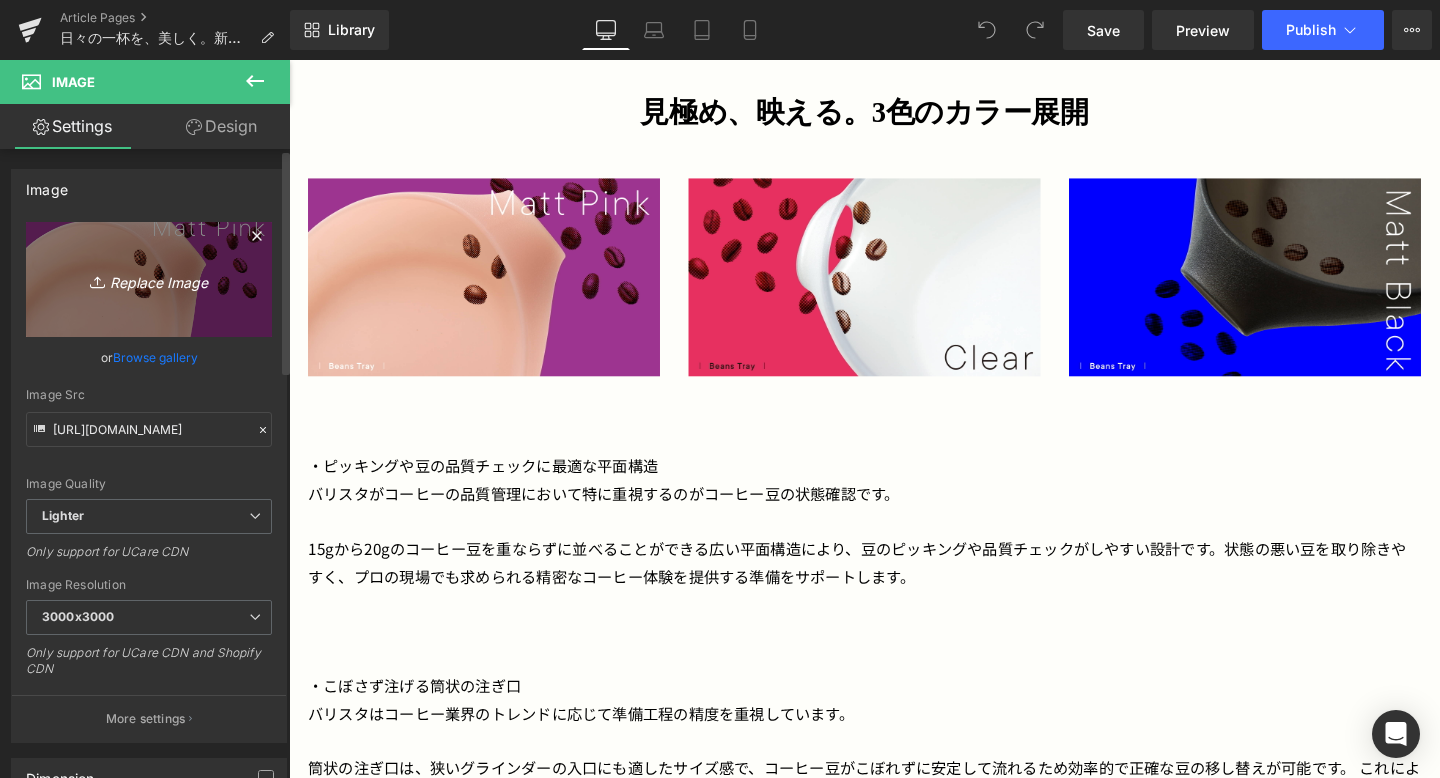 type on "C:\fakepath\ORIGAMI_BT_KV_fix2_pink.jpg" 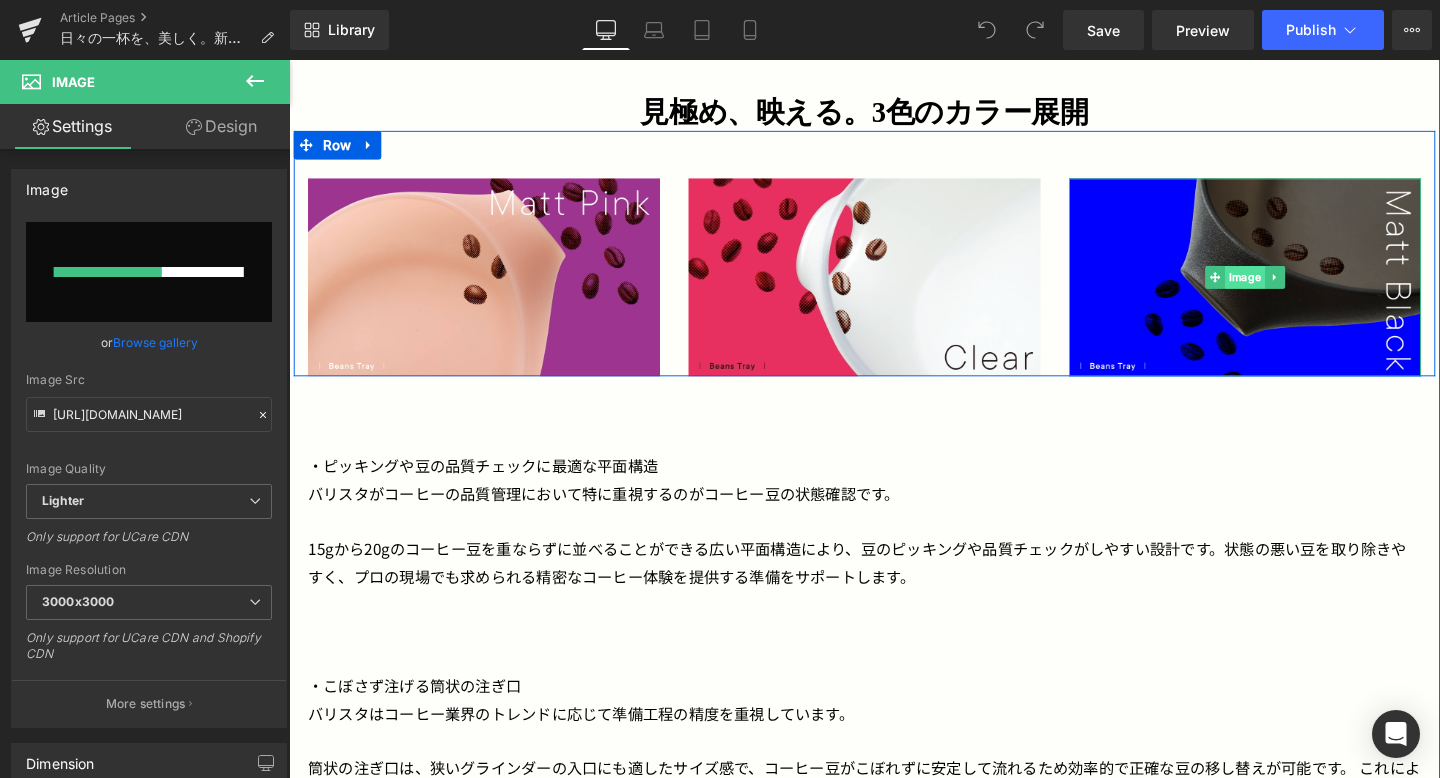 type 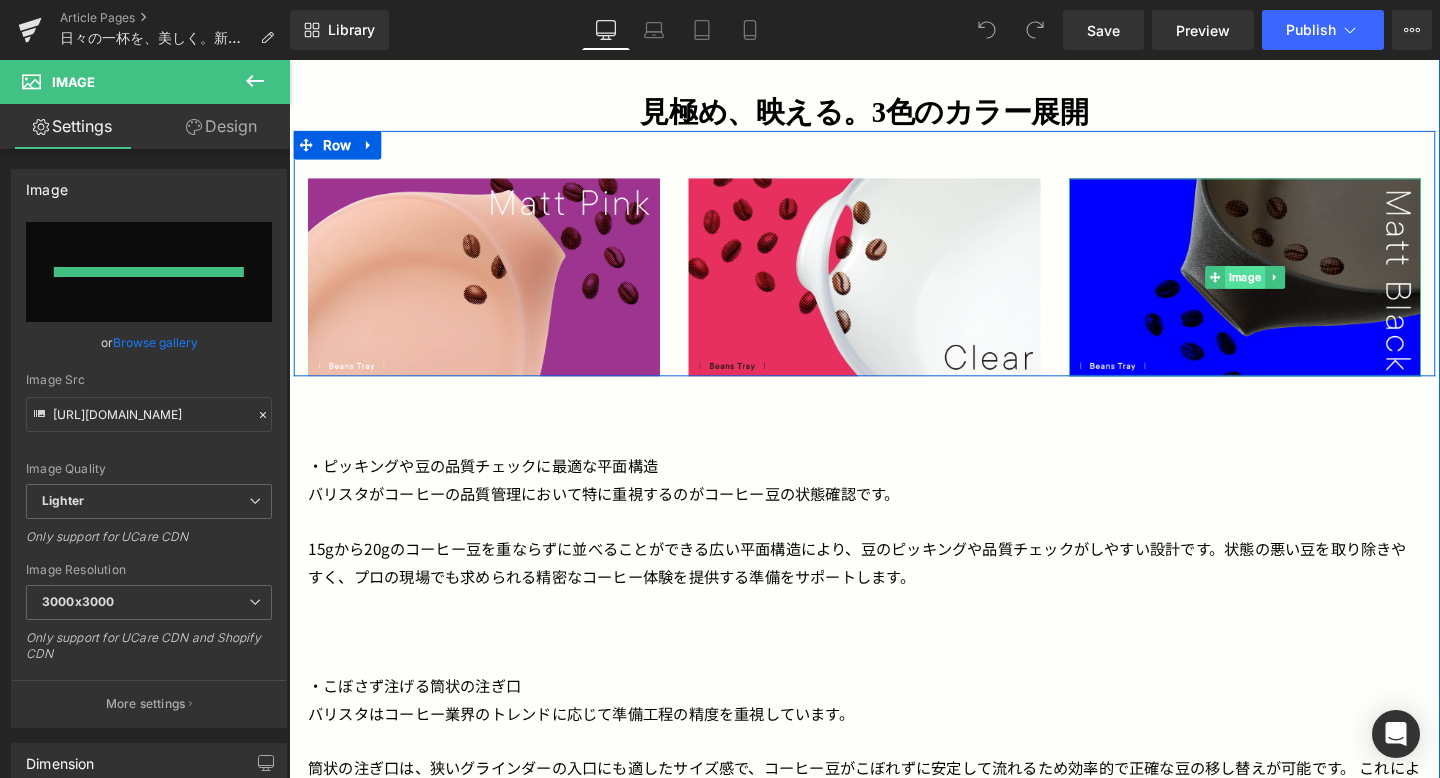 type on "https://ucarecdn.com/67b80a23-4b00-4530-a399-868aadee05d3/-/format/auto/-/preview/3000x3000/-/quality/lighter/ORIGAMI_BT_KV_fix2_pink.jpg" 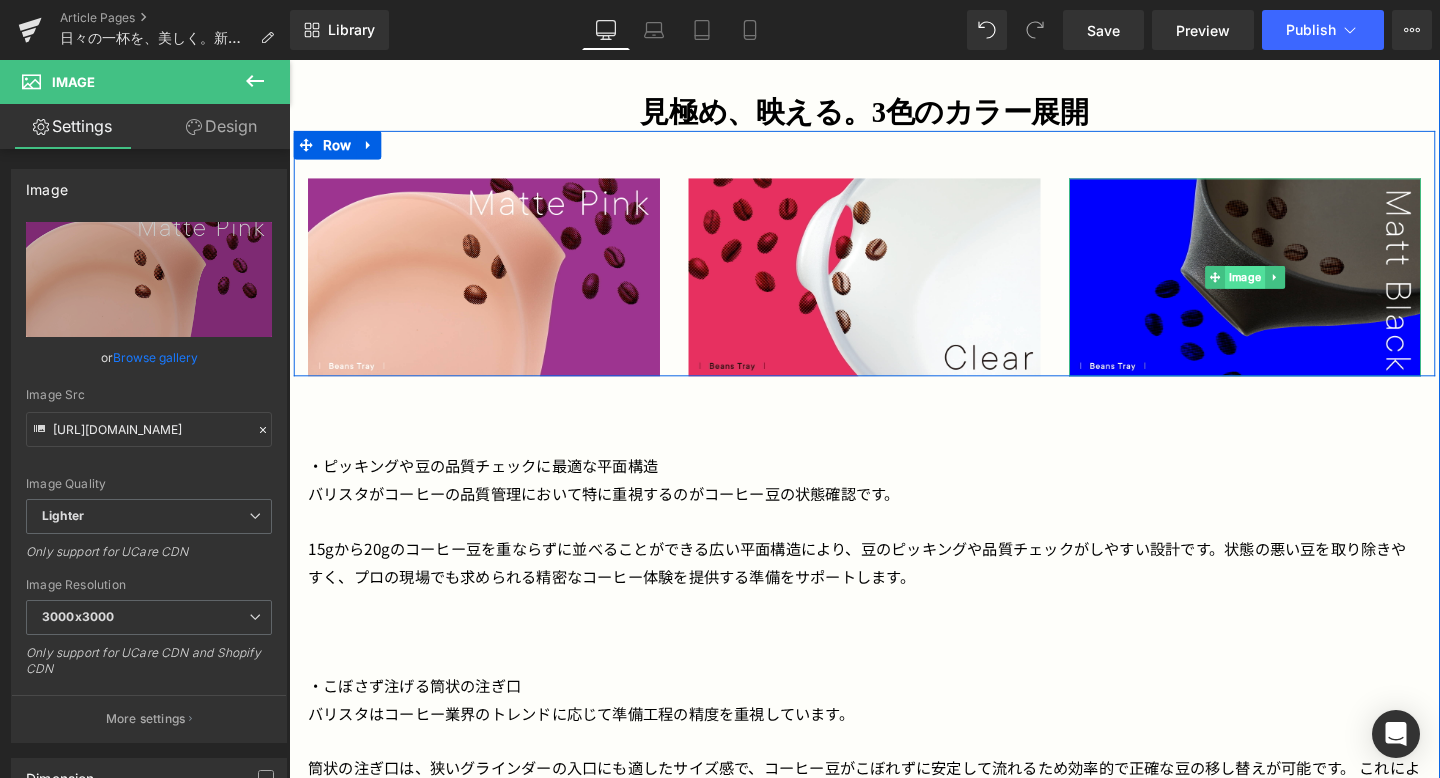 click on "Image" at bounding box center (1294, 288) 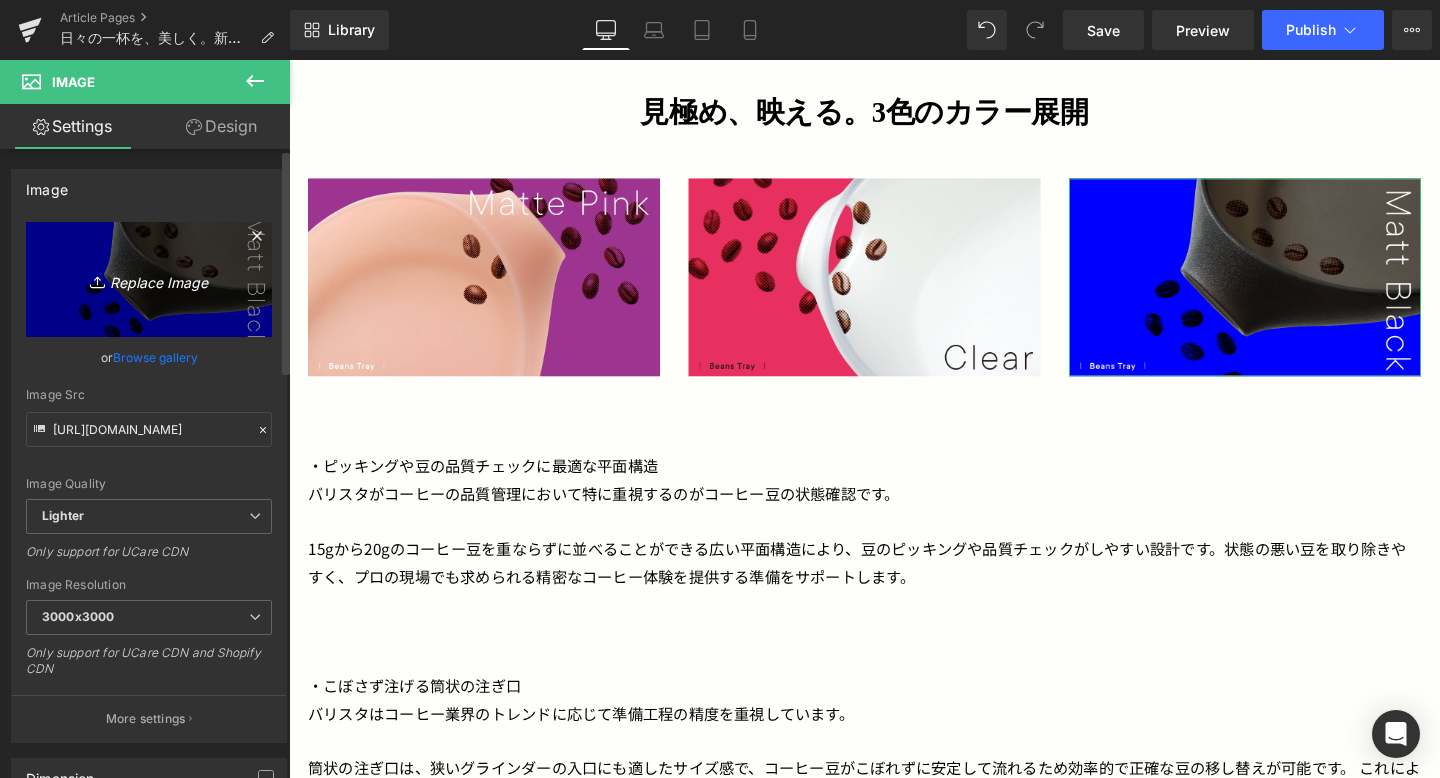 click on "Replace Image" at bounding box center (149, 279) 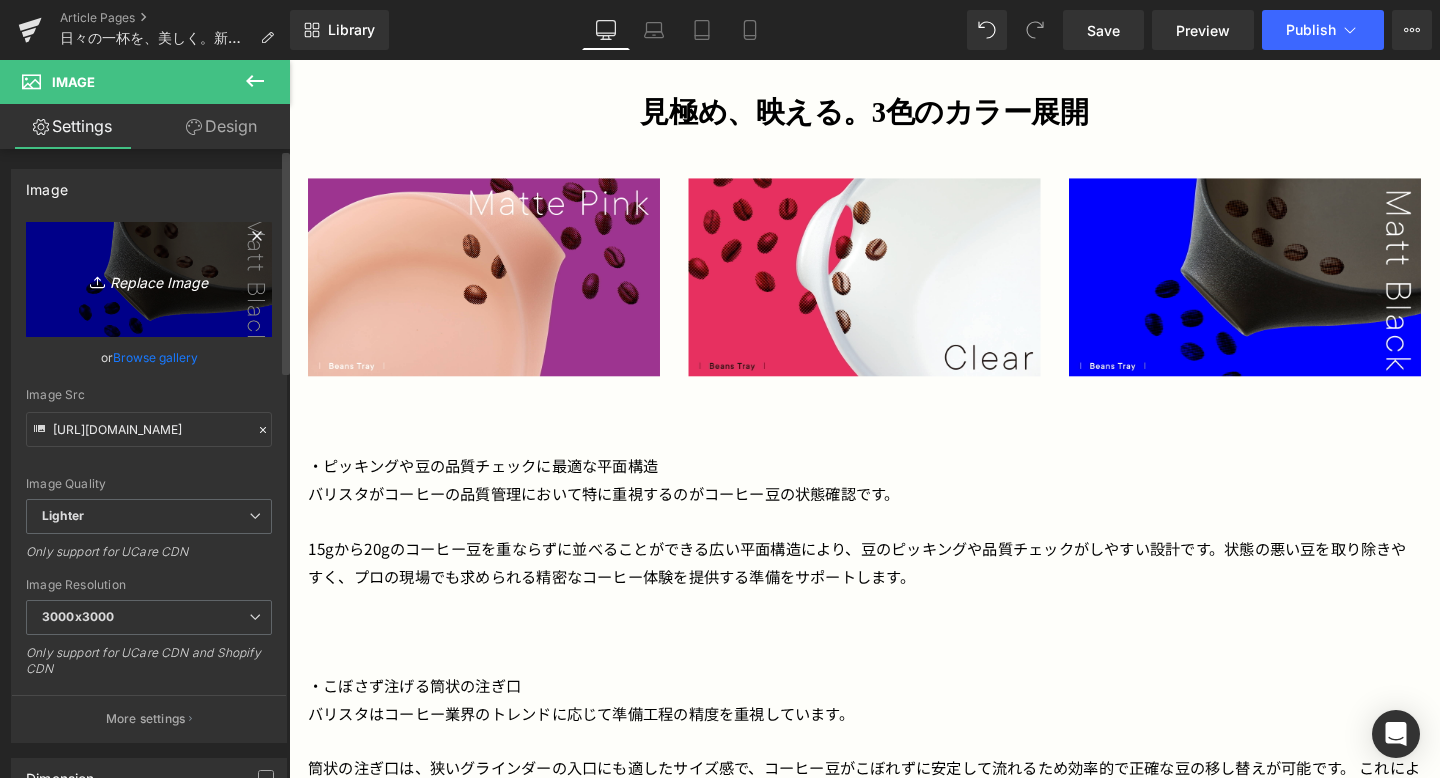 type on "C:\fakepath\ORIGAMI_BT_KV_fix2_black.jpg" 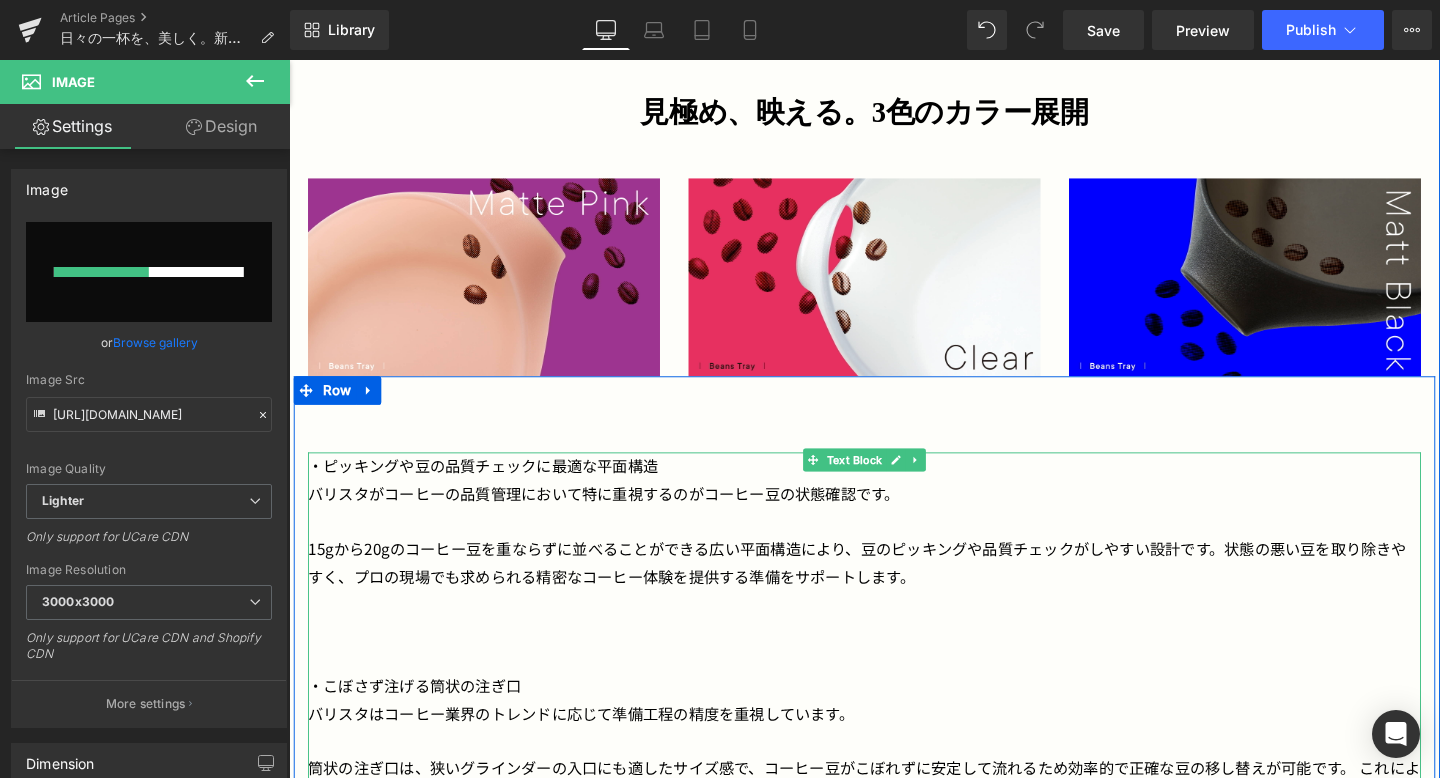 type 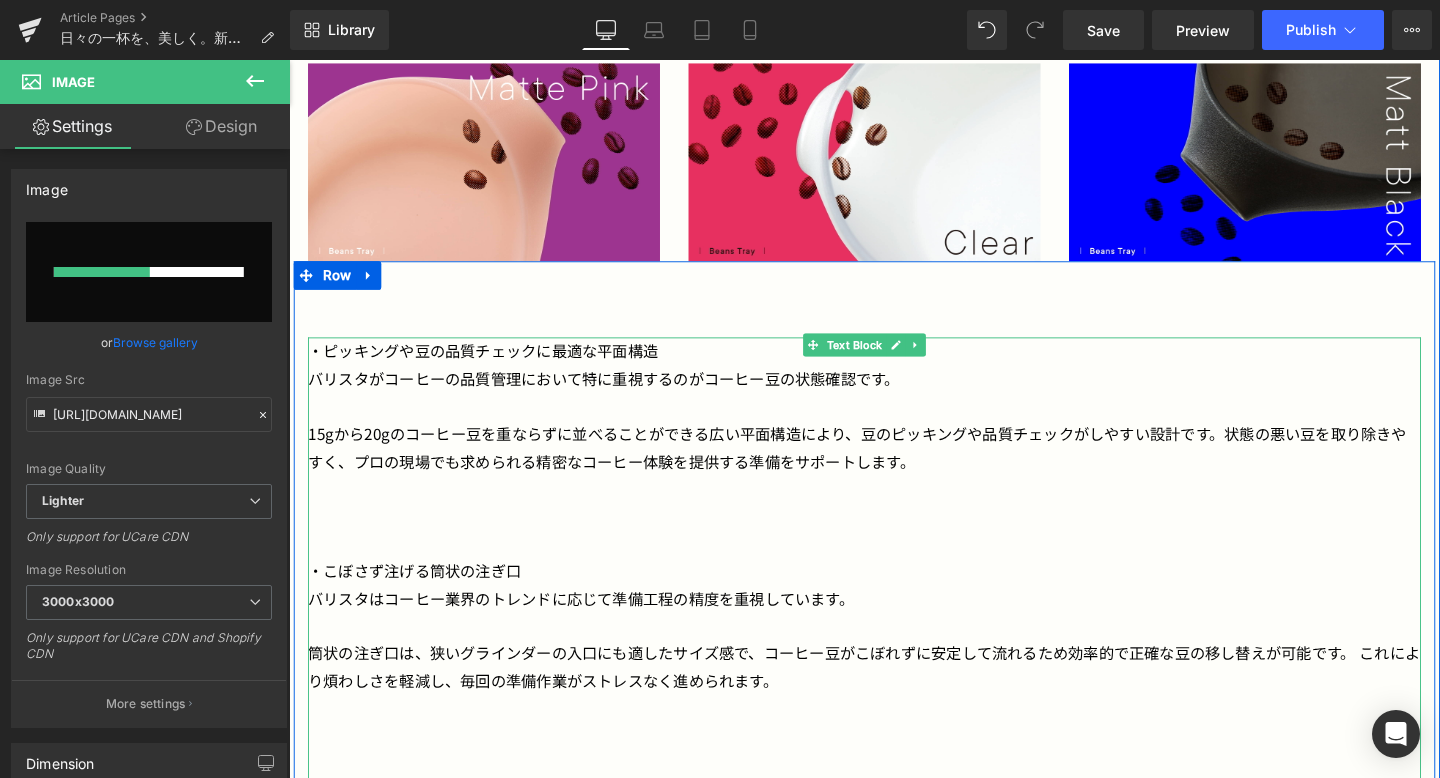 scroll, scrollTop: 2367, scrollLeft: 0, axis: vertical 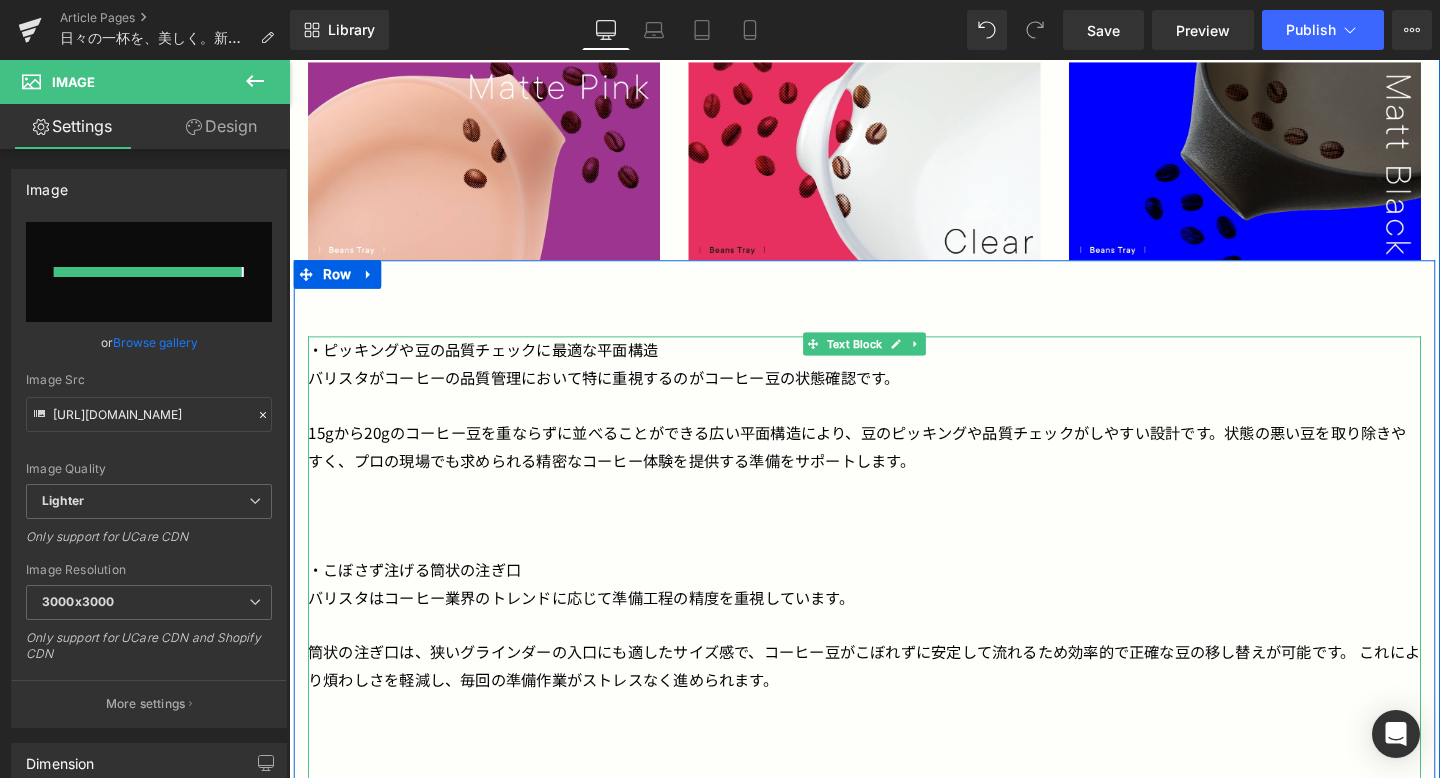 type on "https://ucarecdn.com/432fce7c-ccc1-433a-84dd-8ec5050a67aa/-/format/auto/-/preview/3000x3000/-/quality/lighter/ORIGAMI_BT_KV_fix2_black.jpg" 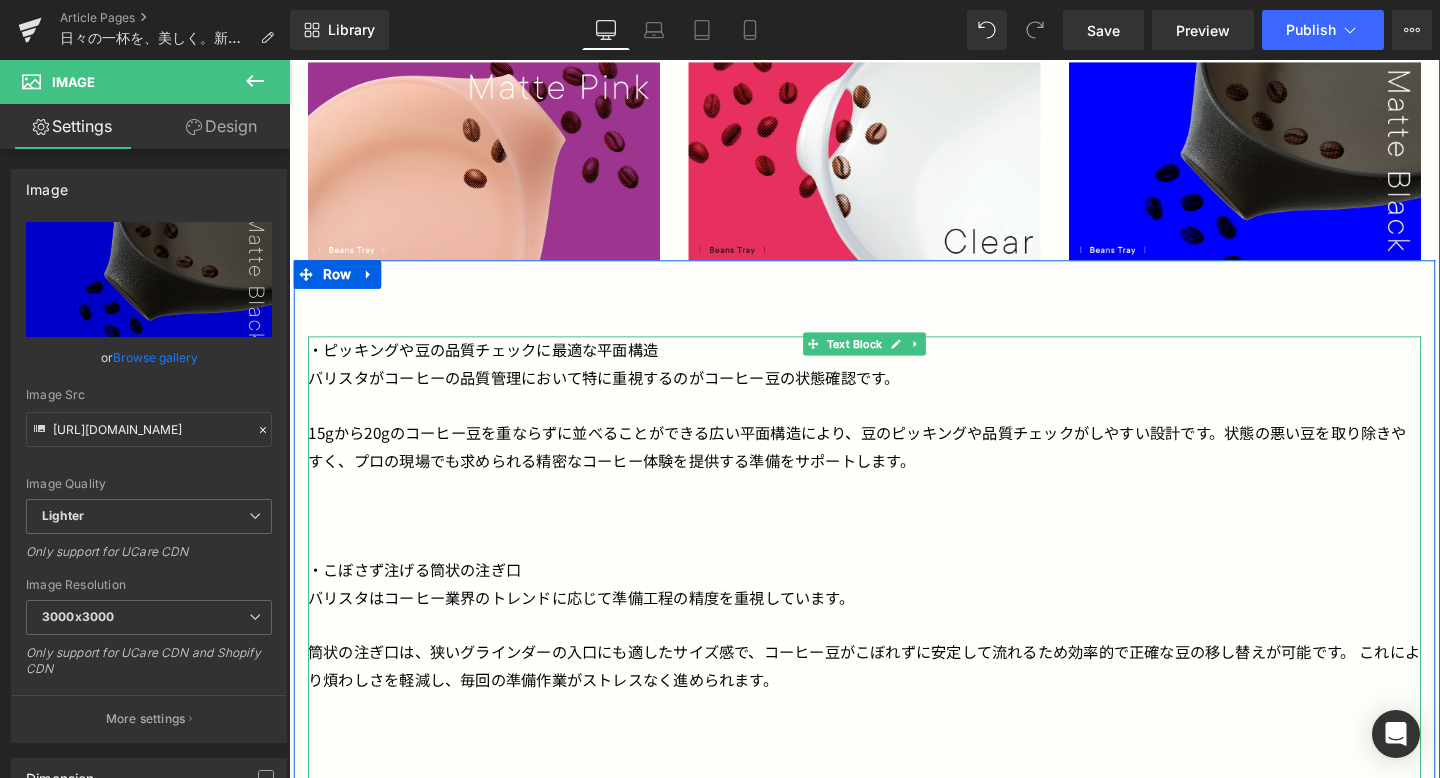 click at bounding box center (894, 567) 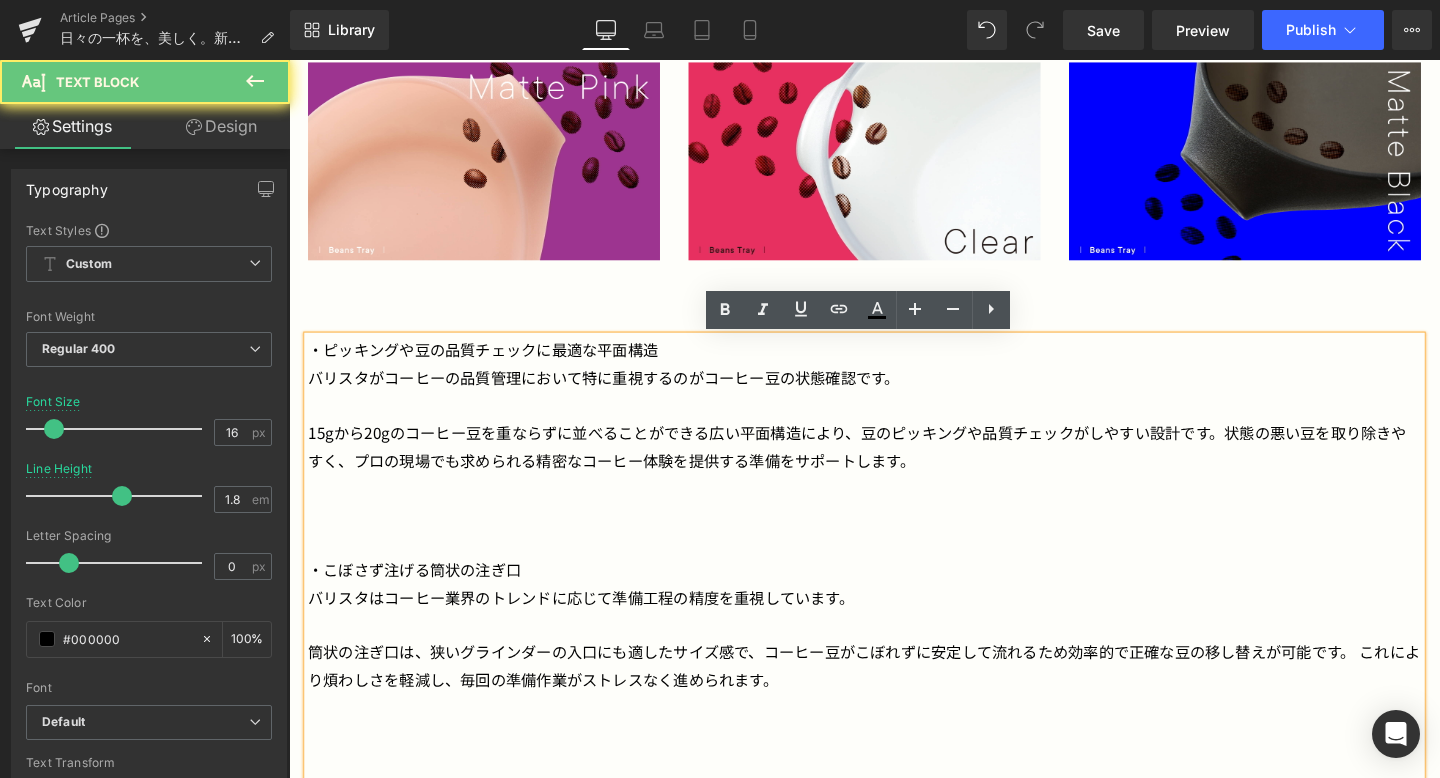 click at bounding box center [894, 567] 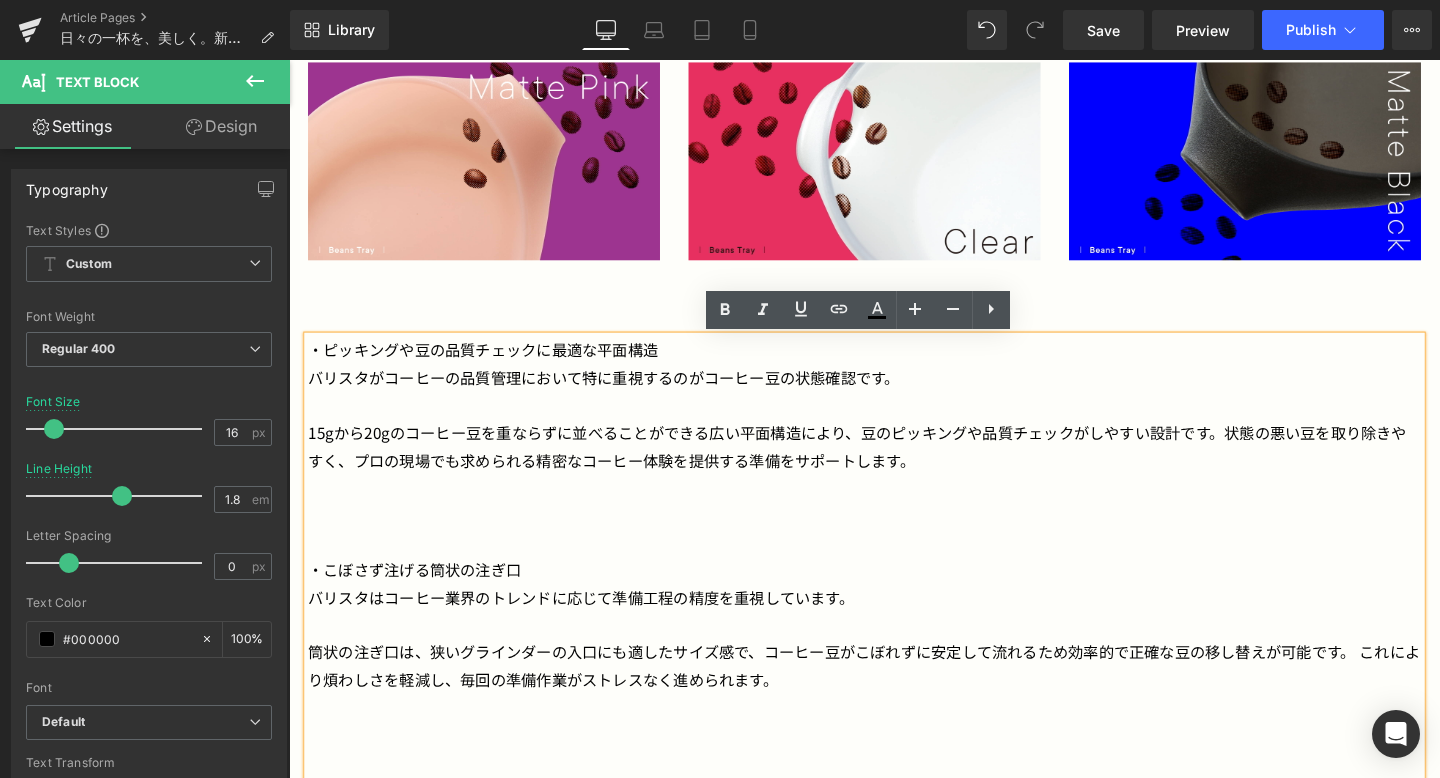 type 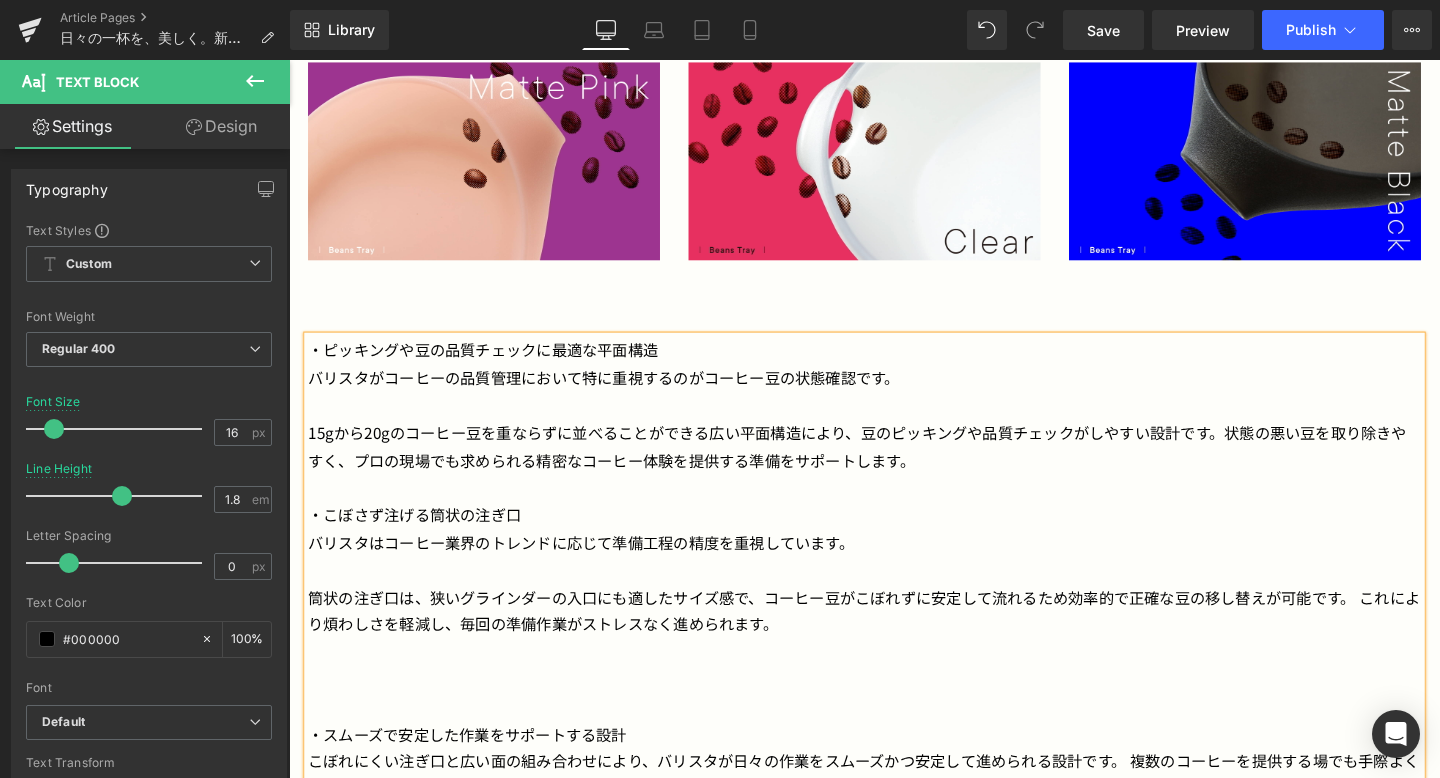 click at bounding box center (894, 740) 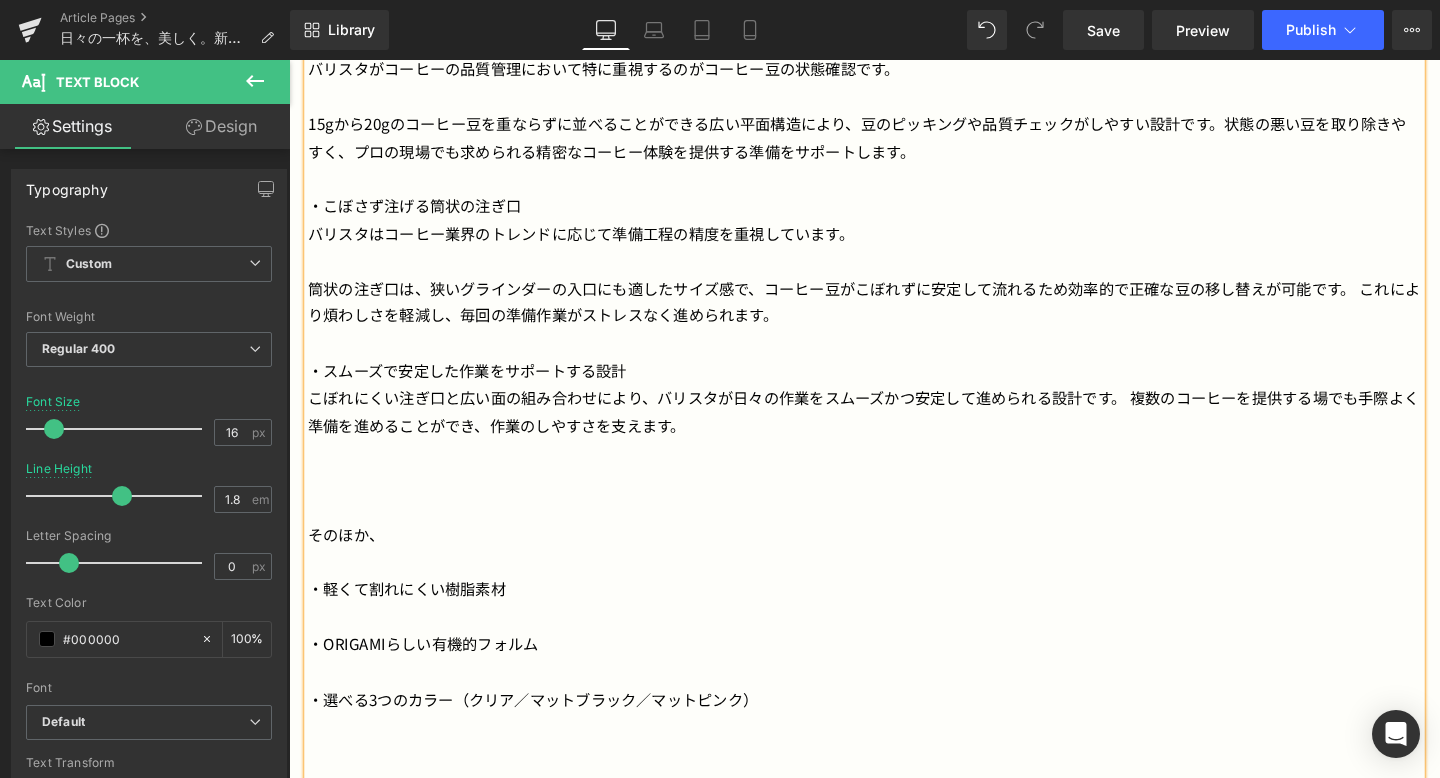 scroll, scrollTop: 2710, scrollLeft: 0, axis: vertical 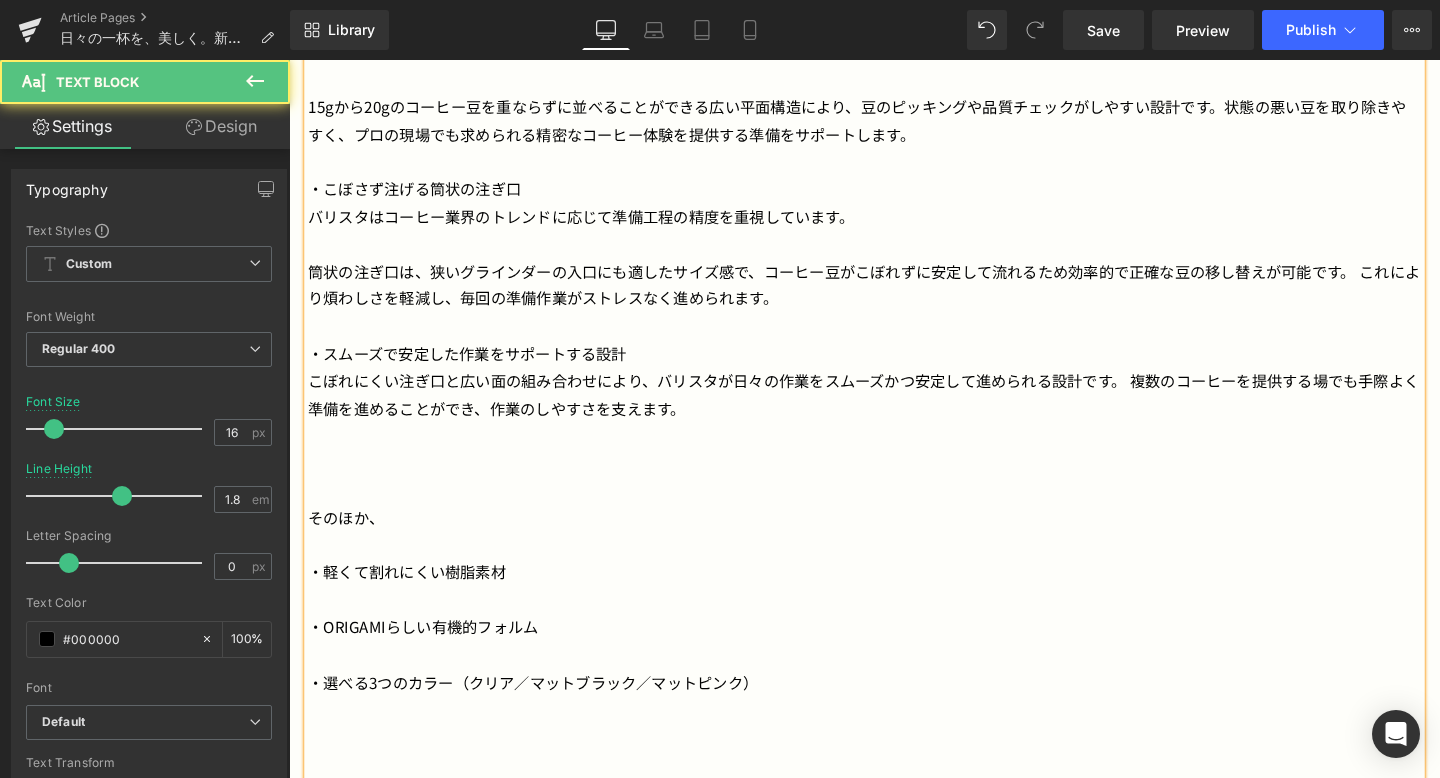 click at bounding box center (894, 512) 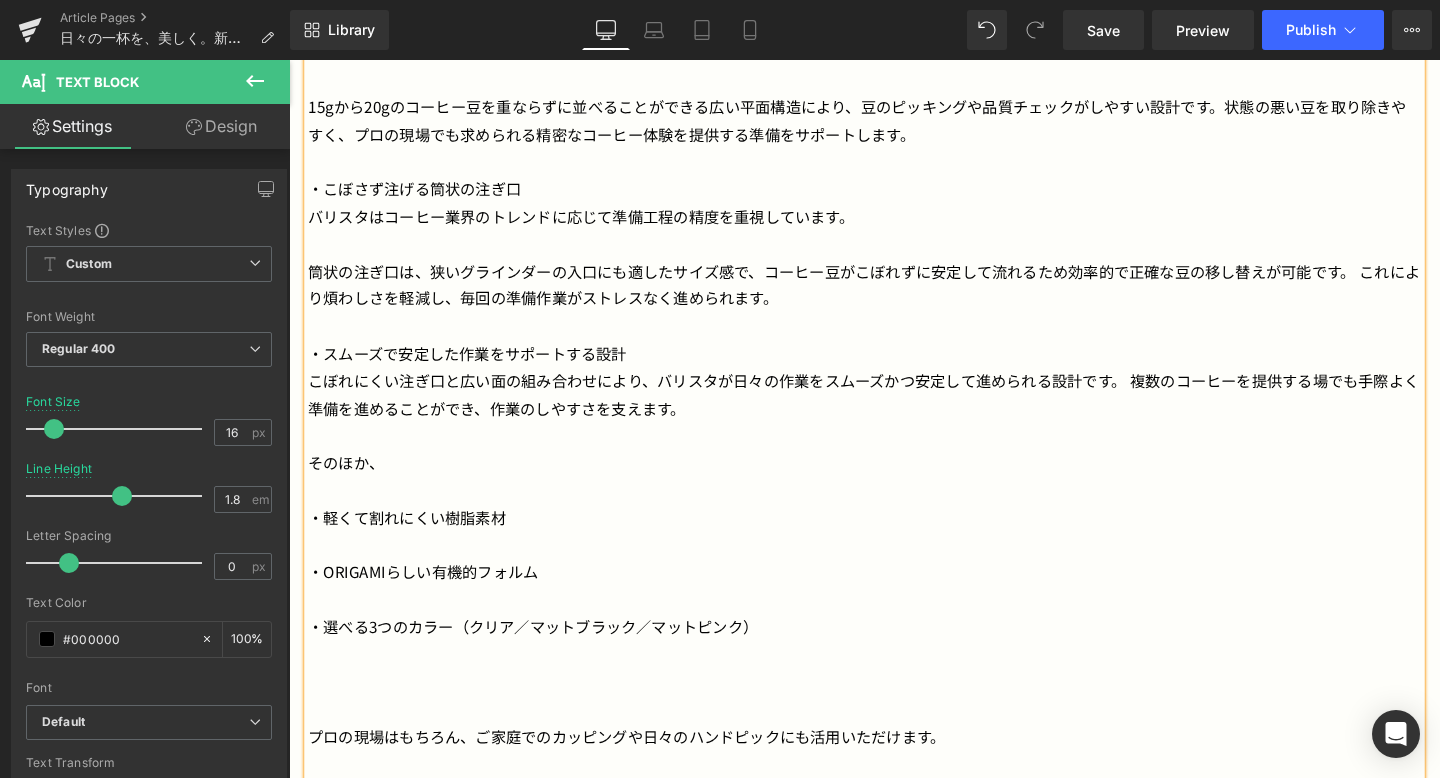 click at bounding box center (894, 742) 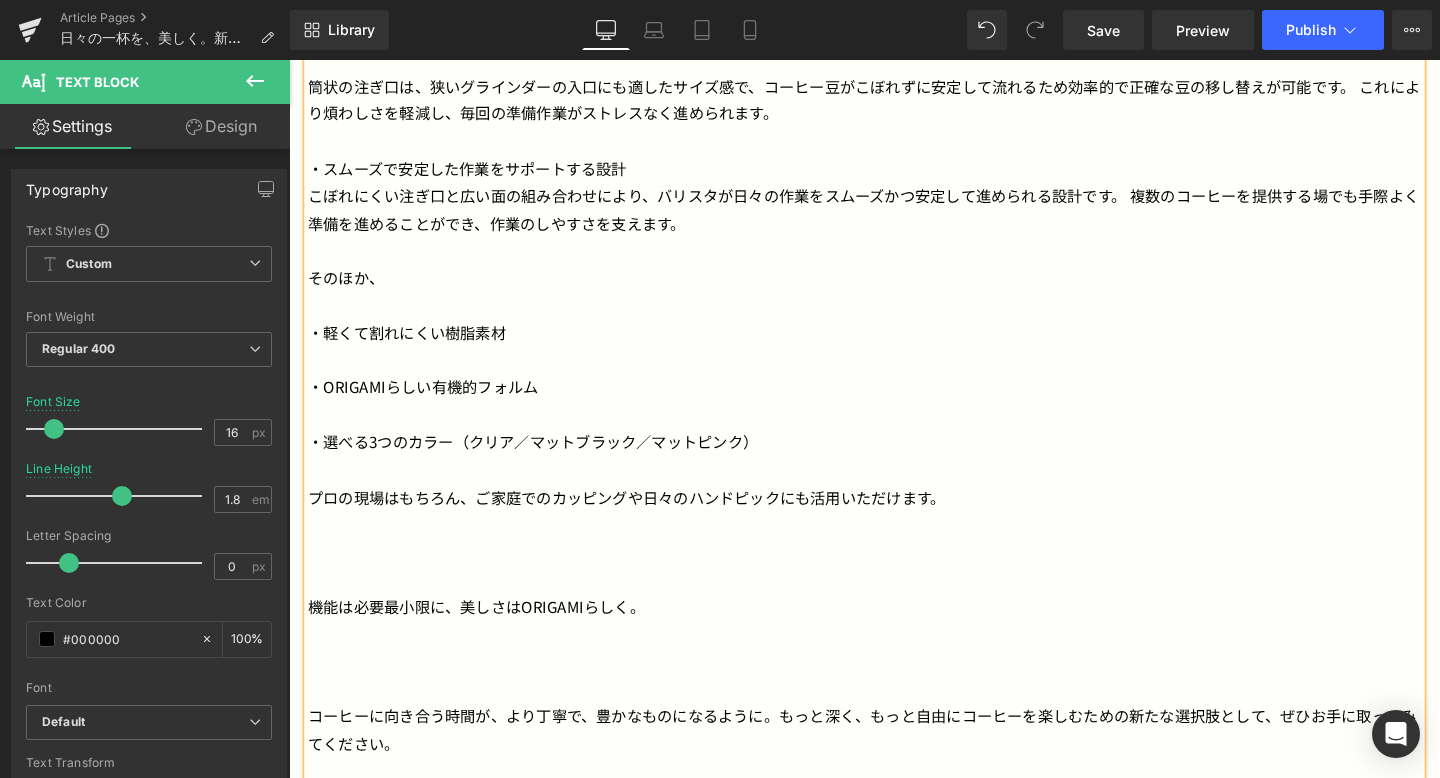 scroll, scrollTop: 2920, scrollLeft: 0, axis: vertical 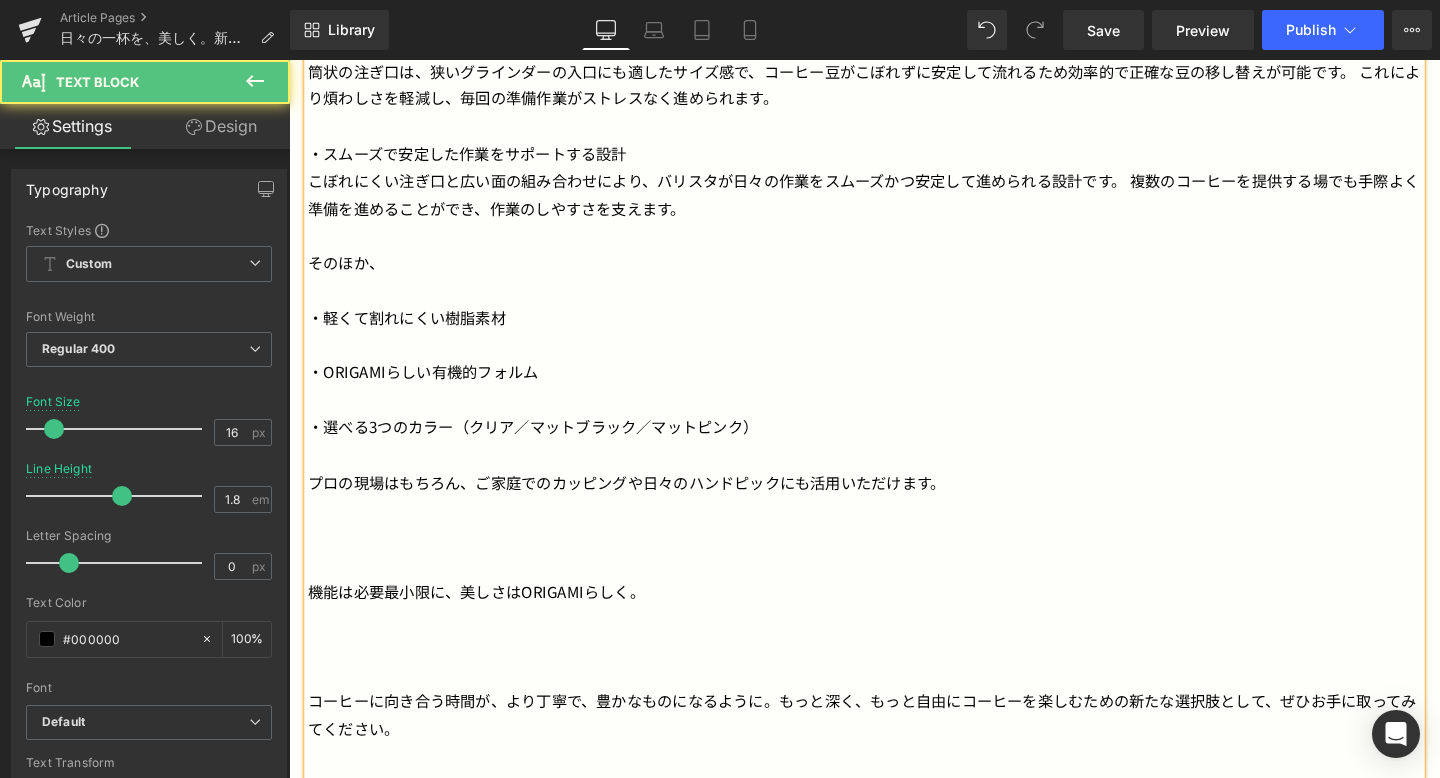 click on "機能は必要最小限に、美しさはORIGAMIらしく。" at bounding box center [894, 619] 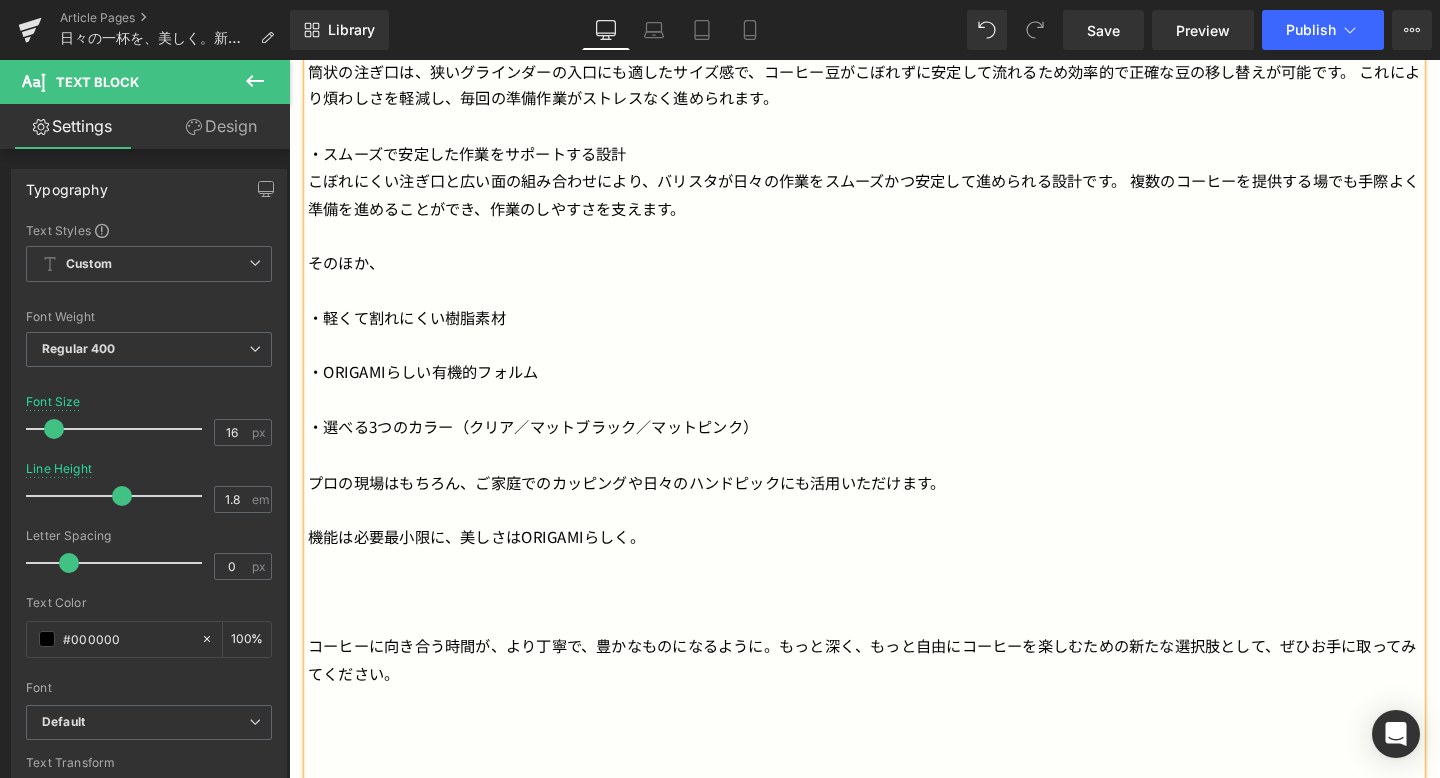 click on "コーヒーに向き合う時間が、より丁寧で、豊かなものになるように。もっと深く、もっと自由にコーヒーを楽しむための新たな選択肢として、ぜひお手に取ってみてください。" at bounding box center (894, 691) 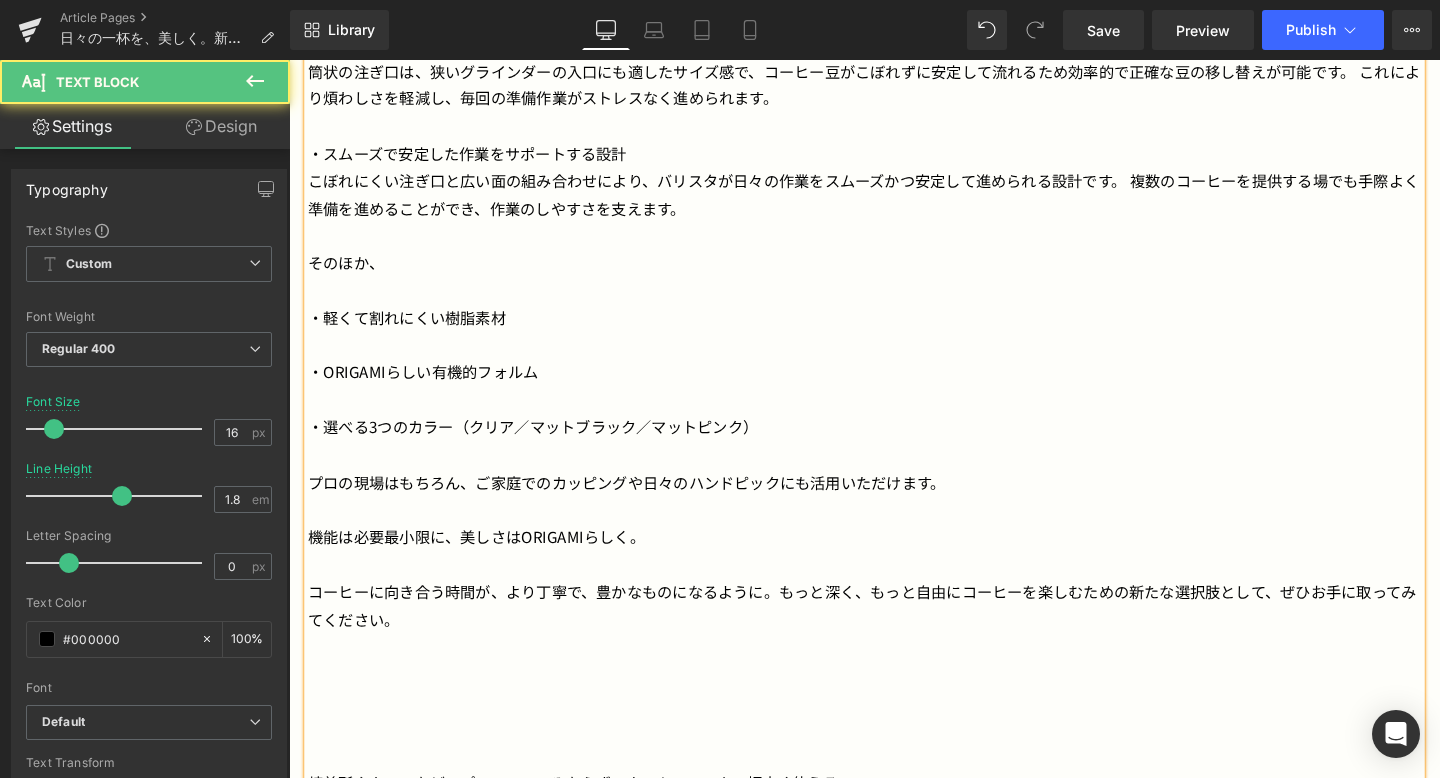 click on "コーヒーに向き合う時間が、より丁寧で、豊かなものになるように。もっと深く、もっと自由にコーヒーを楽しむための新たな選択肢として、ぜひお手に取ってみてください。" at bounding box center [894, 634] 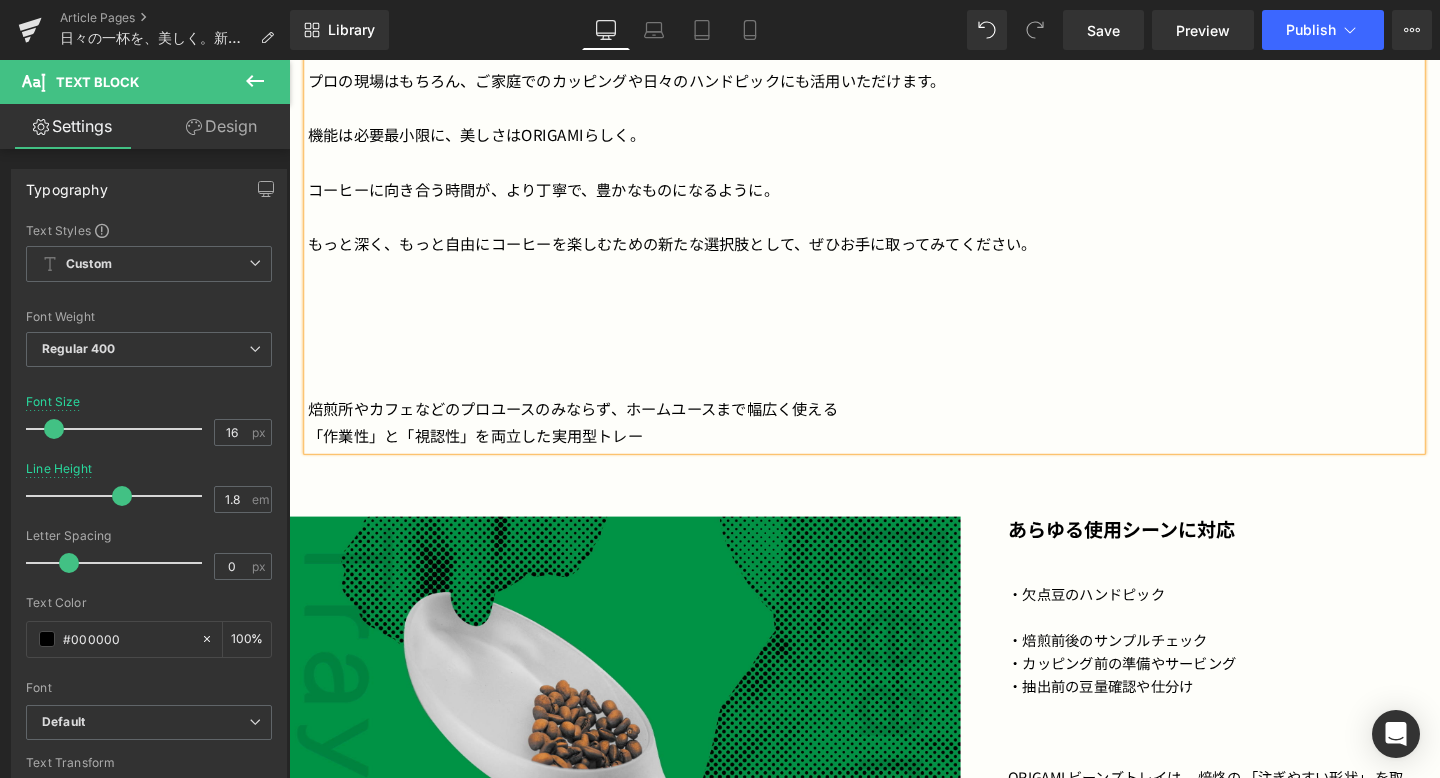 scroll, scrollTop: 3370, scrollLeft: 0, axis: vertical 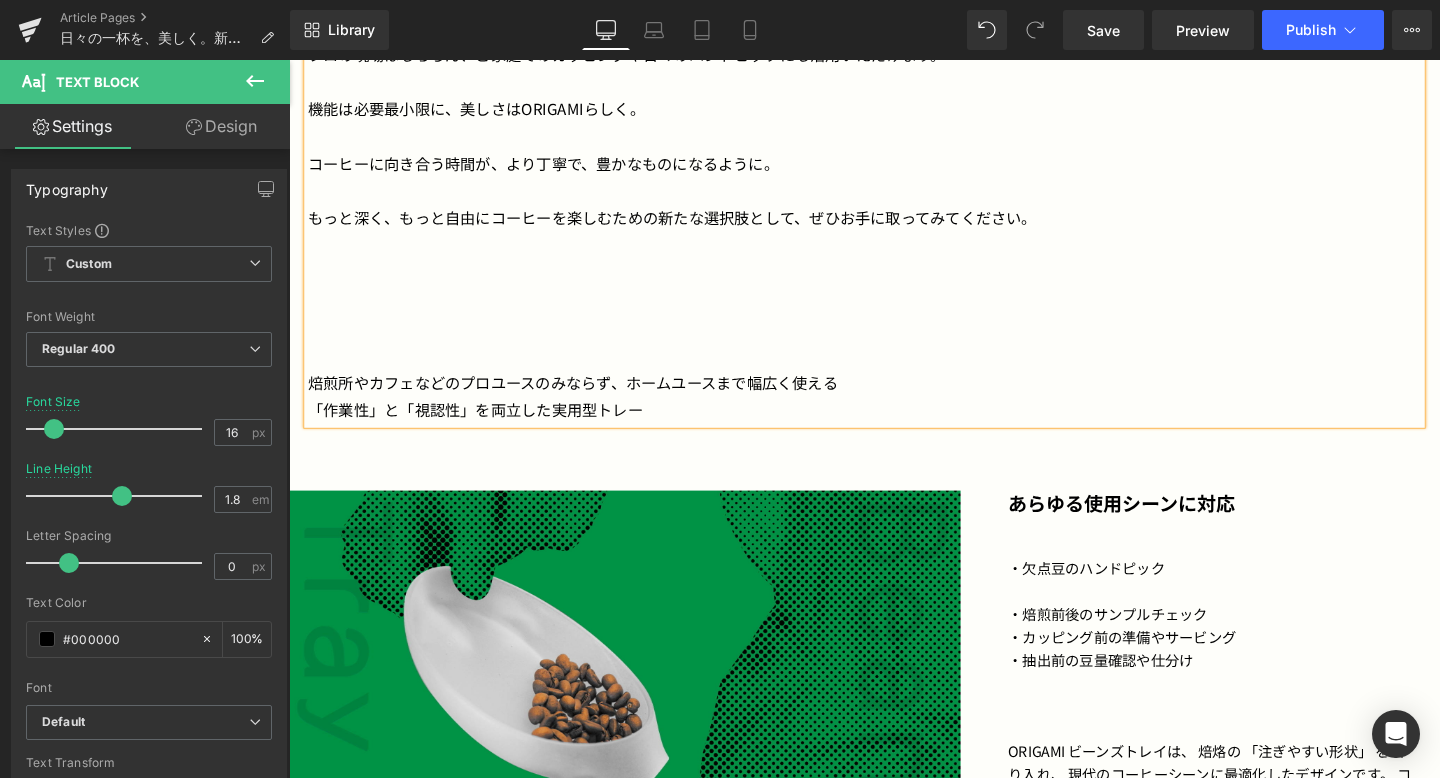 click at bounding box center [894, 370] 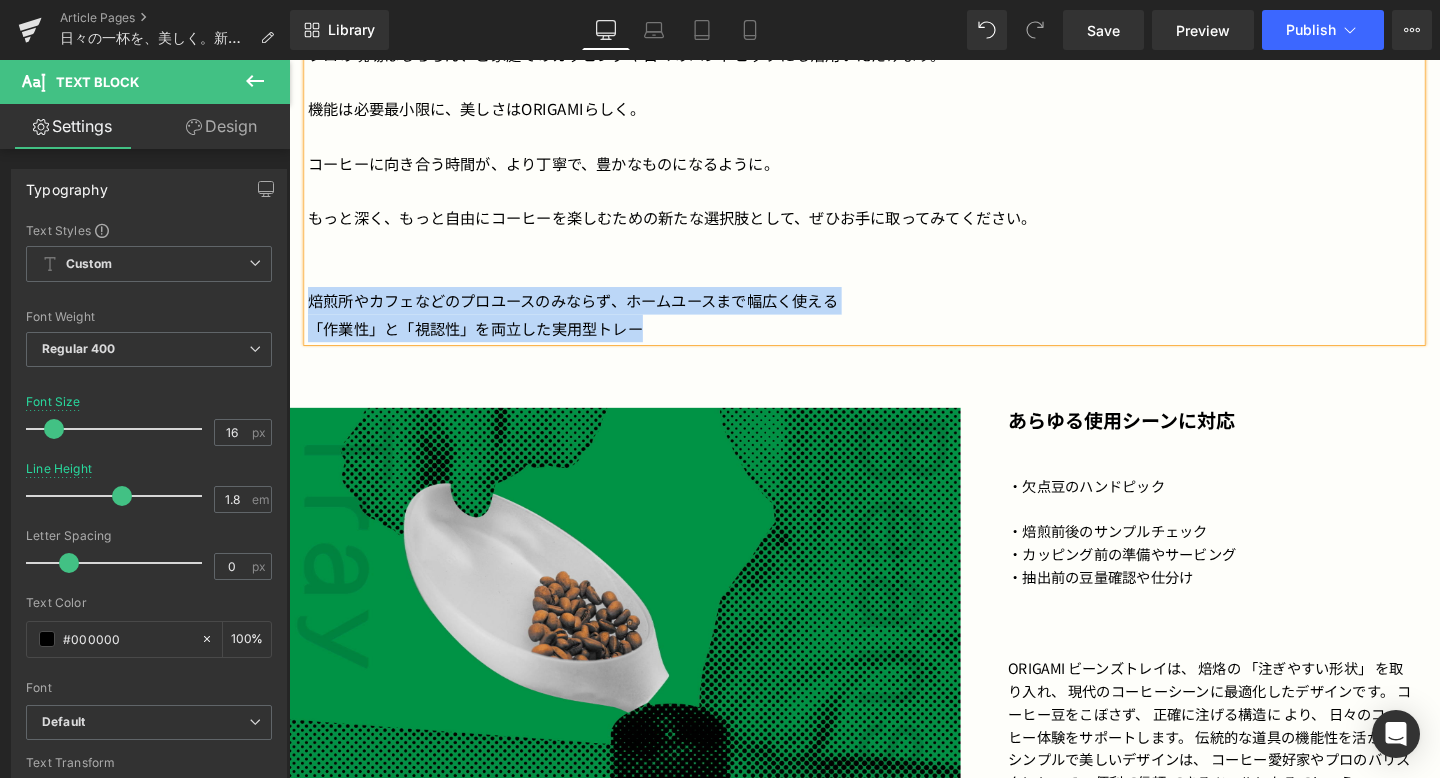drag, startPoint x: 312, startPoint y: 313, endPoint x: 696, endPoint y: 331, distance: 384.42163 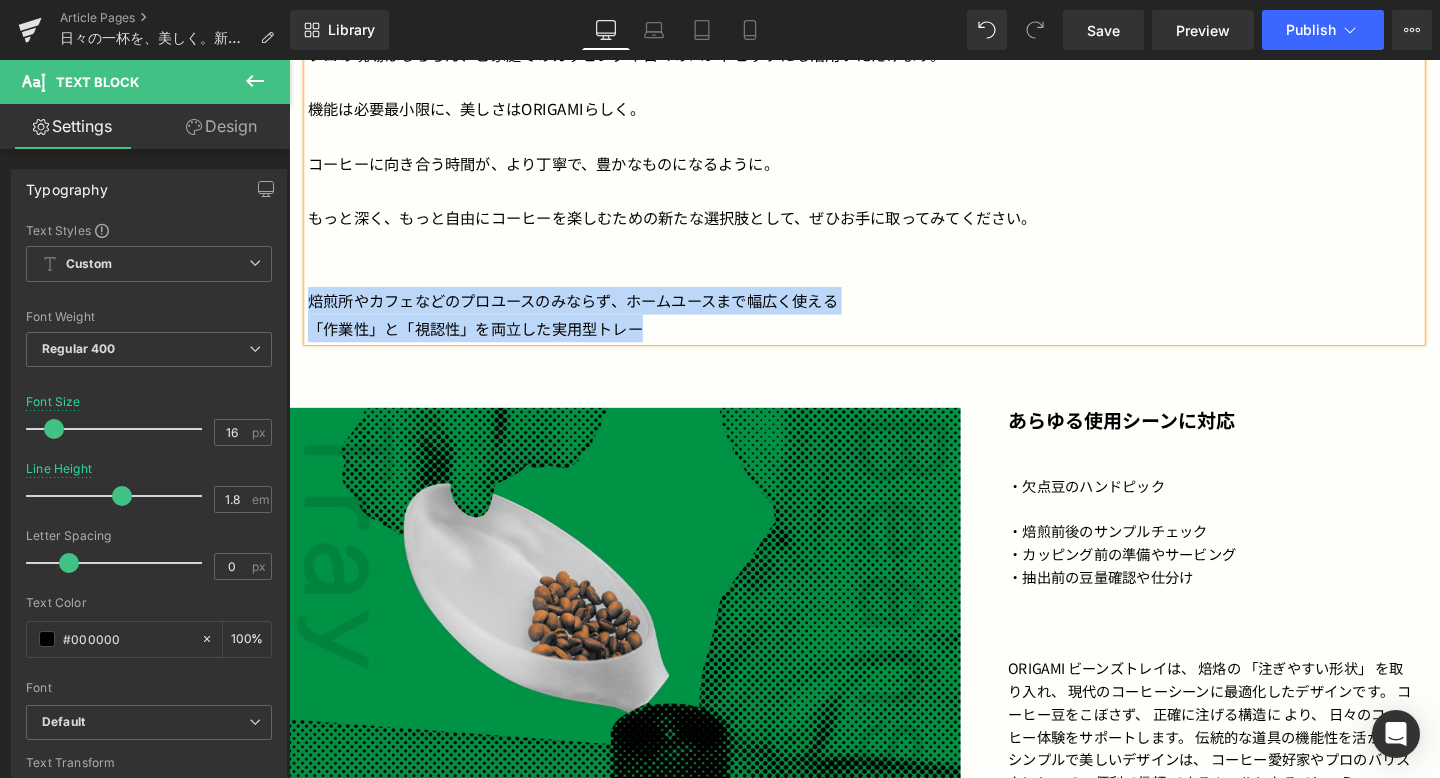 click on "・ピッキングや豆の品質チェックに最適な平面構造 バリスタがコーヒーの品質管理において特に重視するのがコーヒー豆の状態確認です。  15gから20gのコーヒー豆を重ならずに並べることができる広い平面構造により、豆のピッキングや品質チェックがしやすい設計です。状態の悪い豆を取り除きやすく、プロの現場でも求められる精密なコーヒー体験を提供する準備をサポートします。 ・こぼさず注げる筒状の注ぎ口 バリスタはコーヒー業界のトレンドに応じて準備工程の精度を重視しています。  ・スムーズで安定した作業をサポートする設計 そのほか、 ・軽くて割れにくい樹脂素材 ・ORIGAMIらしい有機的フォルム ・選べる3つのカラー（クリア／マットブラック／マットピンク）" at bounding box center [894, -148] 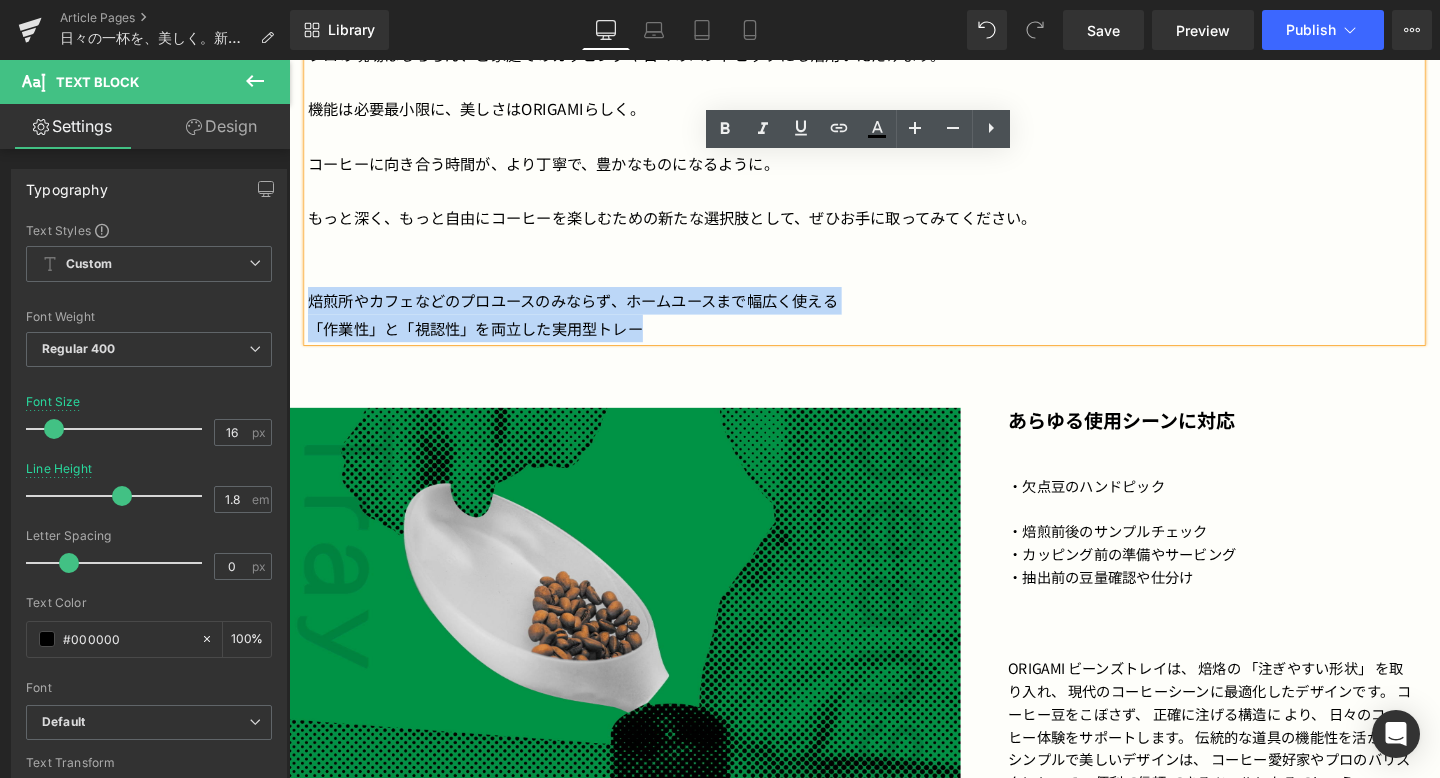 copy on "焙煎所やカフェなどのプロユースのみならず、ホームユースまで幅広く使える 「作業性」と「視認性」を両立した実用型トレー" 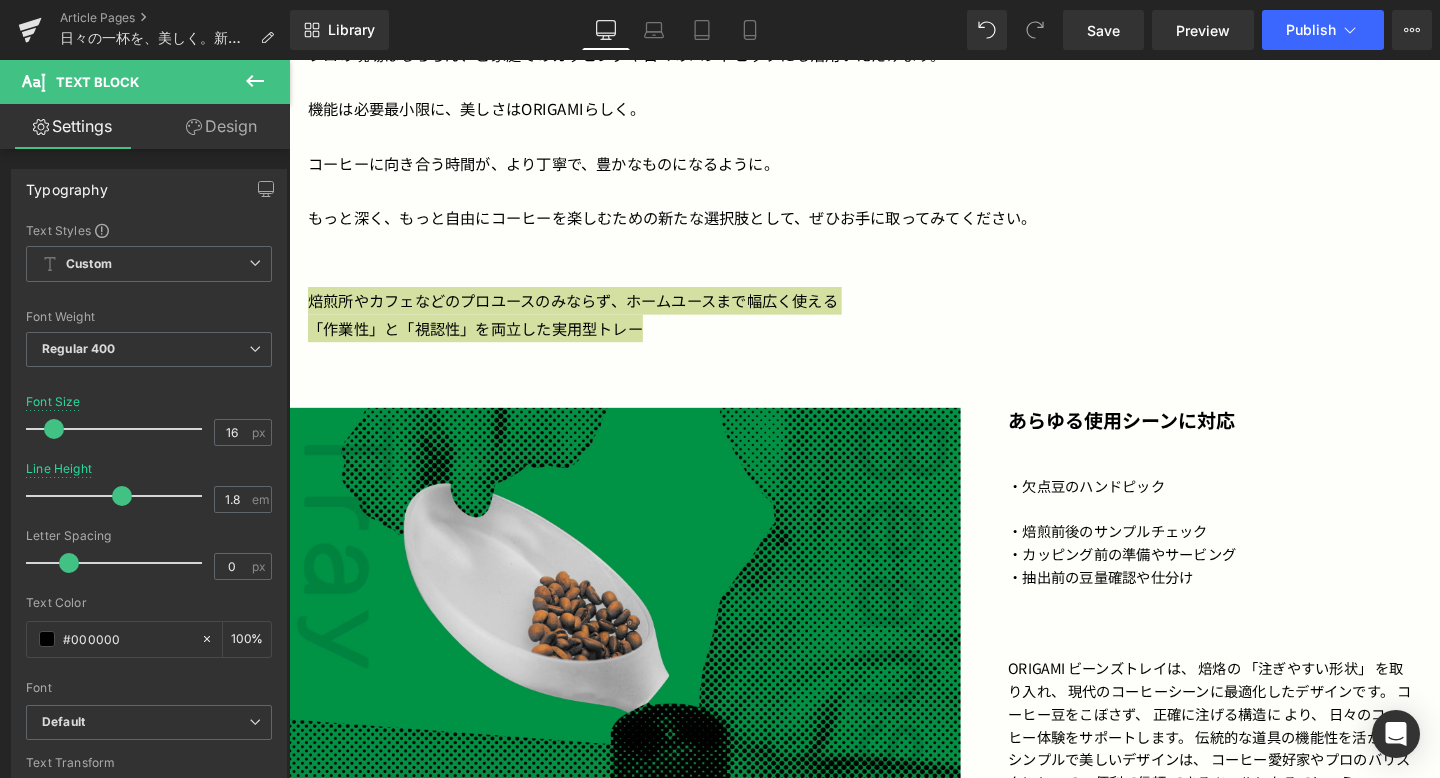 click 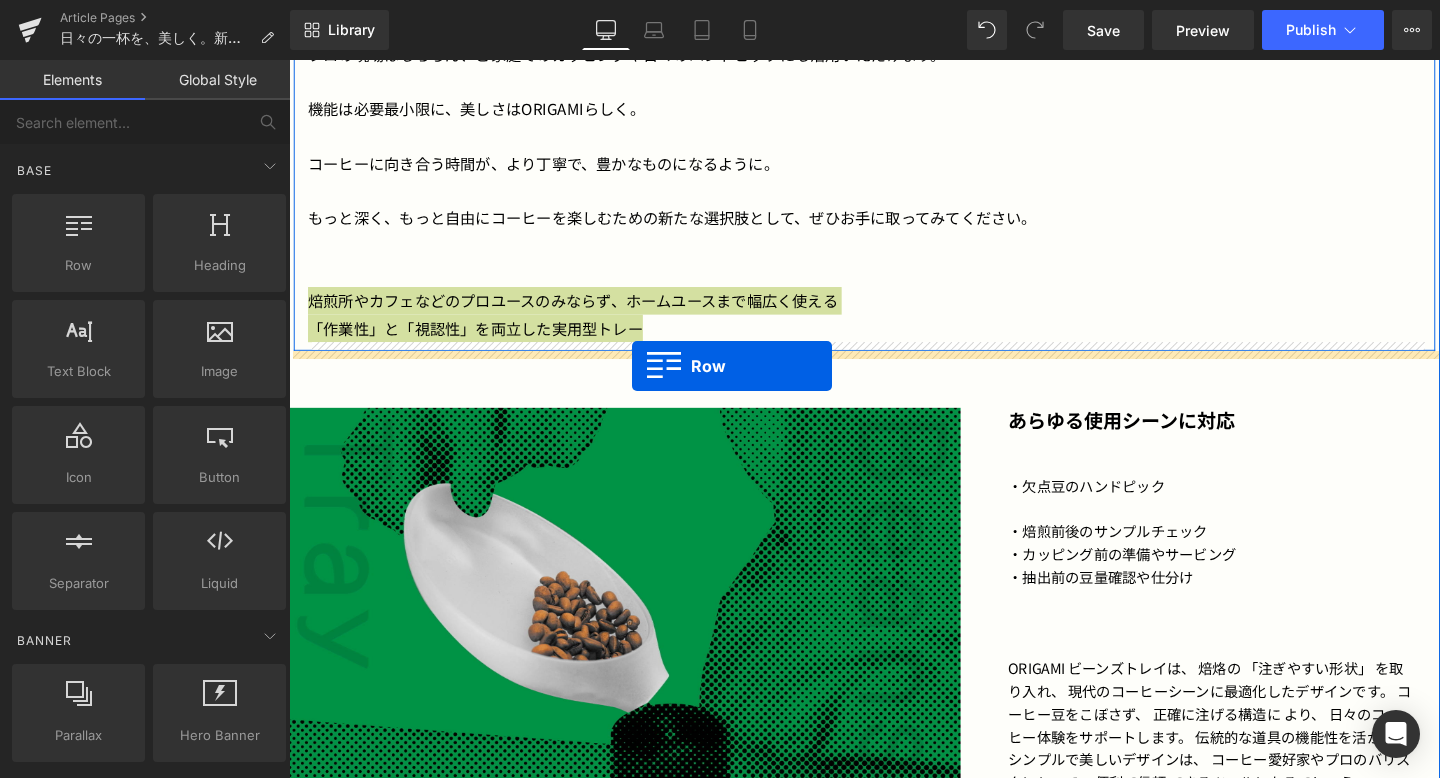 drag, startPoint x: 383, startPoint y: 323, endPoint x: 650, endPoint y: 382, distance: 273.44104 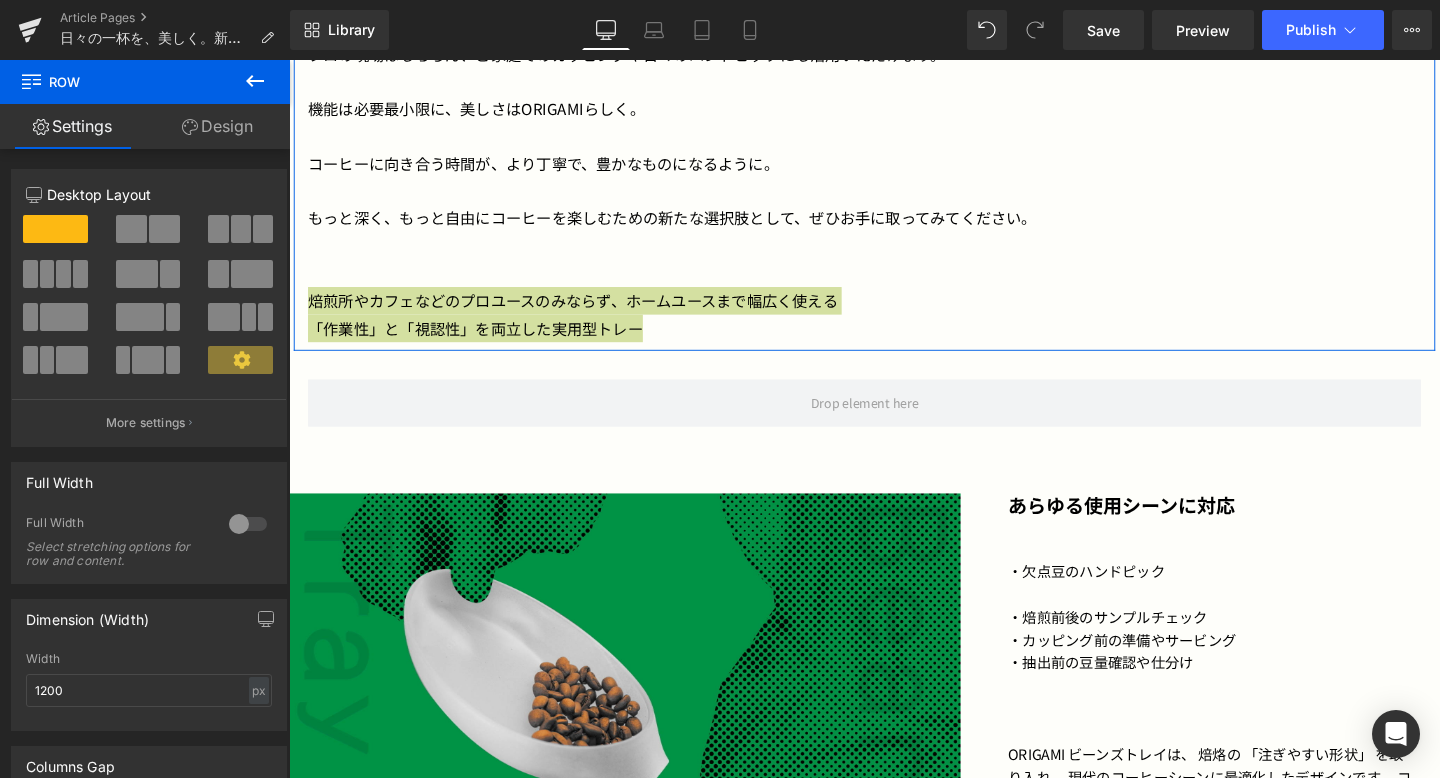 click 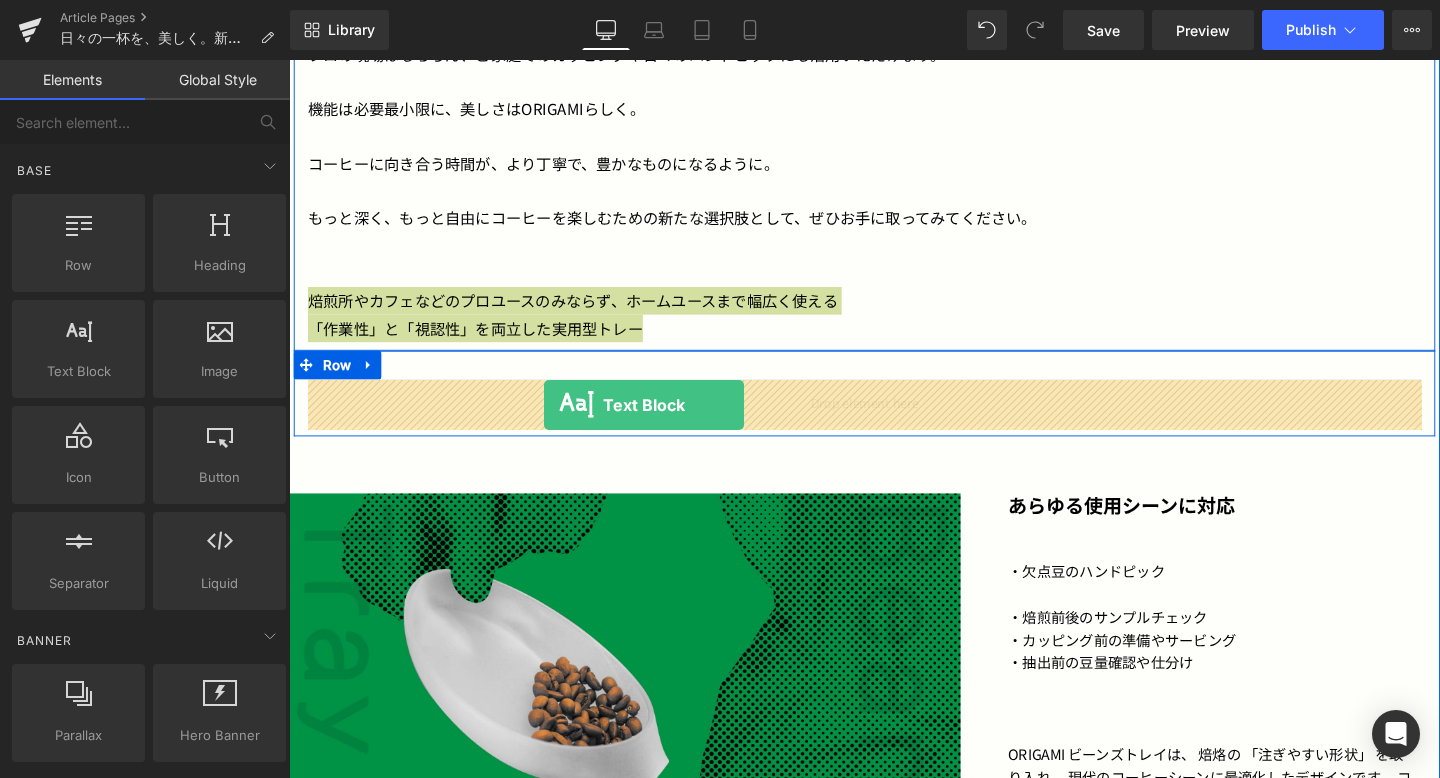 drag, startPoint x: 382, startPoint y: 413, endPoint x: 557, endPoint y: 423, distance: 175.28548 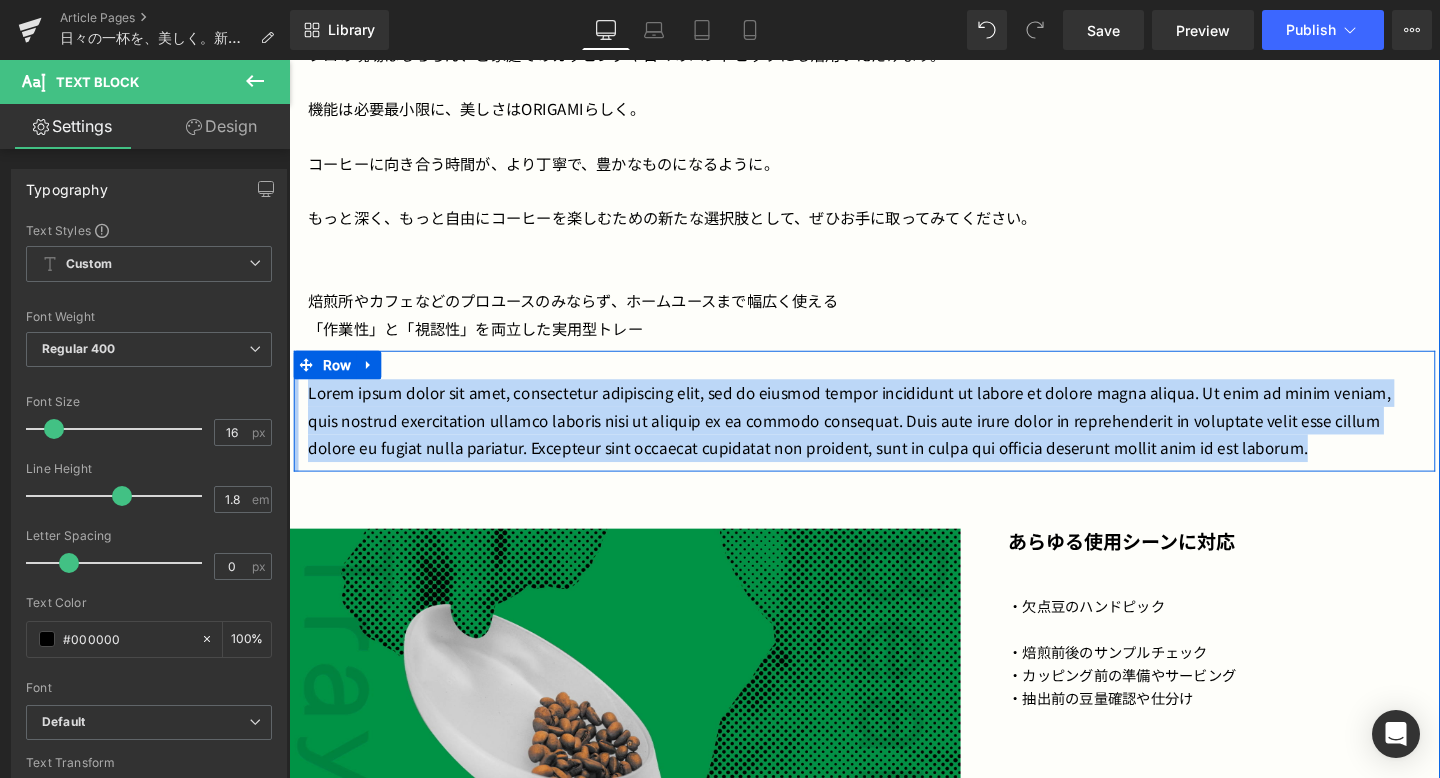 drag, startPoint x: 1302, startPoint y: 474, endPoint x: 296, endPoint y: 419, distance: 1007.5024 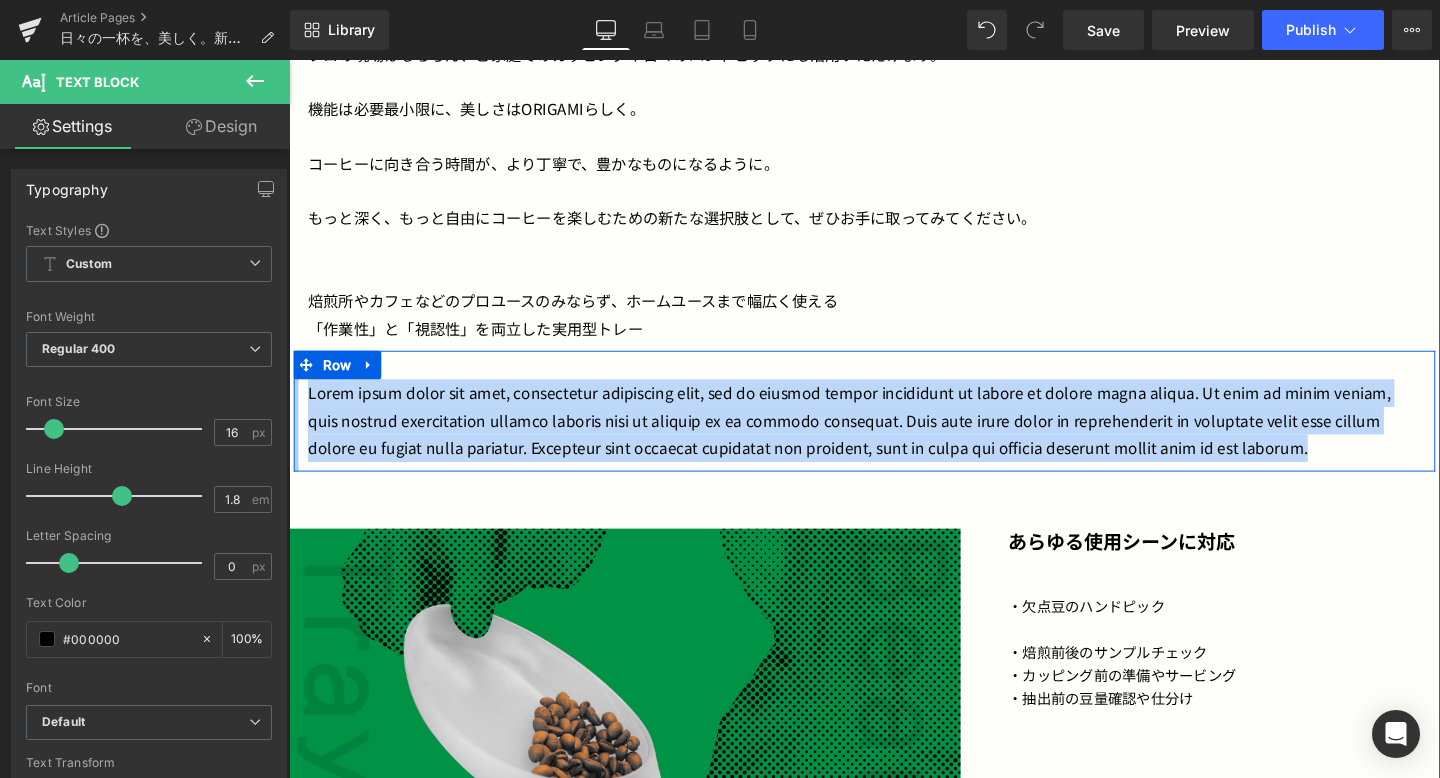 click on "Lorem ipsum dolor sit amet, consectetur adipiscing elit, sed do eiusmod tempor incididunt ut labore et dolore magna aliqua. Ut enim ad minim veniam, quis nostrud exercitation ullamco laboris nisi ut aliquip ex ea commodo consequat. Duis aute irure dolor in reprehenderit in voluptate velit esse cillum dolore eu fugiat nulla pariatur. Excepteur sint occaecat cupidatat non proident, sunt in culpa qui officia deserunt mollit anim id est laborum.
Text Block
Row" at bounding box center (894, 429) 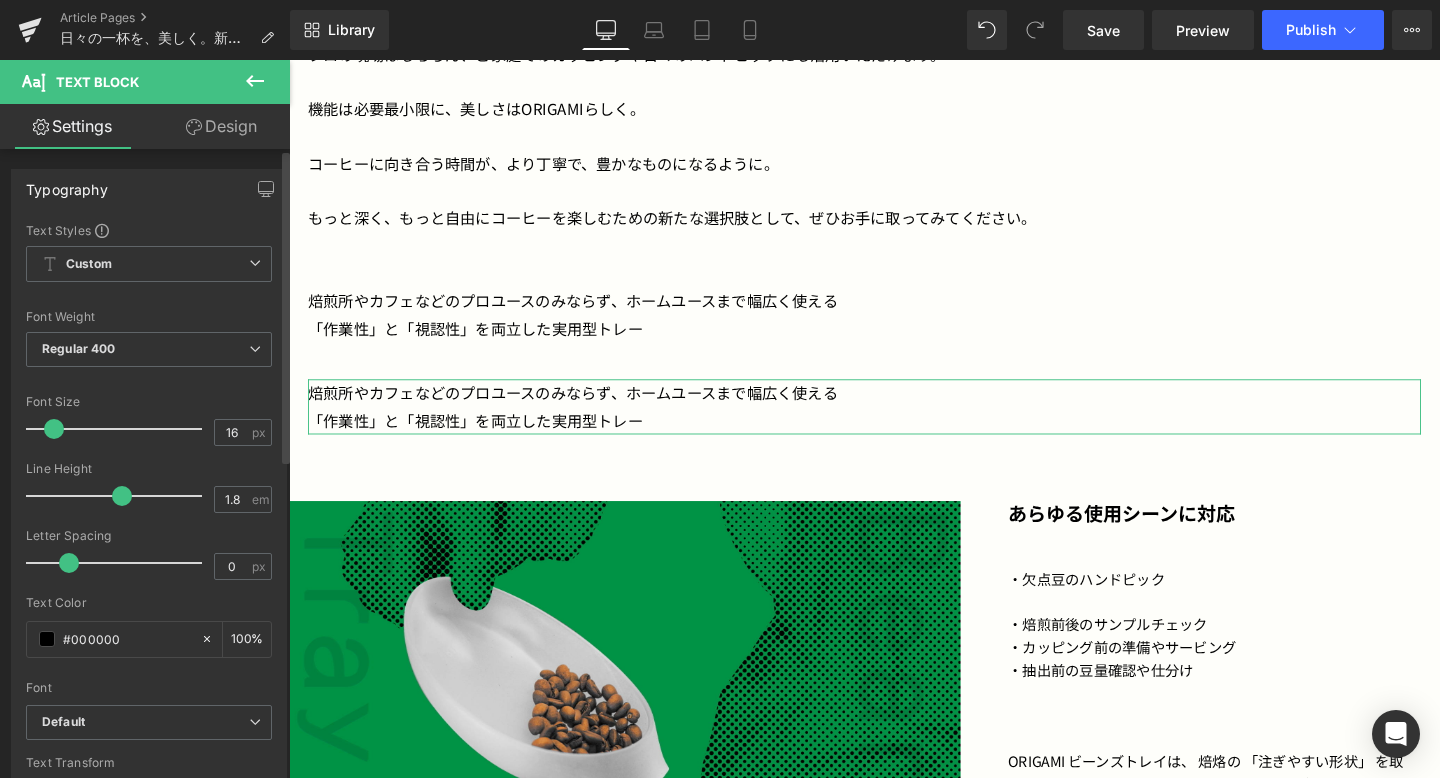 scroll, scrollTop: 637, scrollLeft: 0, axis: vertical 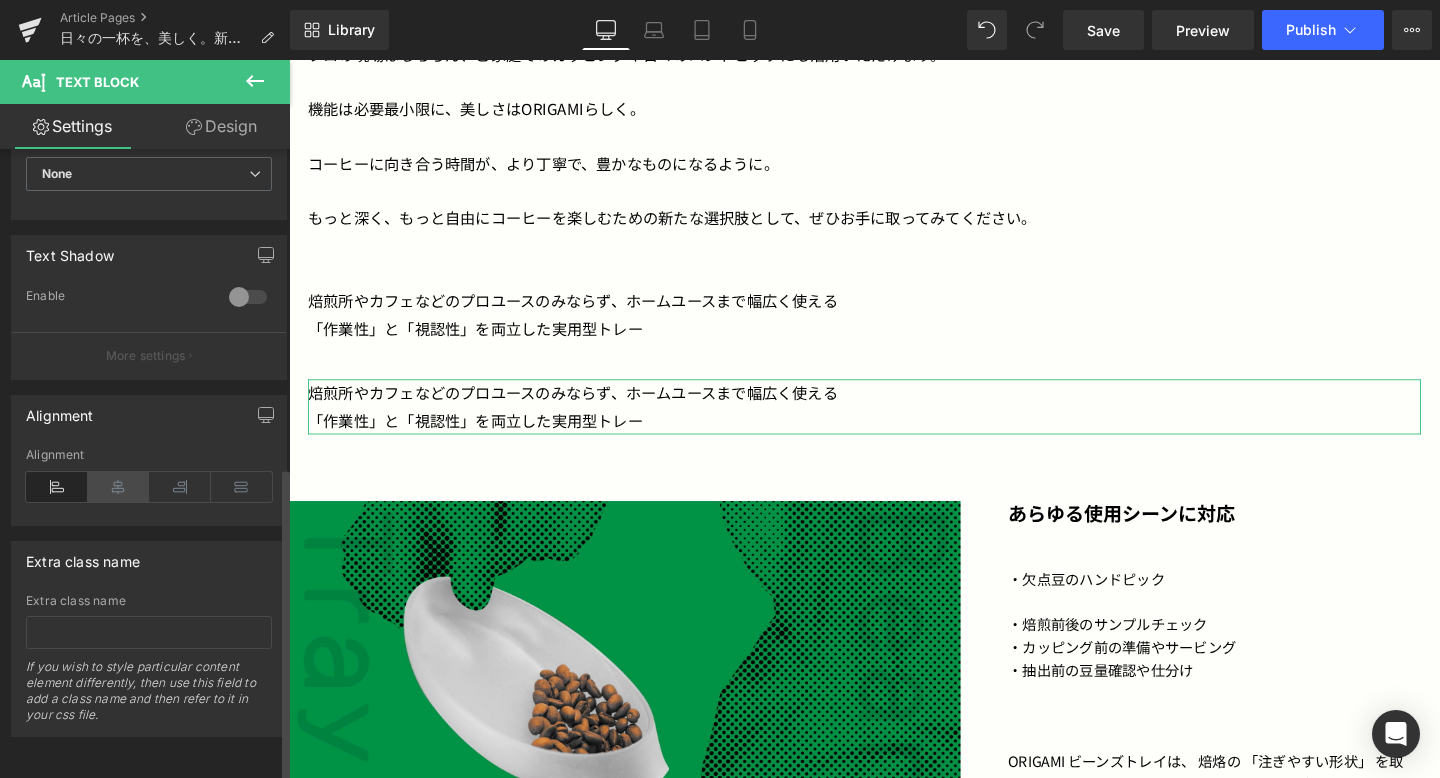 click at bounding box center (119, 487) 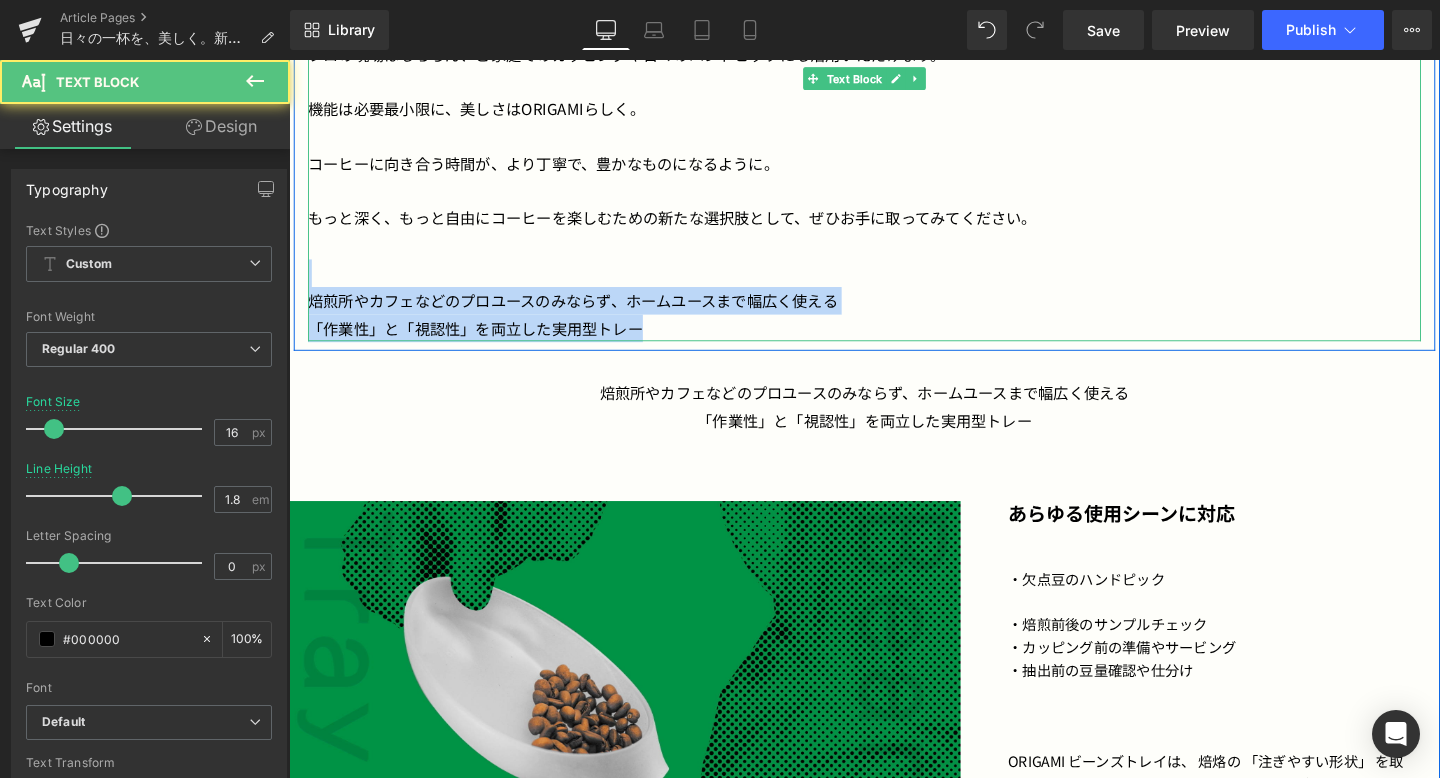 drag, startPoint x: 685, startPoint y: 351, endPoint x: 321, endPoint y: 301, distance: 367.41803 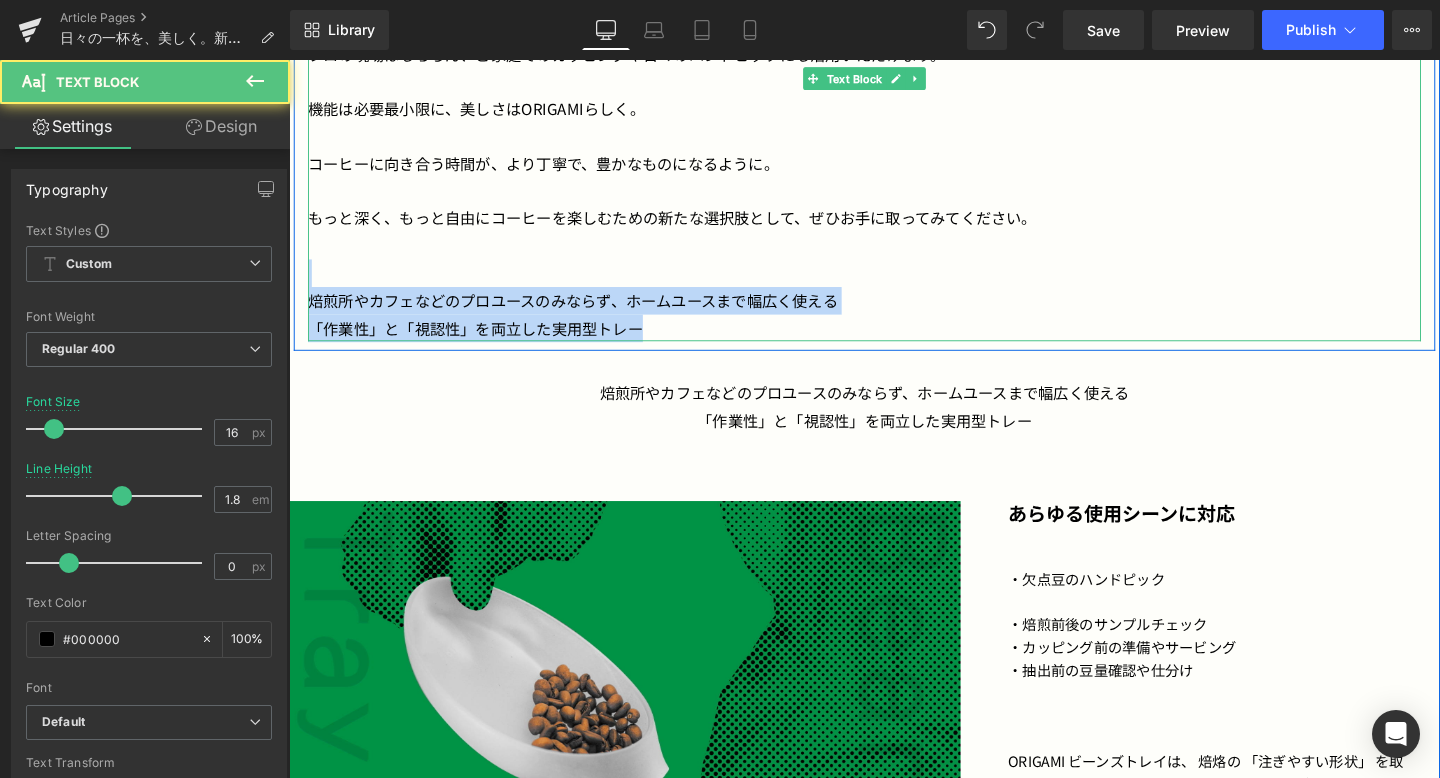 click on "・ピッキングや豆の品質チェックに最適な平面構造 バリスタがコーヒーの品質管理において特に重視するのがコーヒー豆の状態確認です。  15gから20gのコーヒー豆を重ならずに並べることができる広い平面構造により、豆のピッキングや品質チェックがしやすい設計です。状態の悪い豆を取り除きやすく、プロの現場でも求められる精密なコーヒー体験を提供する準備をサポートします。 ・こぼさず注げる筒状の注ぎ口 バリスタはコーヒー業界のトレンドに応じて準備工程の精度を重視しています。  ・スムーズで安定した作業をサポートする設計 そのほか、 ・軽くて割れにくい樹脂素材 ・ORIGAMIらしい有機的フォルム ・選べる3つのカラー（クリア／マットブラック／マットピンク）" at bounding box center (894, -148) 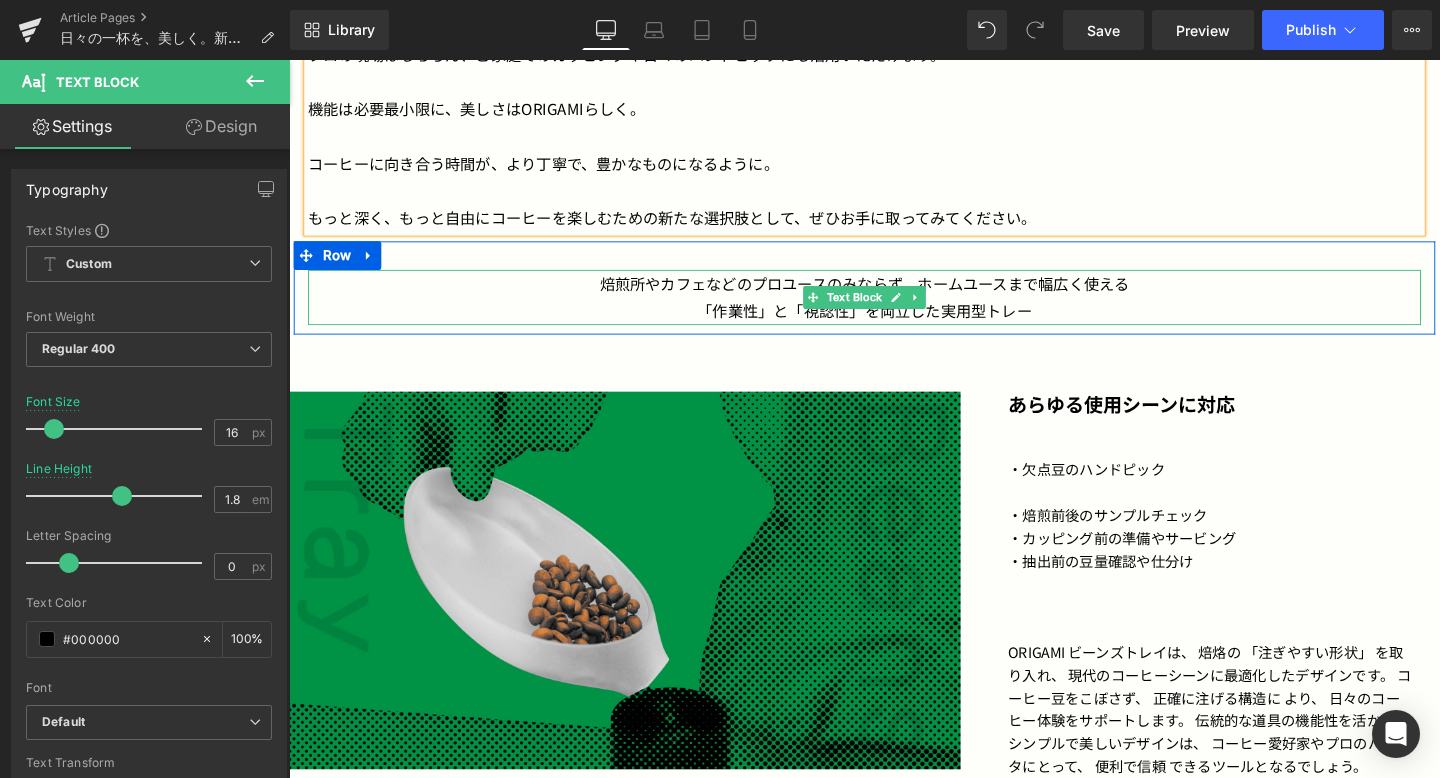 click on "焙煎所やカフェなどのプロユースのみならず、ホームユースまで幅広く使える" at bounding box center [894, 295] 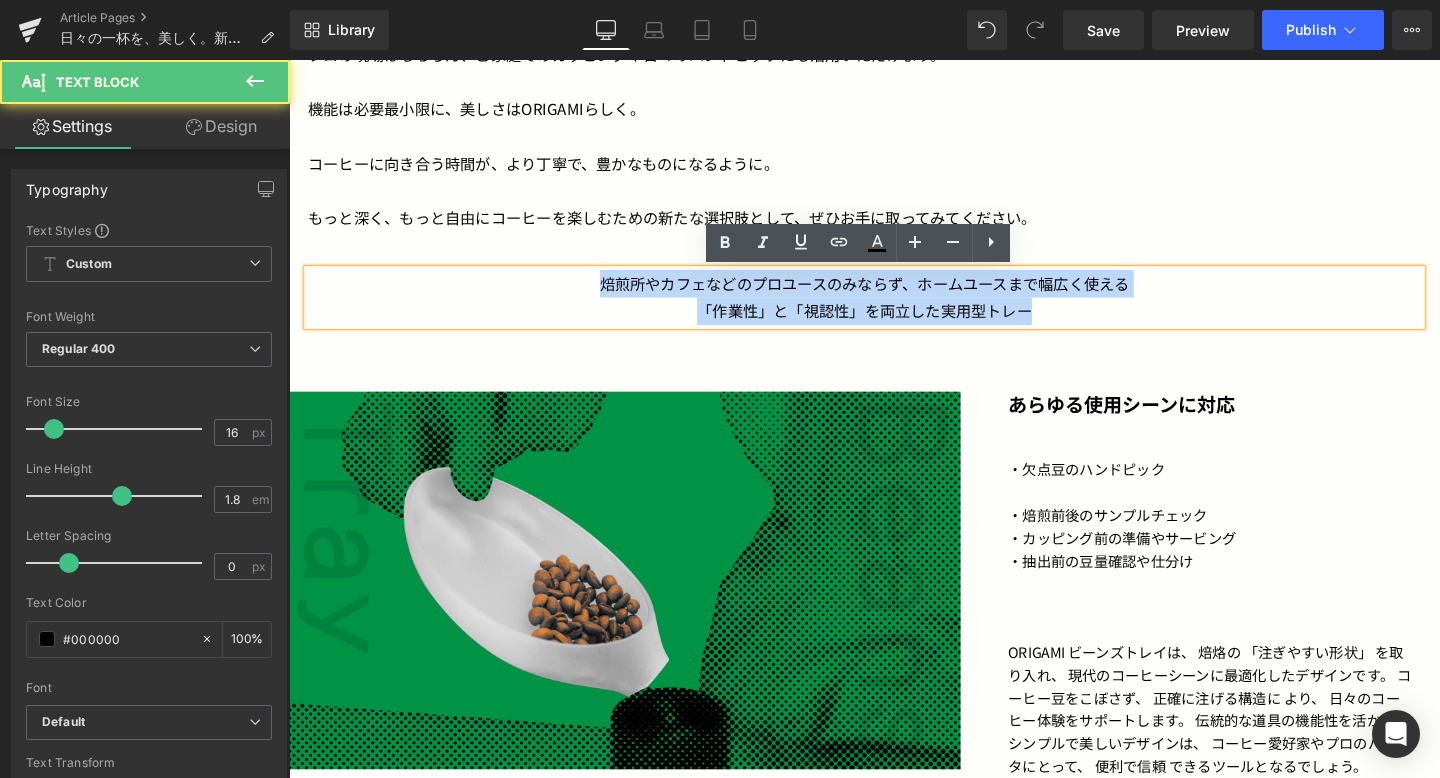 drag, startPoint x: 621, startPoint y: 296, endPoint x: 1120, endPoint y: 335, distance: 500.52173 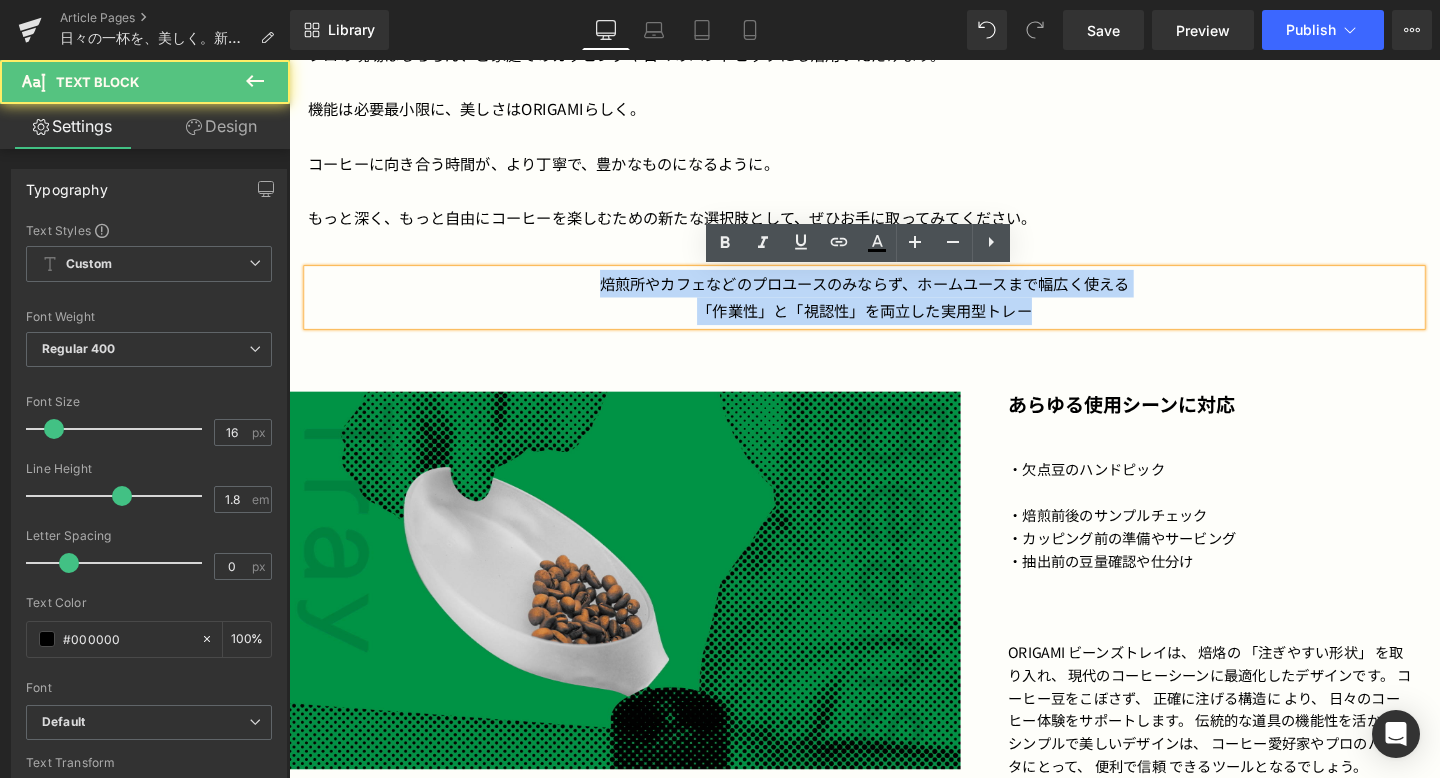 click on "焙煎所やカフェなどのプロユースのみならず、ホームユースまで幅広く使える 「作業性」と「視認性」を両立した実用型トレー" at bounding box center (894, 310) 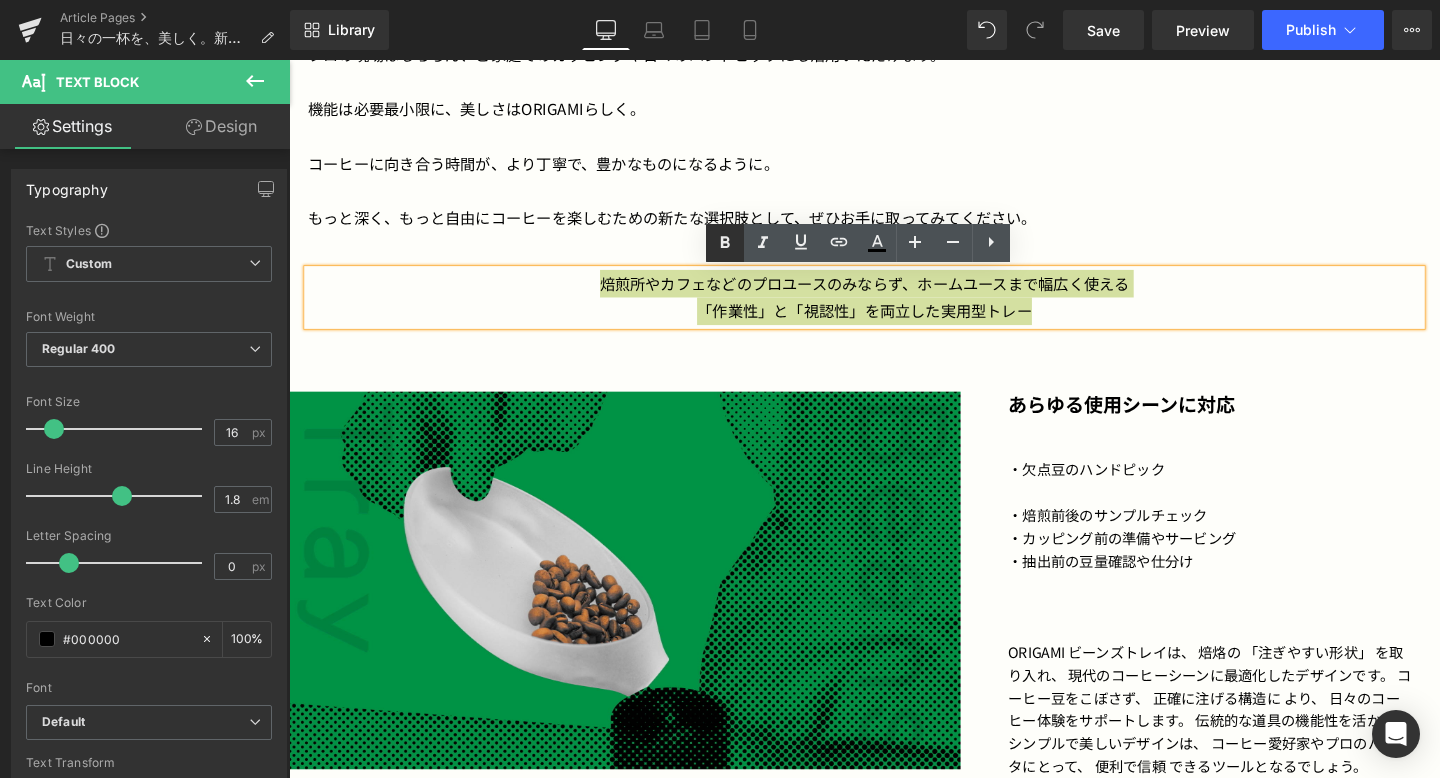 click 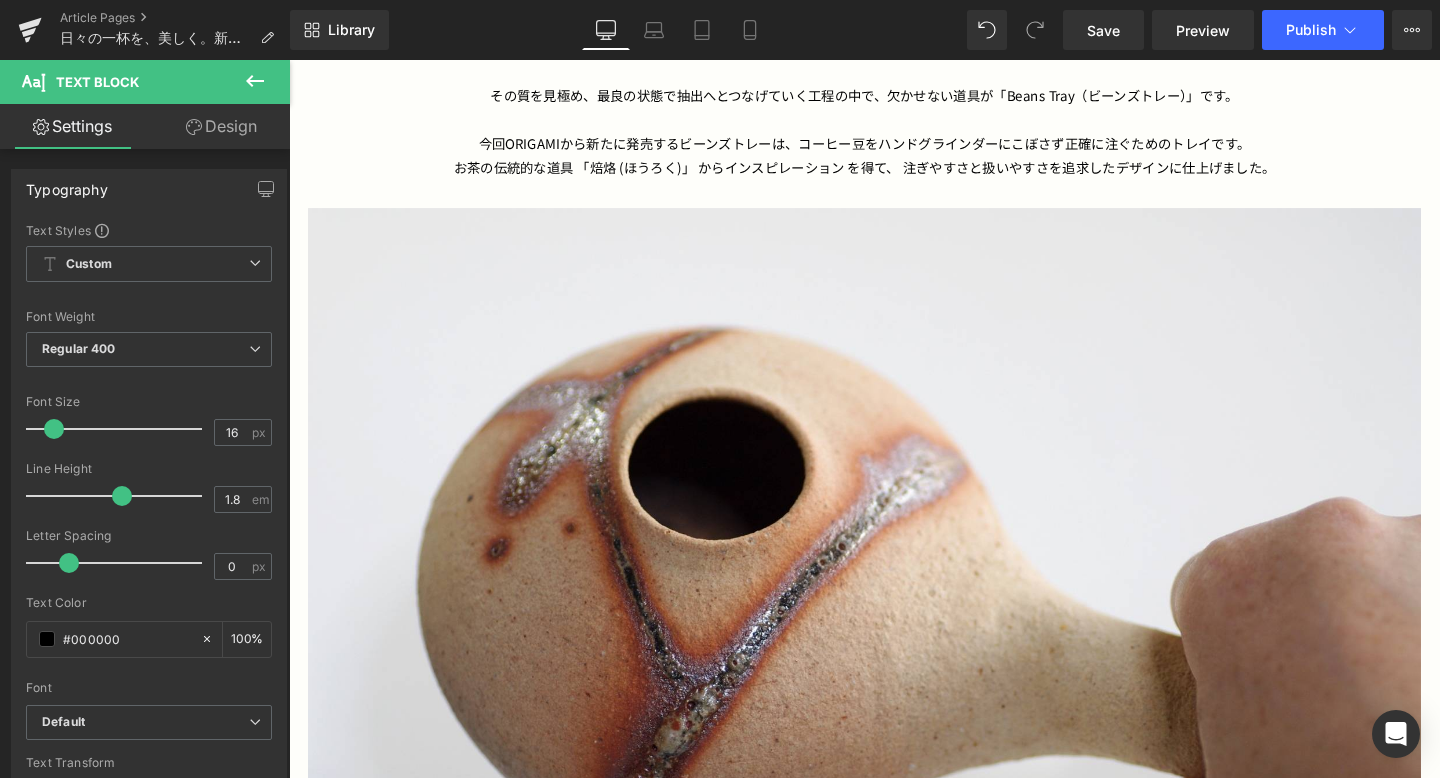 scroll, scrollTop: 1059, scrollLeft: 0, axis: vertical 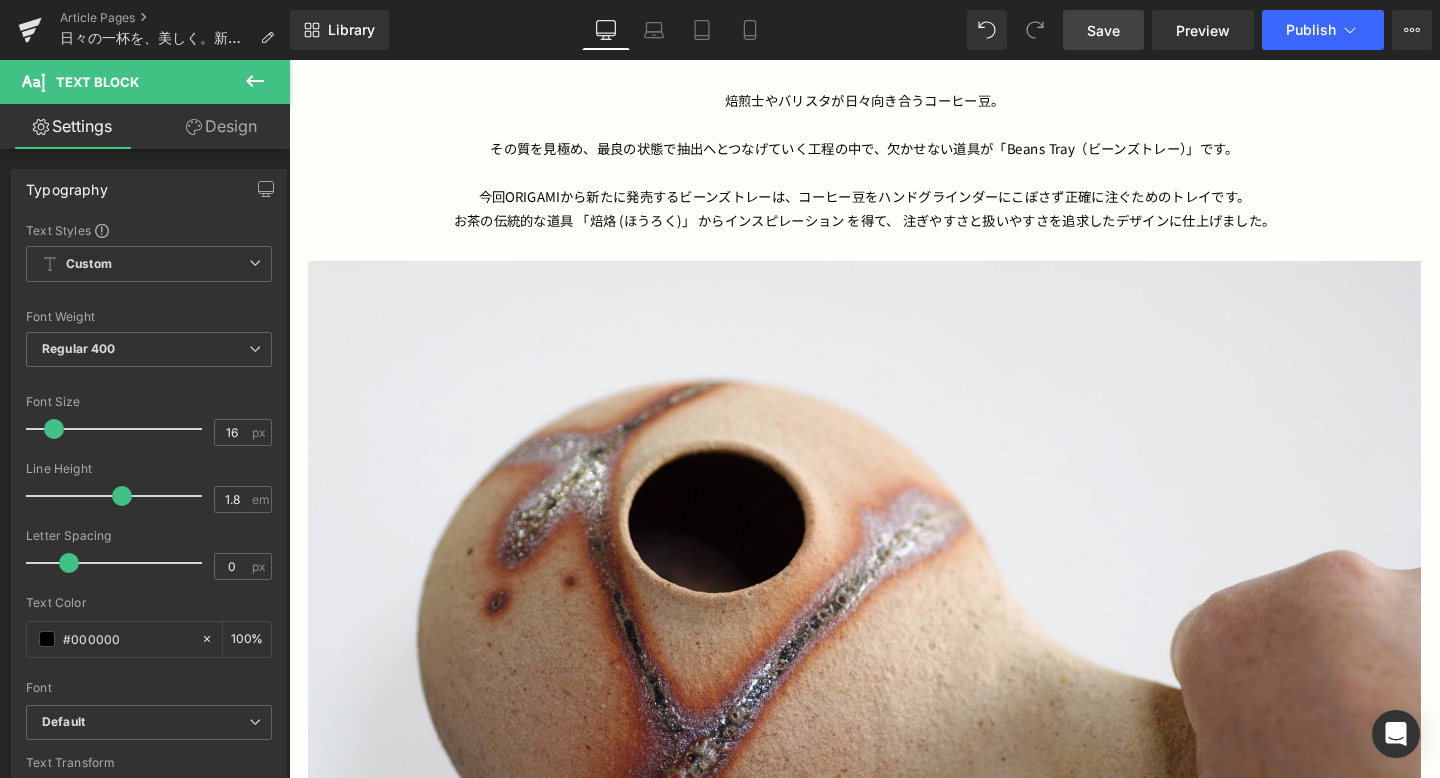 click on "Save" at bounding box center (1103, 30) 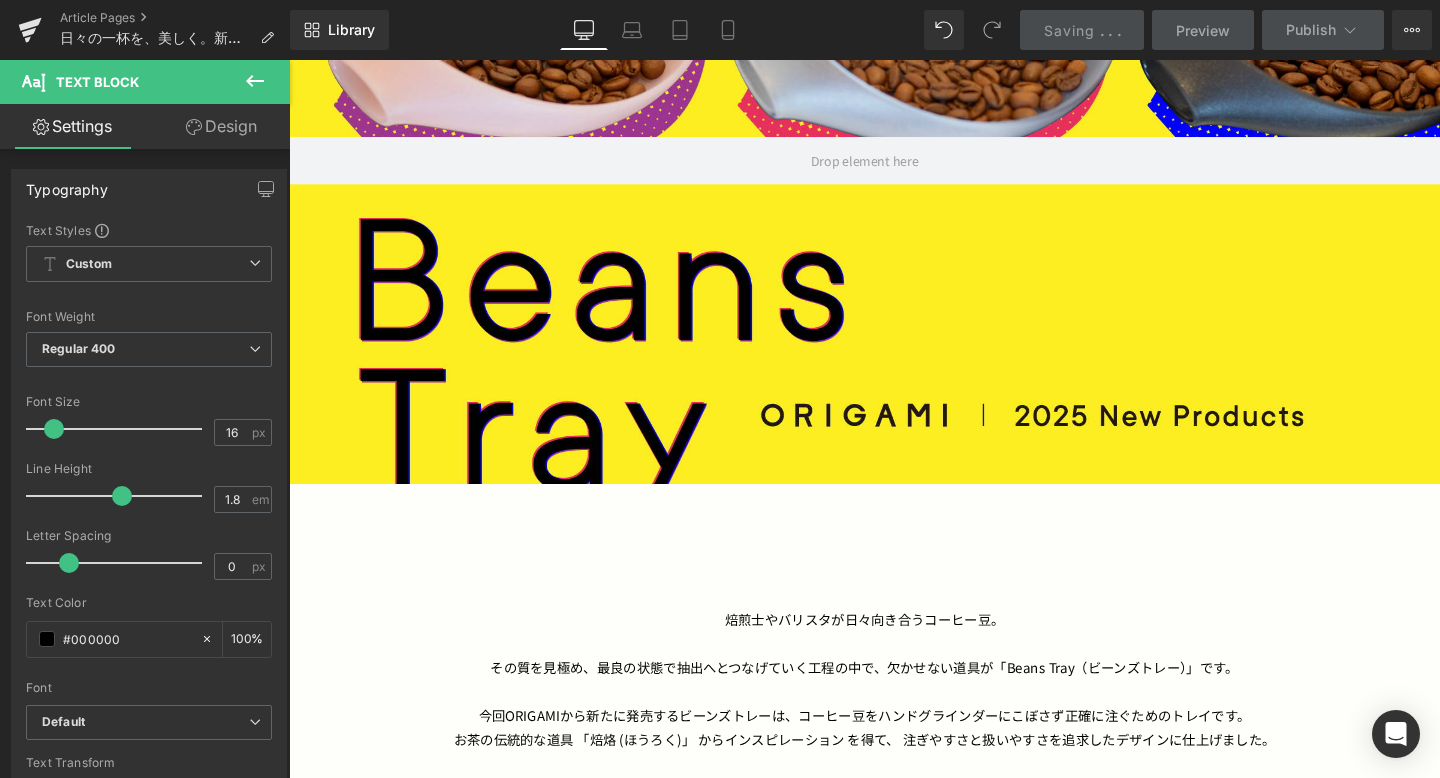 scroll, scrollTop: 538, scrollLeft: 0, axis: vertical 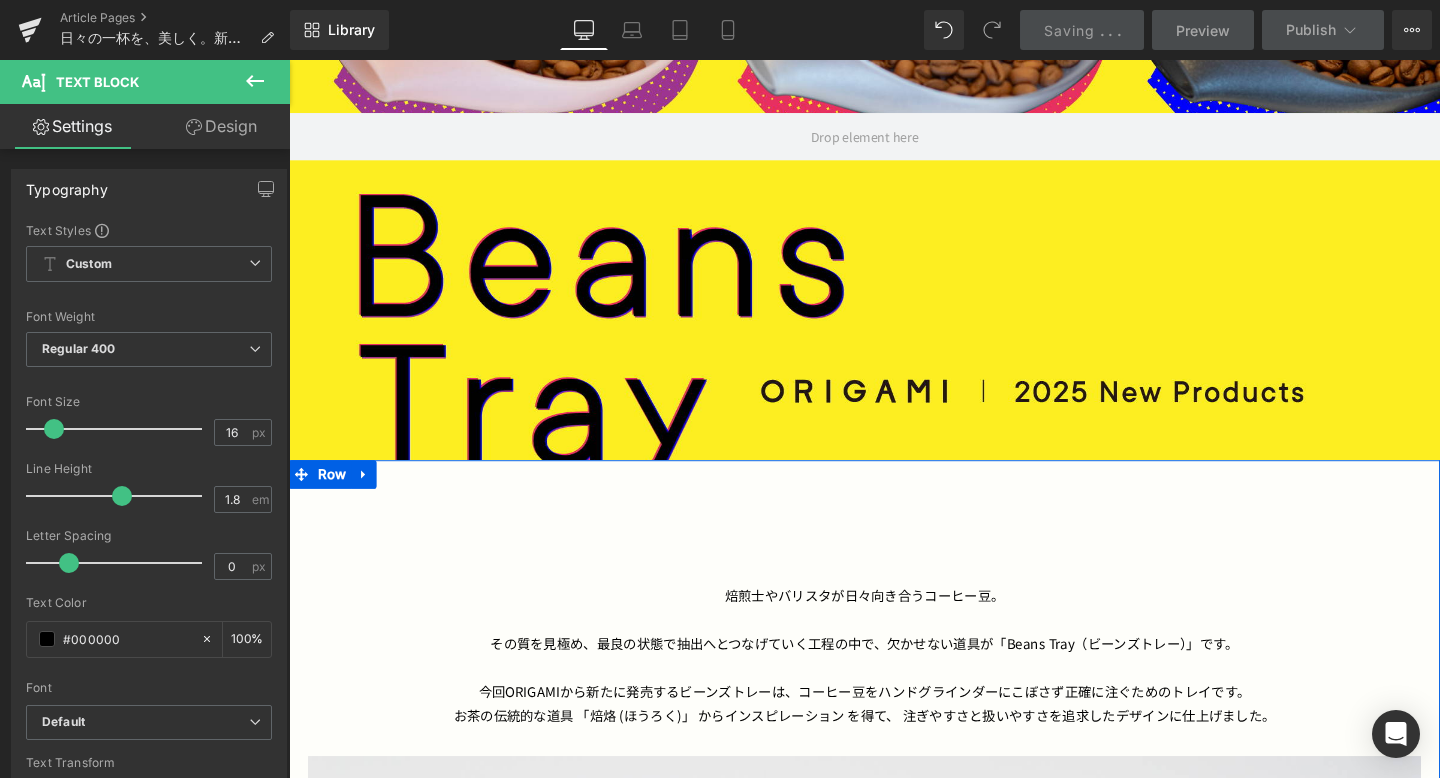 click on "焙煎士やバリスタが日々向き合うコーヒー豆。 その質を見極め、最良の状態で抽出へとつなげていく工程の中で、欠かせない道具が「Beans Tray（ビーンズトレー）」です。 今回ORIGAMIから新たに発売するビーンズトレーは、コーヒー豆をハンドグラインダーにこぼさず正確に注ぐためのトレイです。  お茶の伝統的な道具 「焙烙 (ほうろく)」 からインスピレーション を得て、 注ぎやすさと扱いやすさを追求したデザインに仕上げました。 Text Block         Image         Row         筒状の注ぎ口により、 コーヒー豆を正確に注げるだけでなく、 広い平面を備えているため、 コ ーヒー豆を一度に並べて広げることができ、 ピッキング (選別) 作業がしやすい構造になっています。 Text Block         Row         Heading" at bounding box center (894, 2127) 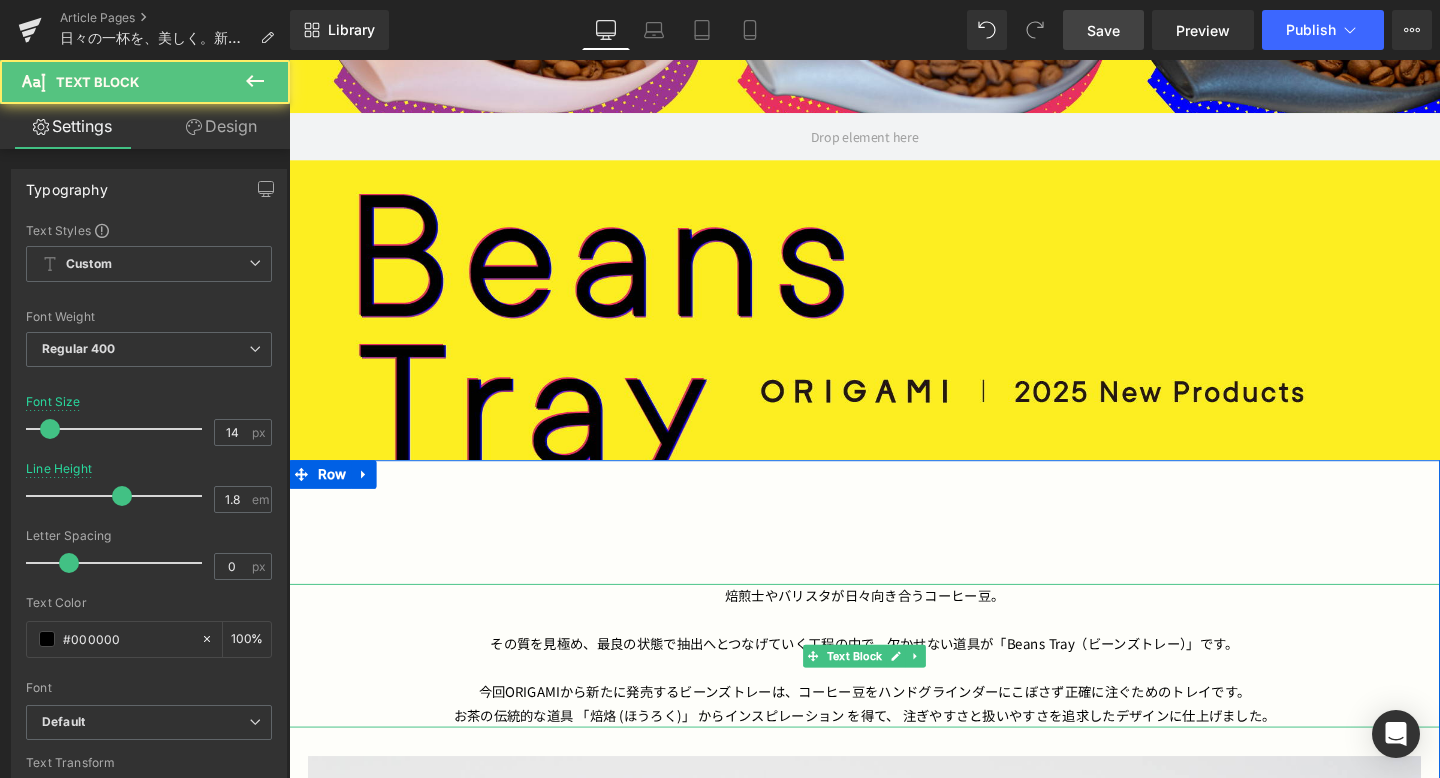 click on "焙煎士やバリスタが日々向き合うコーヒー豆。" at bounding box center [894, 623] 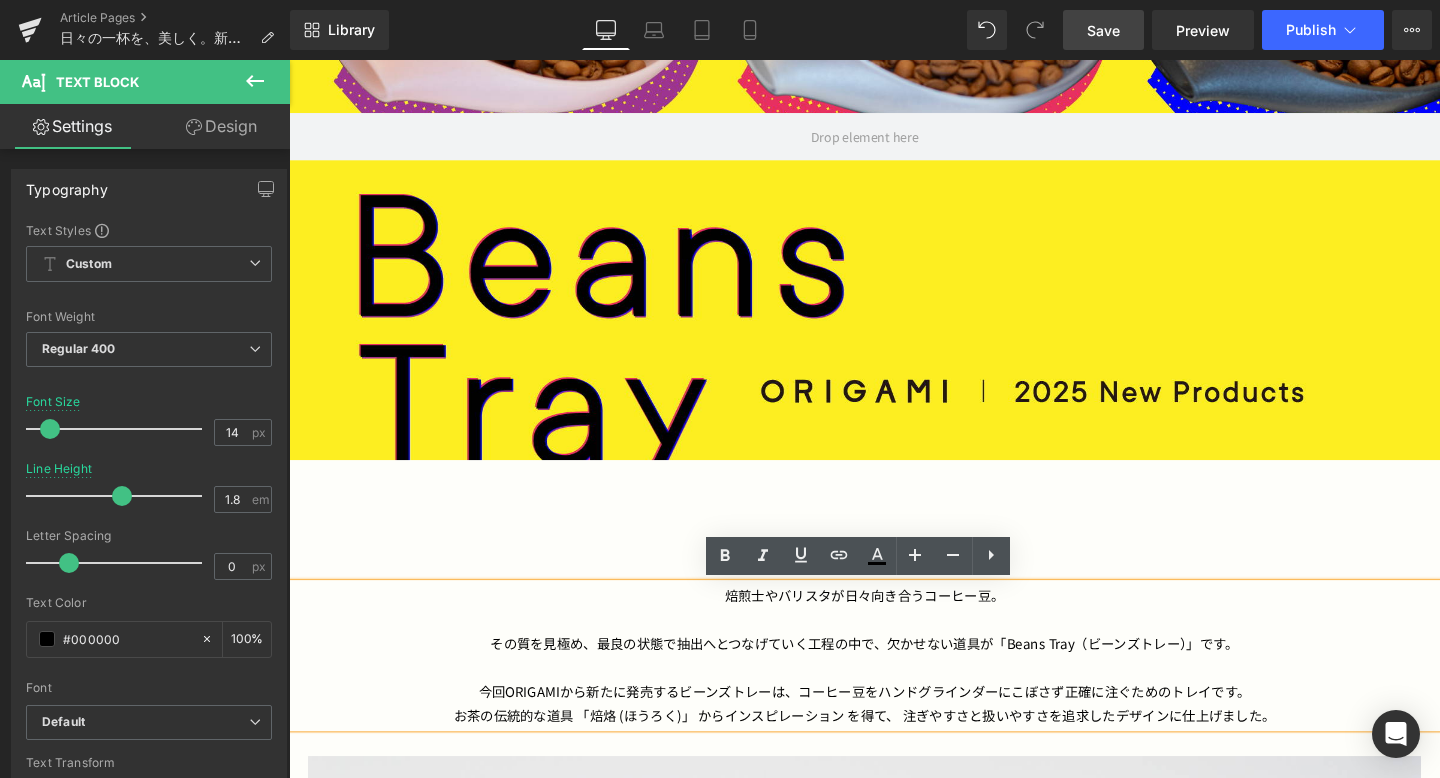 click on "焙煎士やバリスタが日々向き合うコーヒー豆。 その質を見極め、最良の状態で抽出へとつなげていく工程の中で、欠かせない道具が「Beans Tray（ビーンズトレー）」です。 今回ORIGAMIから新たに発売するビーンズトレーは、コーヒー豆をハンドグラインダーにこぼさず正確に注ぐためのトレイです。  お茶の伝統的な道具 「焙烙 (ほうろく)」 からインスピレーション を得て、 注ぎやすさと扱いやすさを追求したデザインに仕上げました。 Text Block         Image         Row         筒状の注ぎ口により、 コーヒー豆を正確に注げるだけでなく、 広い平面を備えているため、 コ ーヒー豆を一度に並べて広げることができ、 ピッキング (選別) 作業がしやすい構造になっています。 Text Block         Row         Heading" at bounding box center (894, 2127) 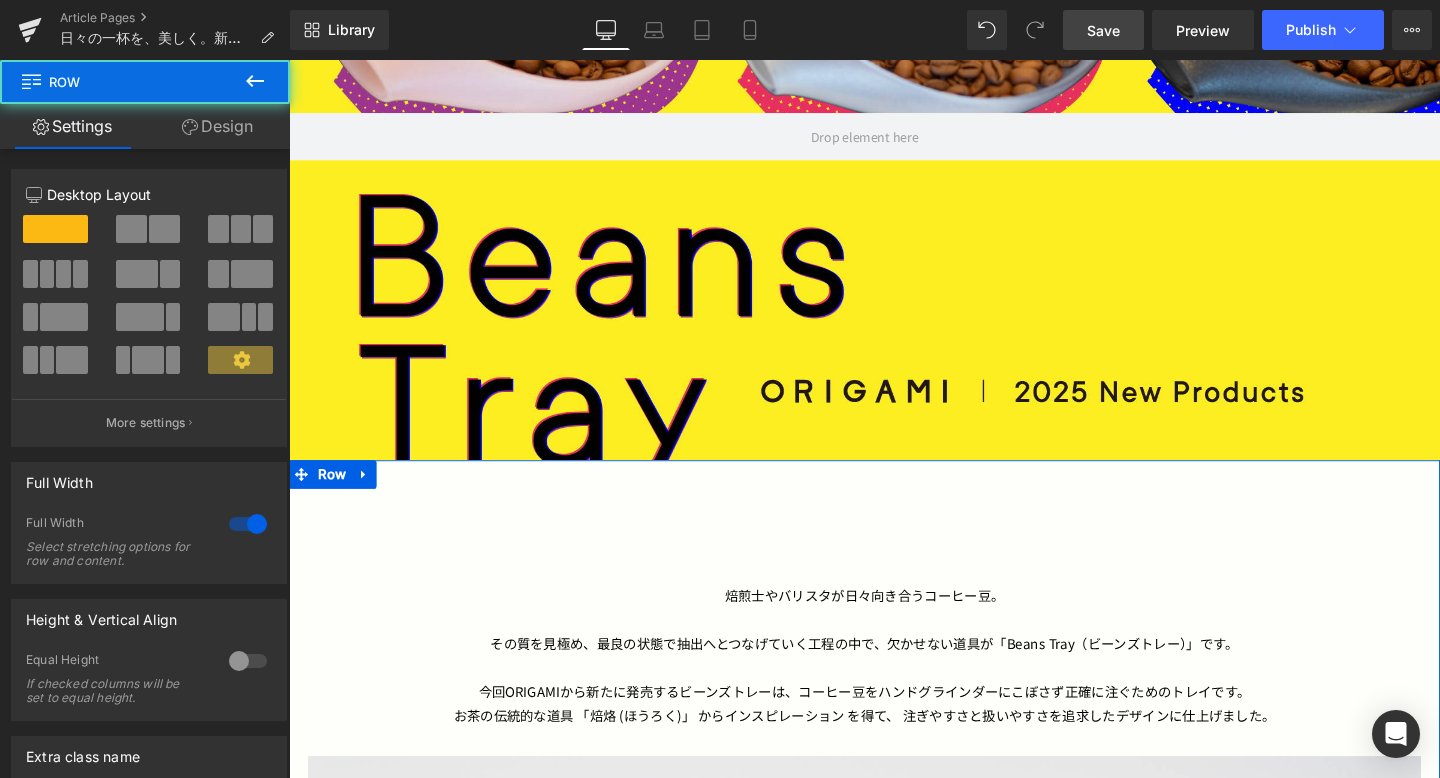 click on "焙煎士やバリスタが日々向き合うコーヒー豆。 その質を見極め、最良の状態で抽出へとつなげていく工程の中で、欠かせない道具が「Beans Tray（ビーンズトレー）」です。 今回ORIGAMIから新たに発売するビーンズトレーは、コーヒー豆をハンドグラインダーにこぼさず正確に注ぐためのトレイです。  お茶の伝統的な道具 「焙烙 (ほうろく)」 からインスピレーション を得て、 注ぎやすさと扱いやすさを追求したデザインに仕上げました。 Text Block         Image         Row         筒状の注ぎ口により、 コーヒー豆を正確に注げるだけでなく、 広い平面を備えているため、 コ ーヒー豆を一度に並べて広げることができ、 ピッキング (選別) 作業がしやすい構造になっています。 Text Block         Row         Heading" at bounding box center [894, 2127] 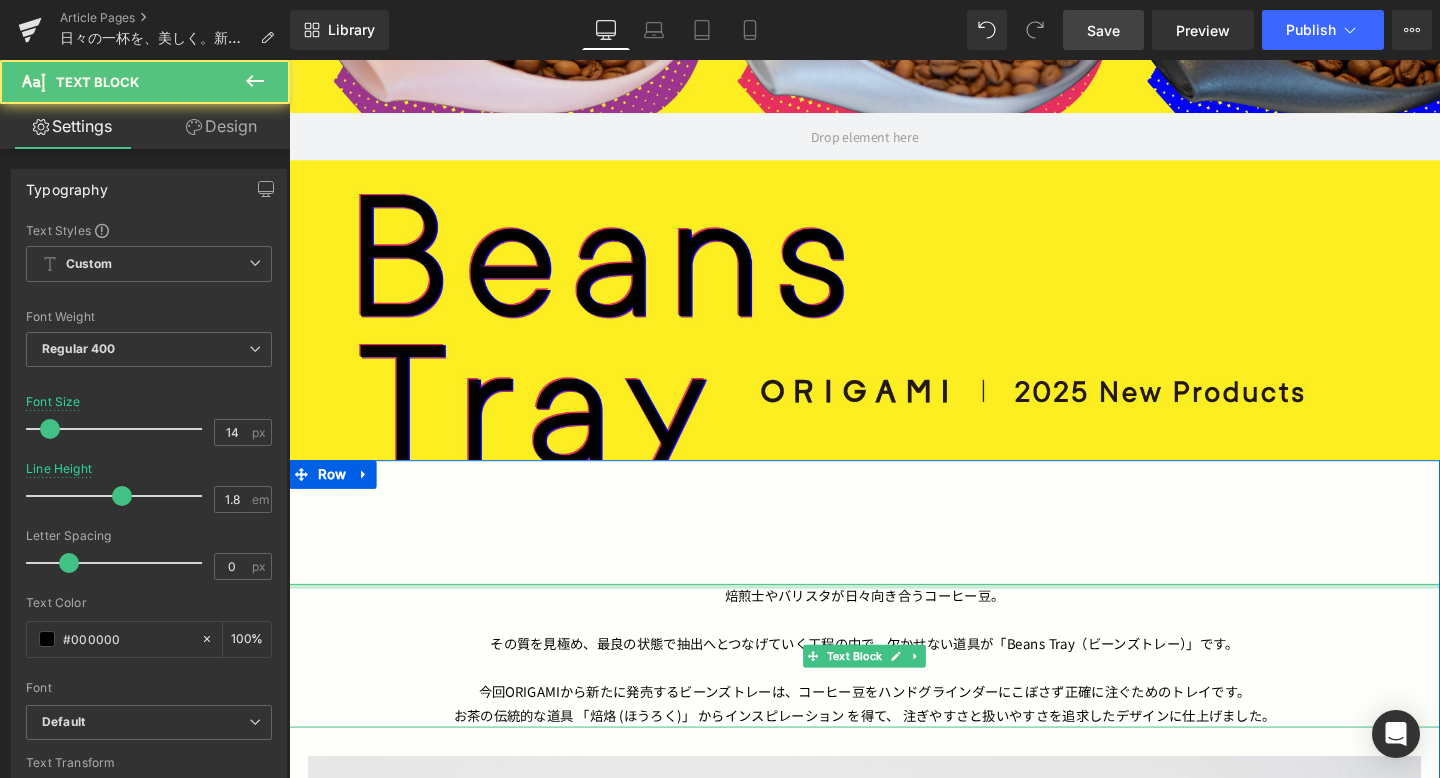 drag, startPoint x: 764, startPoint y: 612, endPoint x: 764, endPoint y: 554, distance: 58 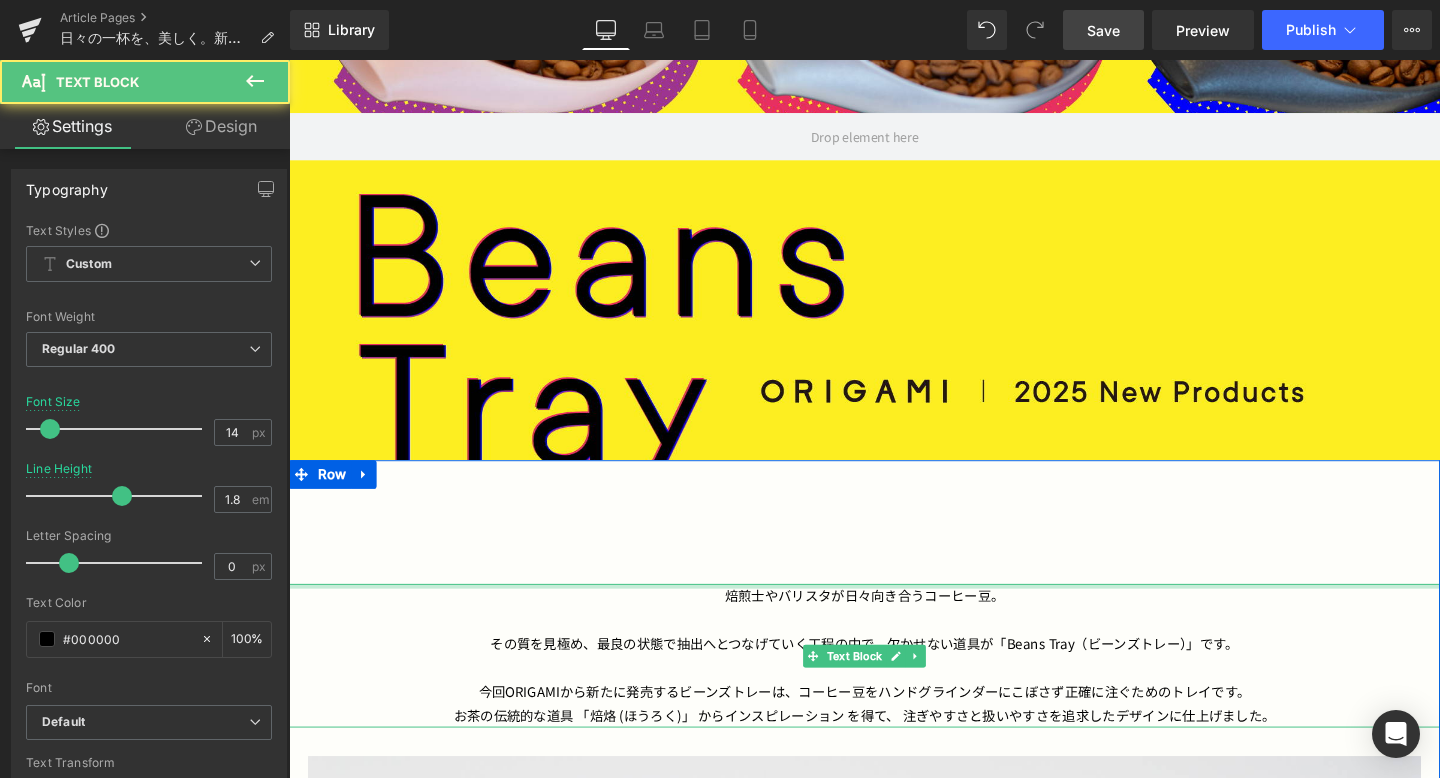 click on "焙煎士やバリスタが日々向き合うコーヒー豆。 その質を見極め、最良の状態で抽出へとつなげていく工程の中で、欠かせない道具が「Beans Tray（ビーンズトレー）」です。 今回ORIGAMIから新たに発売するビーンズトレーは、コーヒー豆をハンドグラインダーにこぼさず正確に注ぐためのトレイです。  お茶の伝統的な道具 「焙烙 (ほうろく)」 からインスピレーション を得て、 注ぎやすさと扱いやすさを追求したデザインに仕上げました。 Text Block         Image         Row         筒状の注ぎ口により、 コーヒー豆を正確に注げるだけでなく、 広い平面を備えているため、 コ ーヒー豆を一度に並べて広げることができ、 ピッキング (選別) 作業がしやすい構造になっています。 Text Block         Row         Heading" at bounding box center (894, 2127) 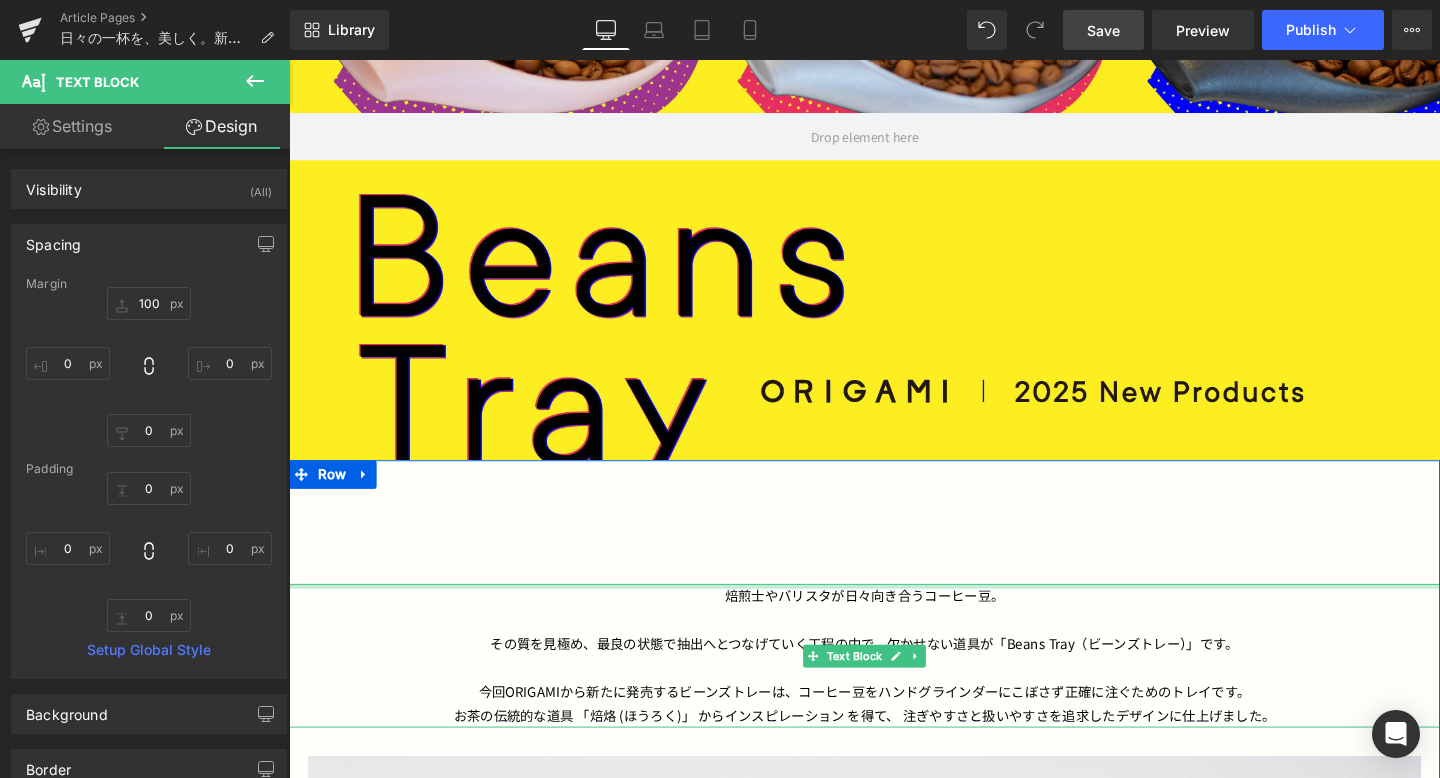 type on "0px" 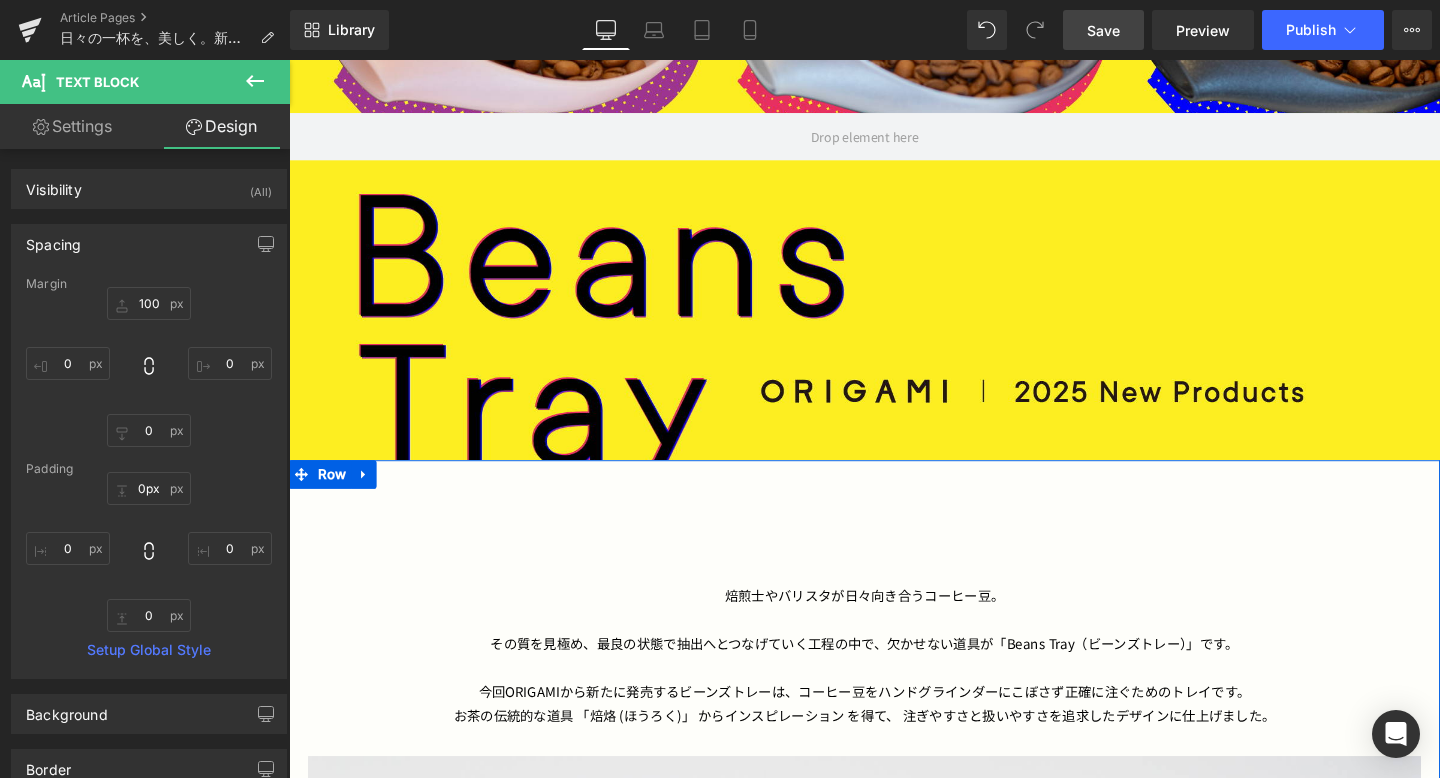 drag, startPoint x: 733, startPoint y: 612, endPoint x: 737, endPoint y: 565, distance: 47.169907 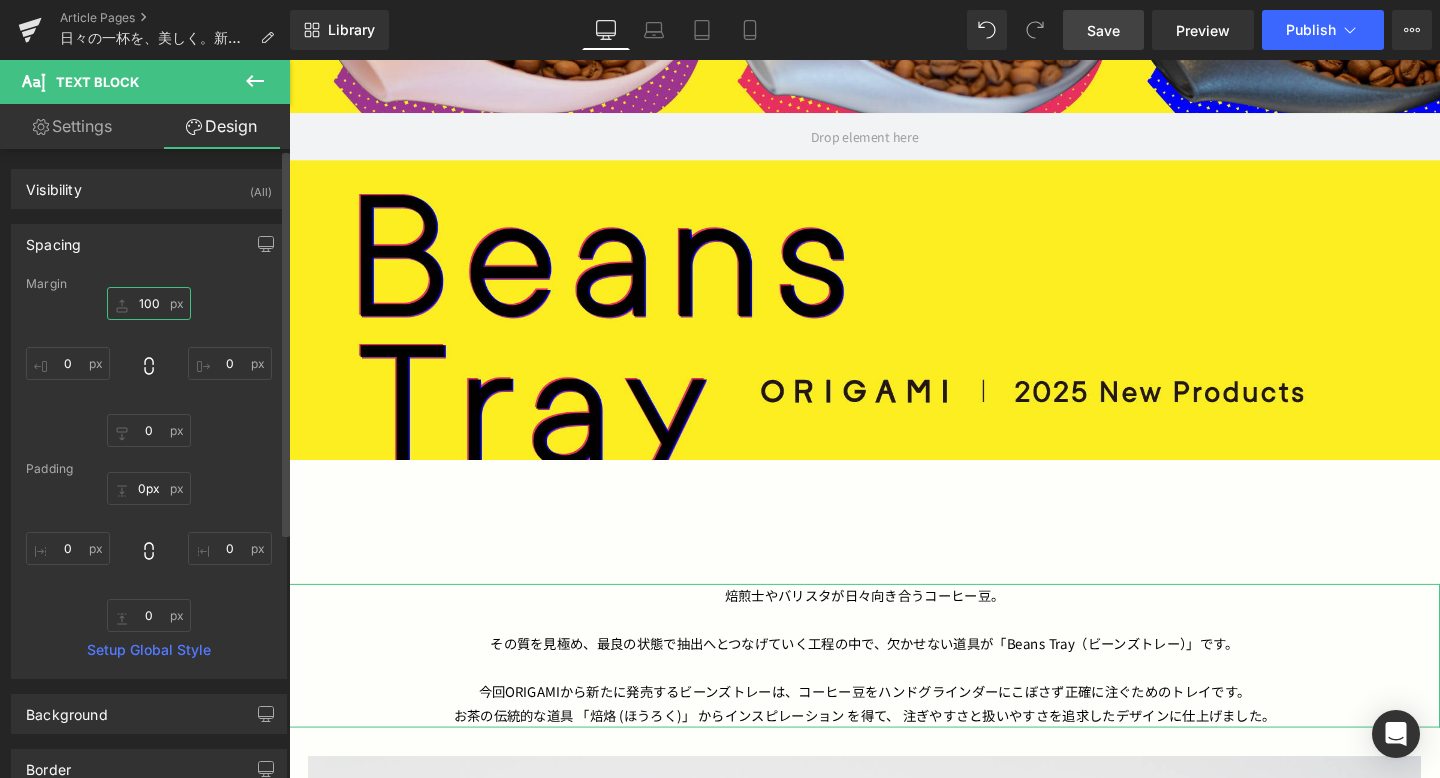 click on "100" at bounding box center [149, 303] 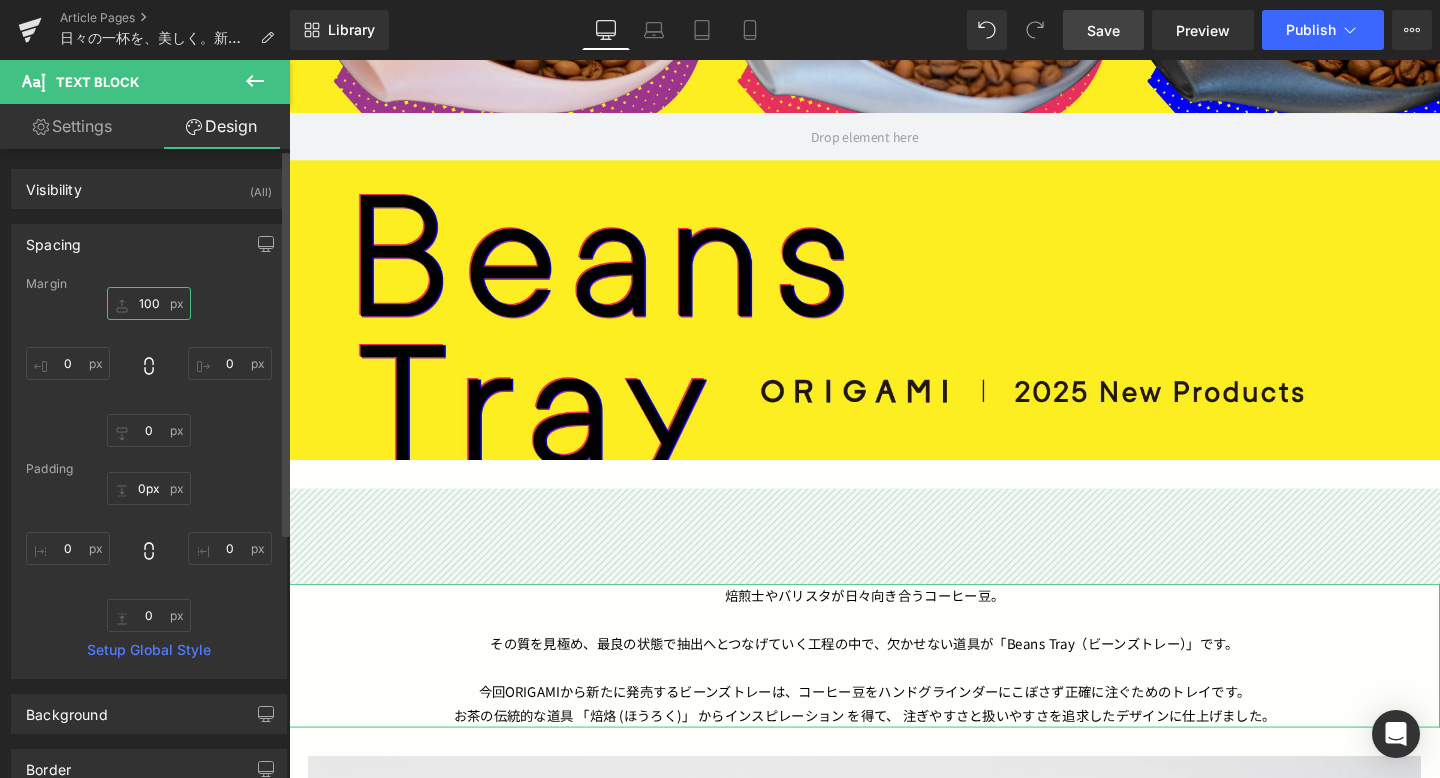 type on "0" 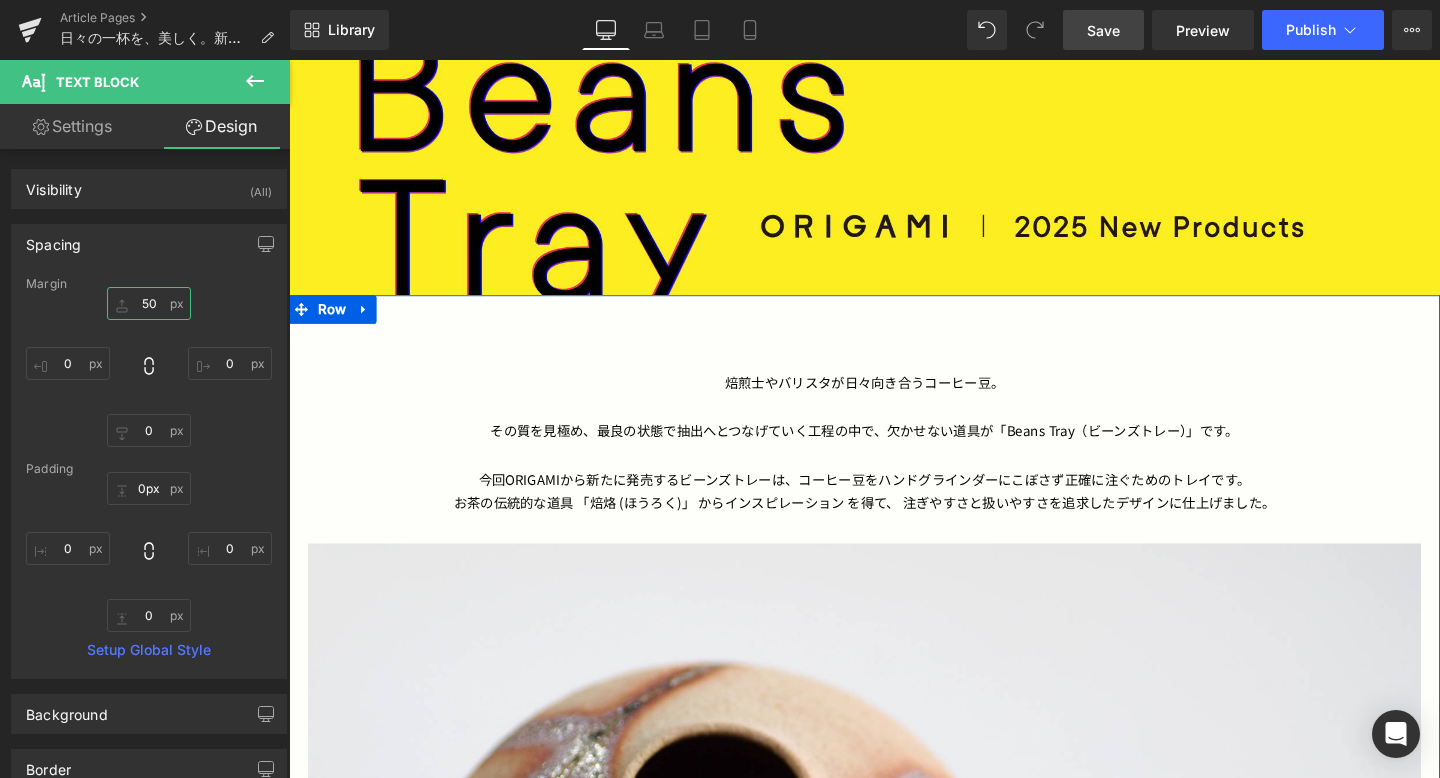 scroll, scrollTop: 764, scrollLeft: 0, axis: vertical 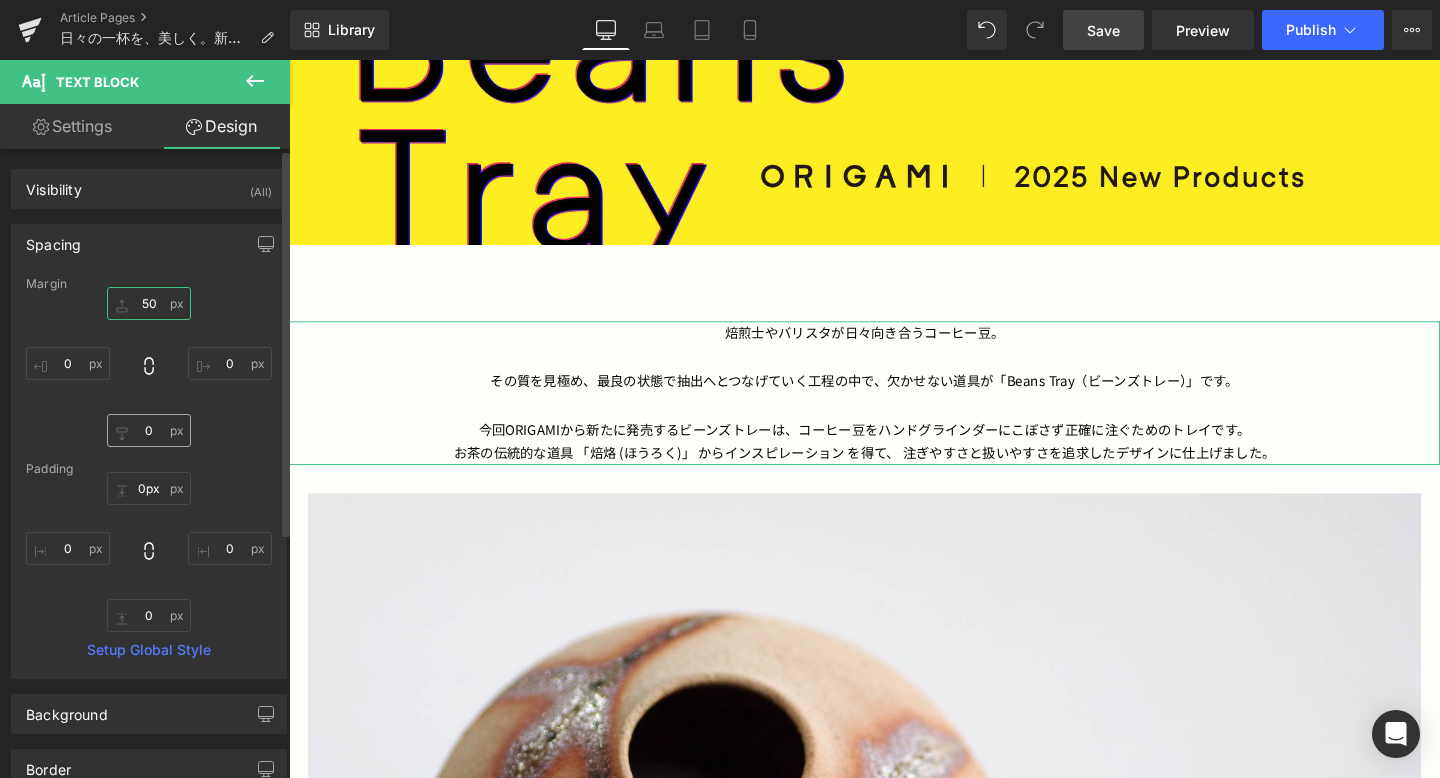 type on "50" 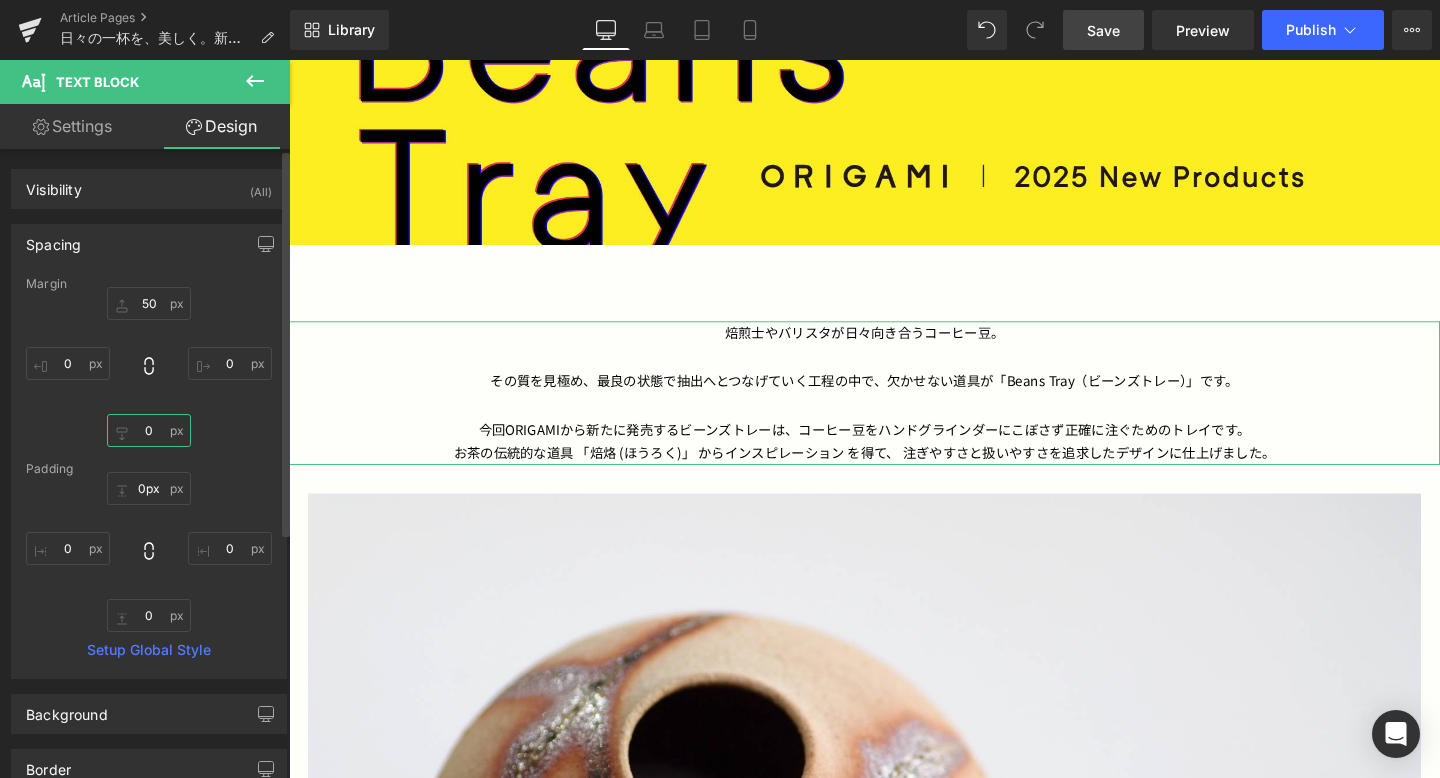 click on "0" at bounding box center (149, 430) 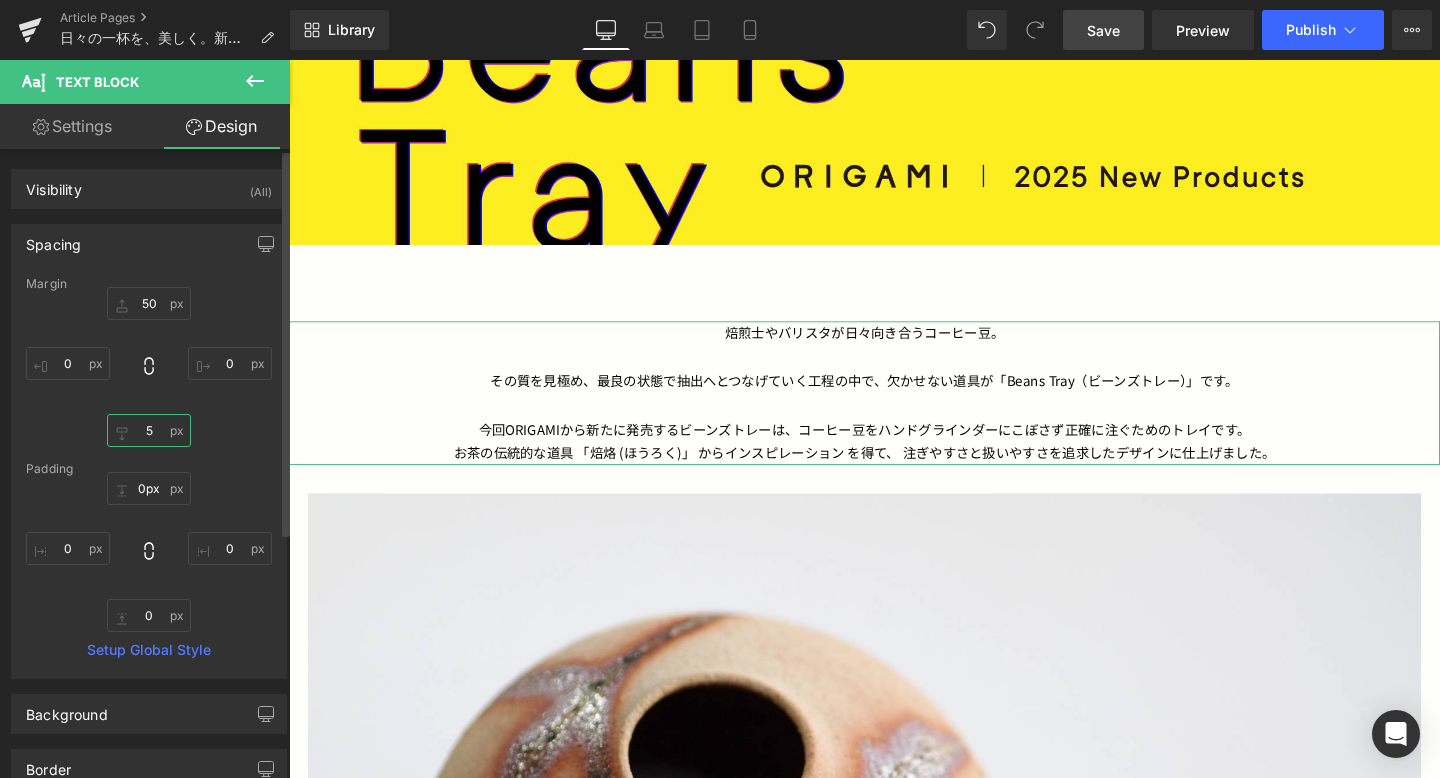 type on "50" 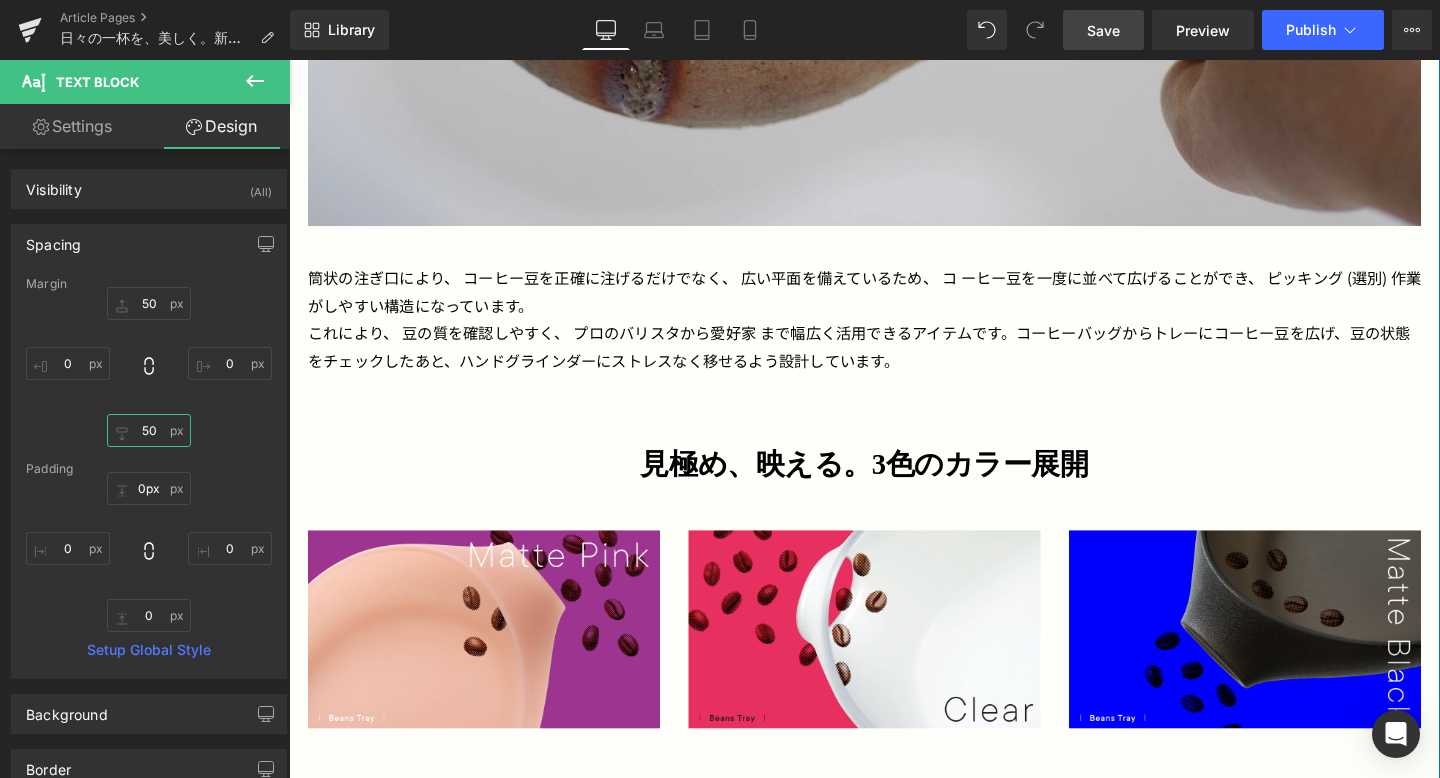 scroll, scrollTop: 1928, scrollLeft: 0, axis: vertical 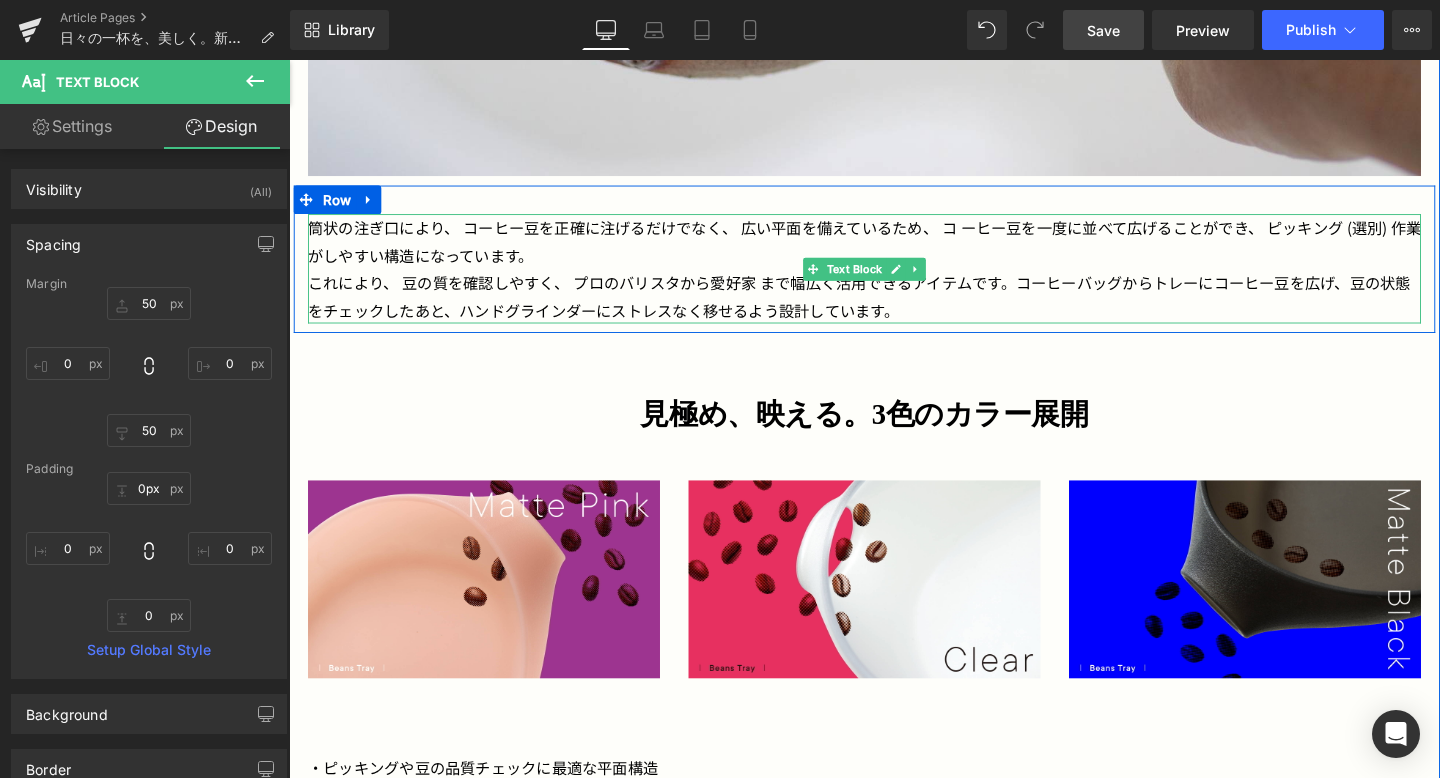 click on "これにより、 豆の質を確認しやすく、 プロのバリスタから愛好家 まで幅広く活用できるアイテムです。コーヒーバッグからトレーにコーヒー豆を広げ、豆の状態をチェックしたあと、ハンドグラインダーにストレスなく移せるよう設計しています。" at bounding box center [894, 309] 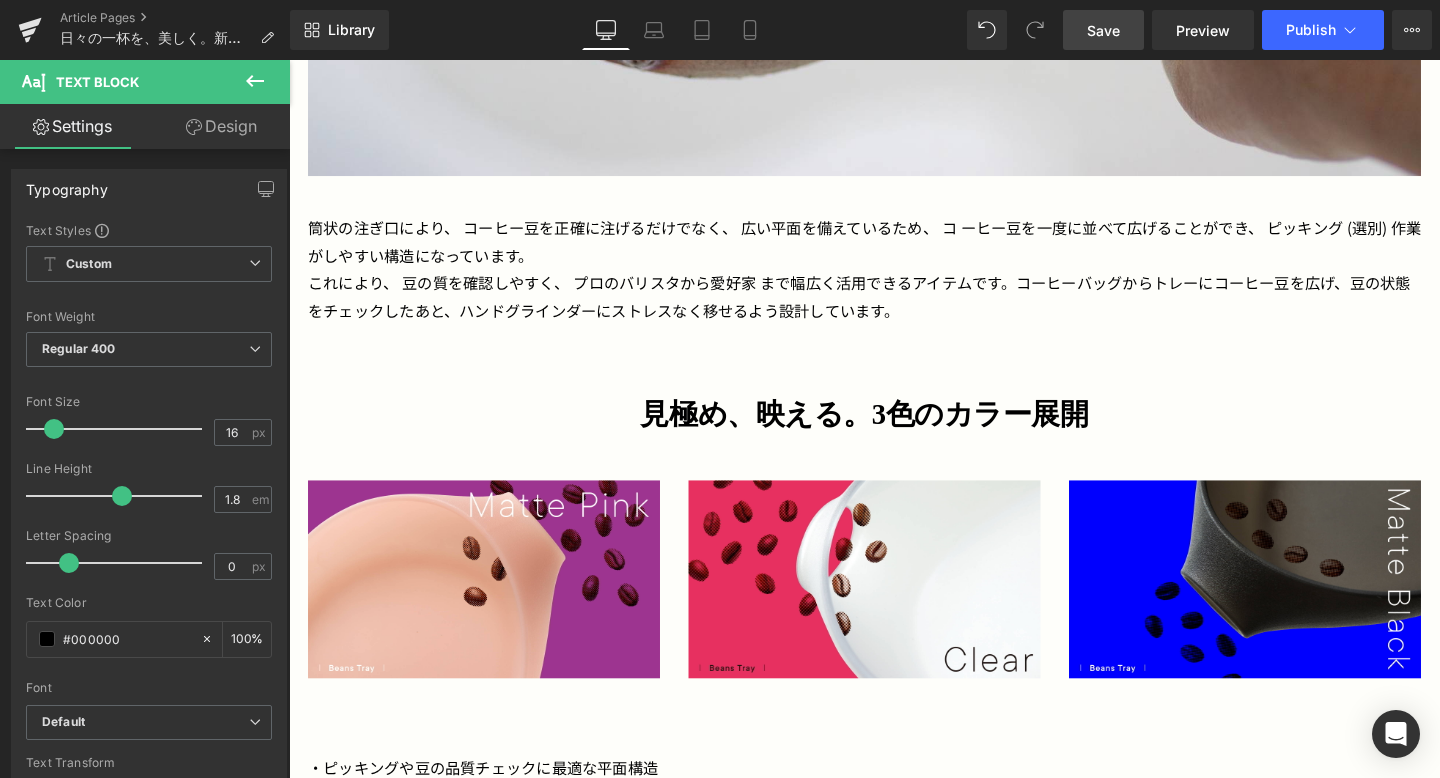 click on "Design" at bounding box center (221, 126) 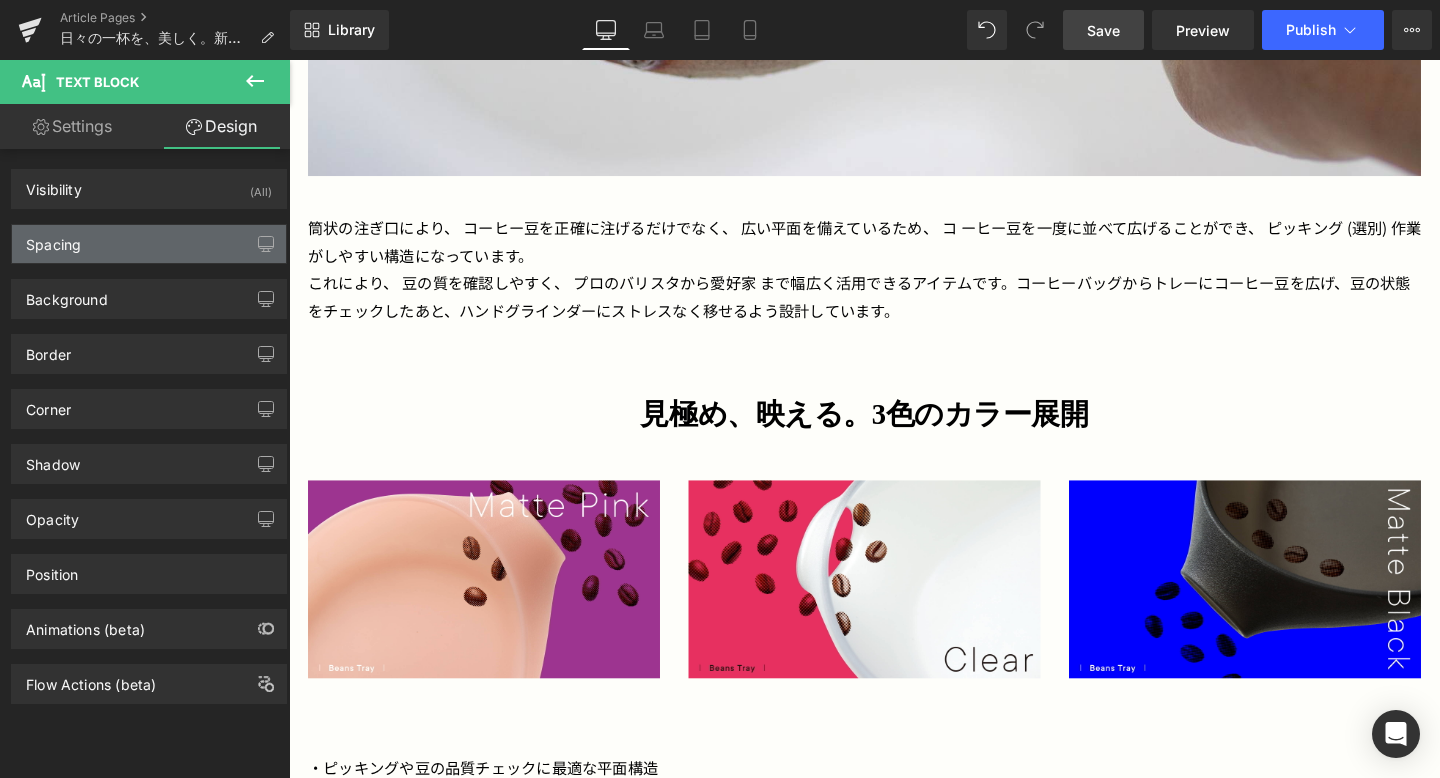 click on "Spacing" at bounding box center (149, 244) 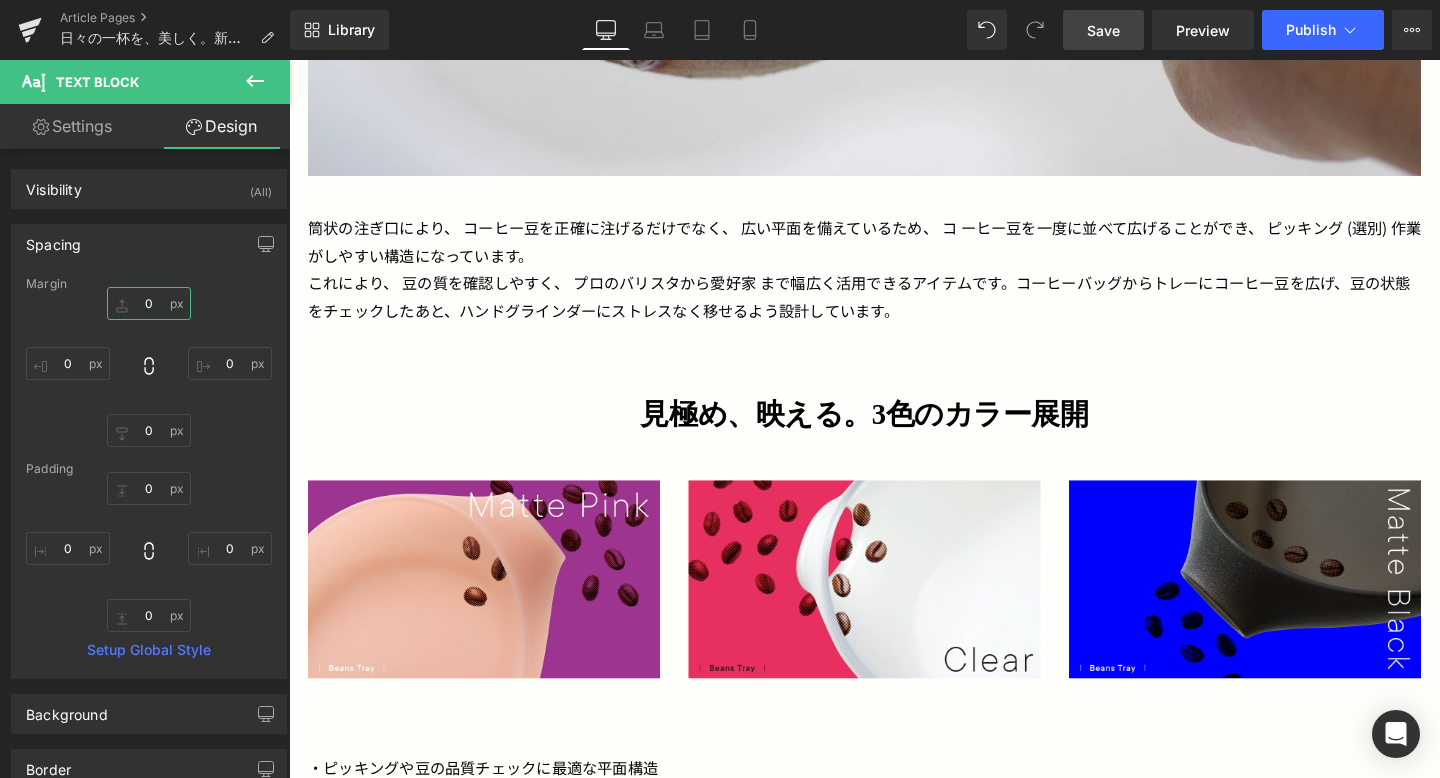 click on "0" at bounding box center (149, 303) 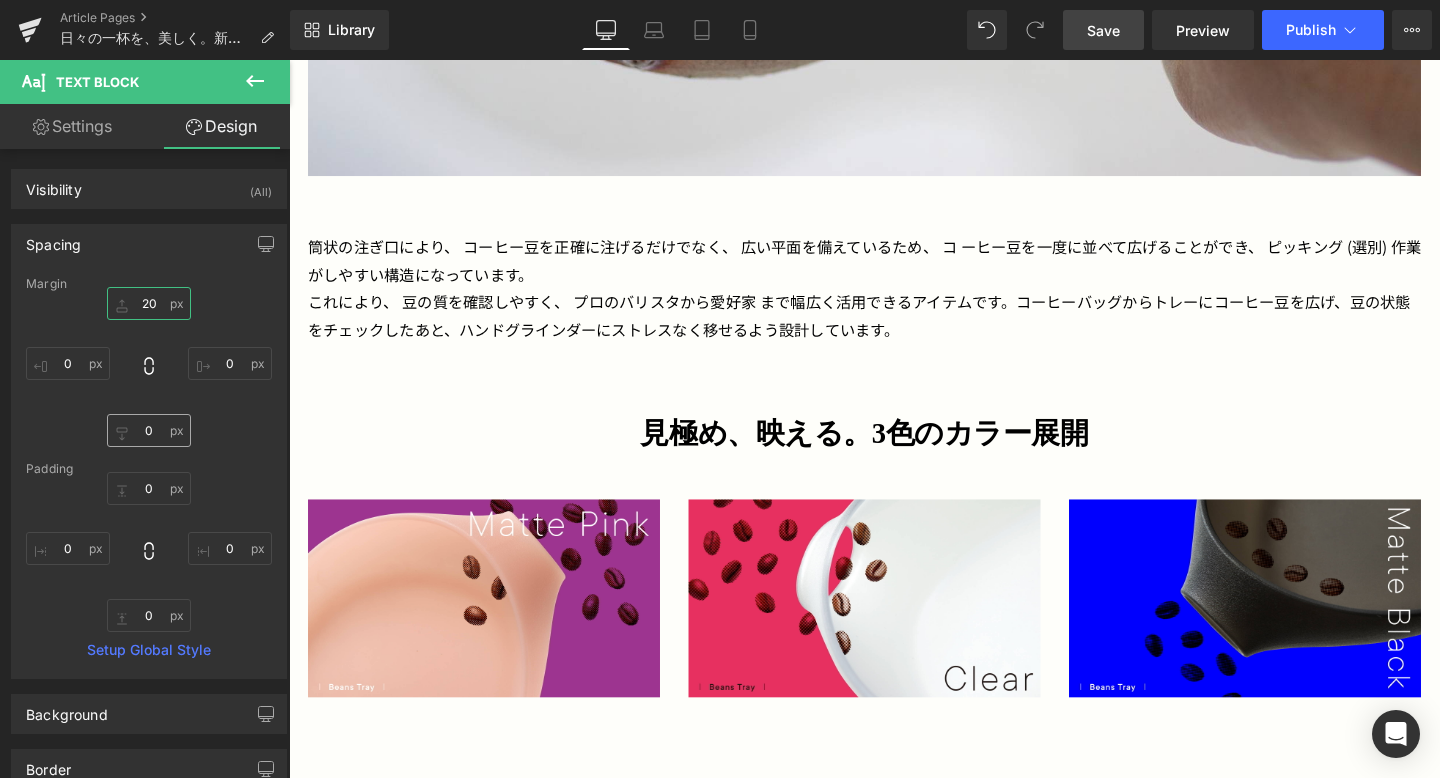 type on "20" 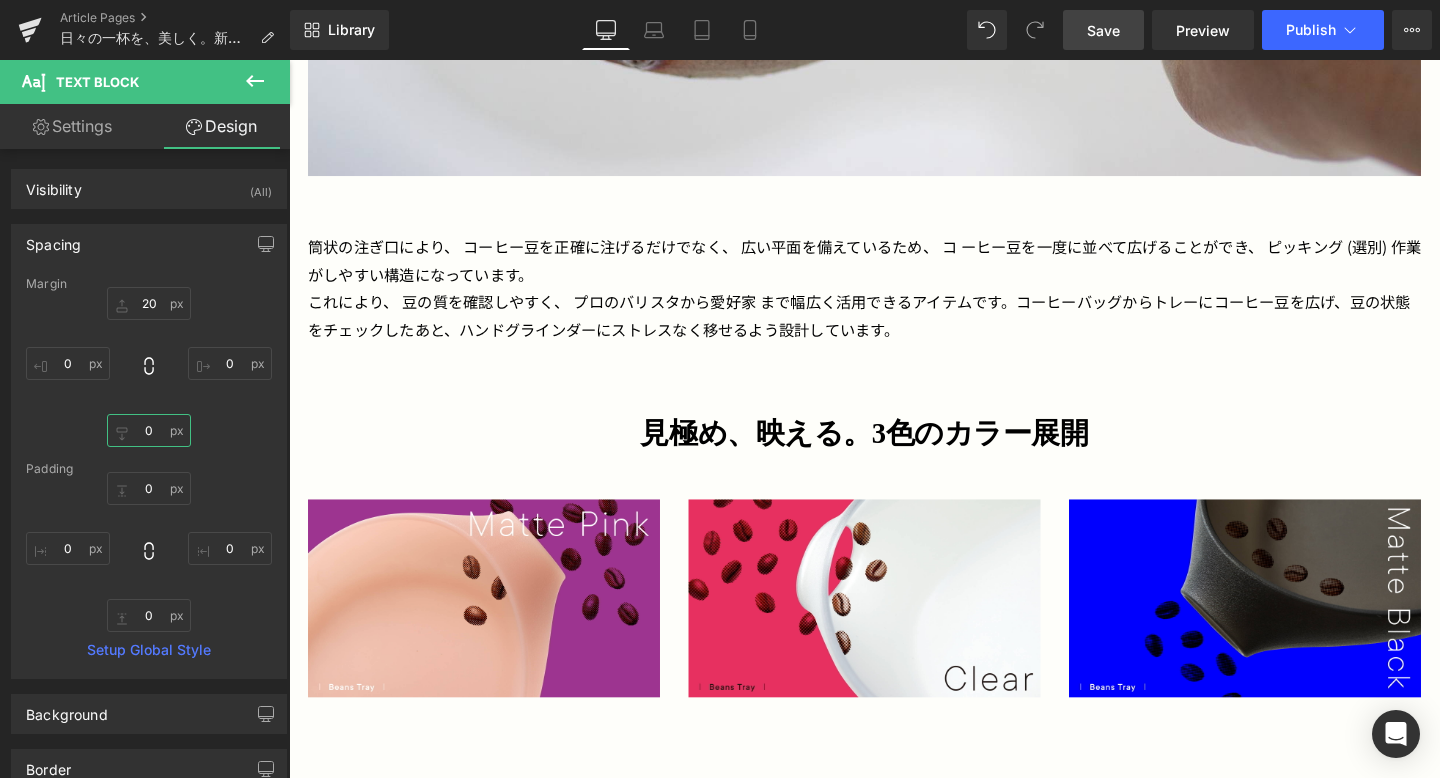 click on "0" at bounding box center [149, 430] 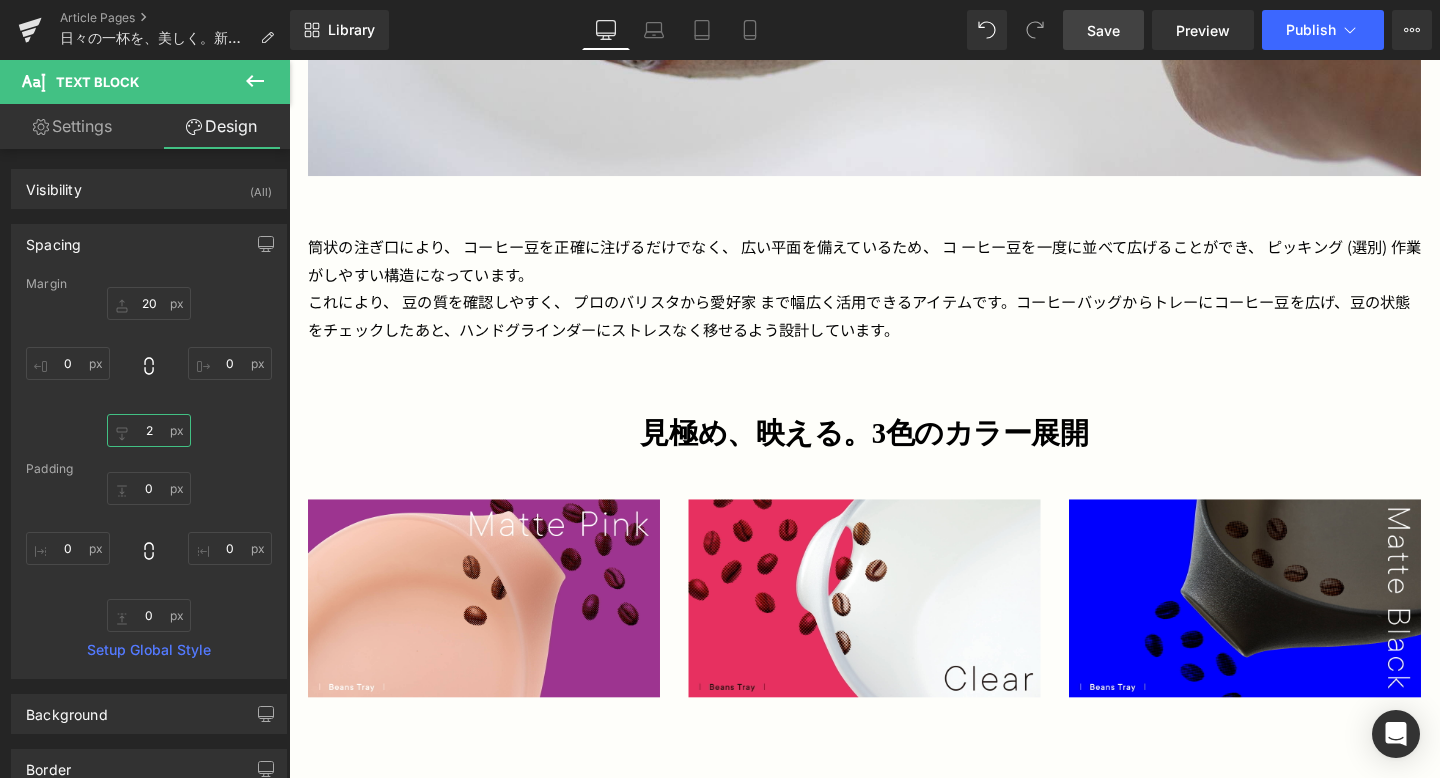 type on "20" 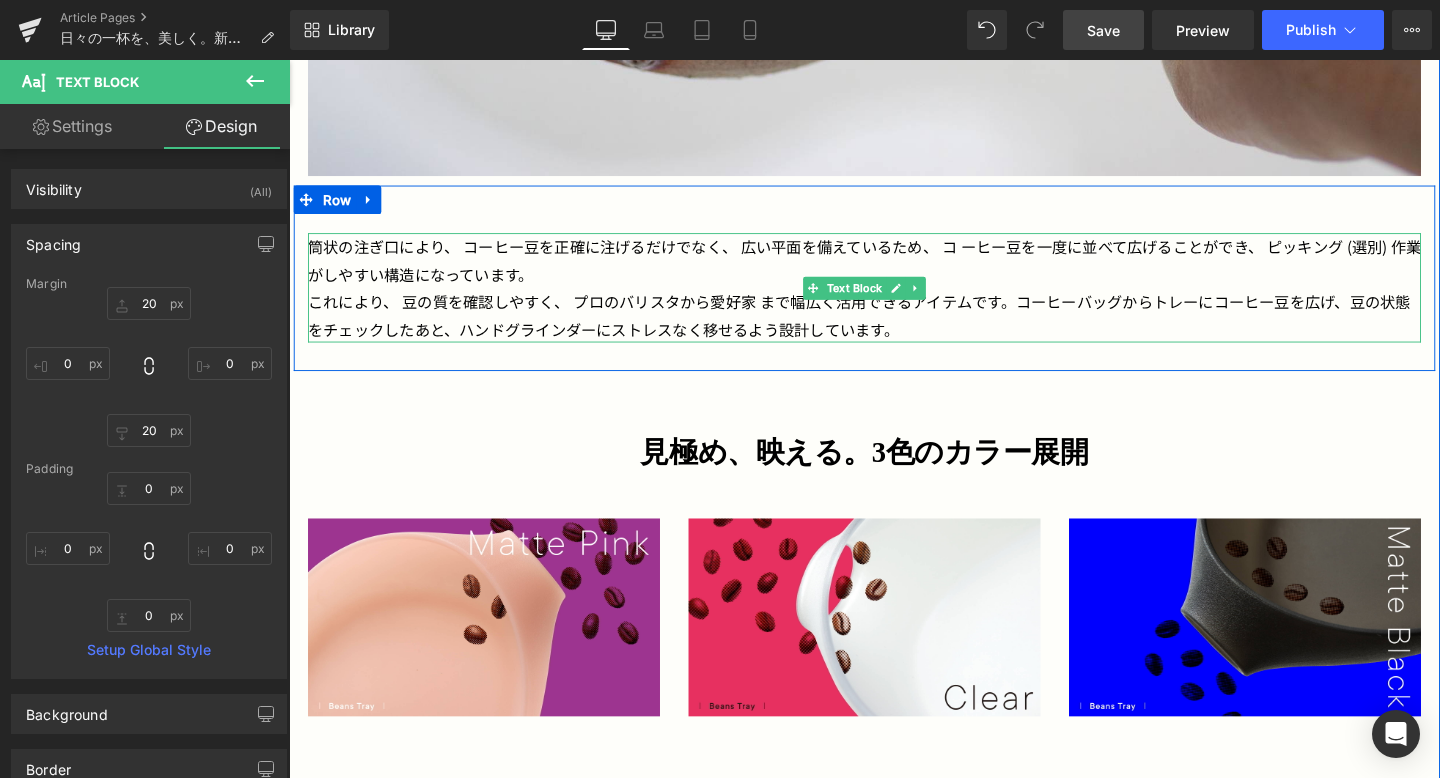 click on "筒状の注ぎ口により、 コーヒー豆を正確に注げるだけでなく、 広い平面を備えているため、 コ ーヒー豆を一度に並べて広げることができ、 ピッキング (選別) 作業がしやすい構造になっています。" at bounding box center [894, 271] 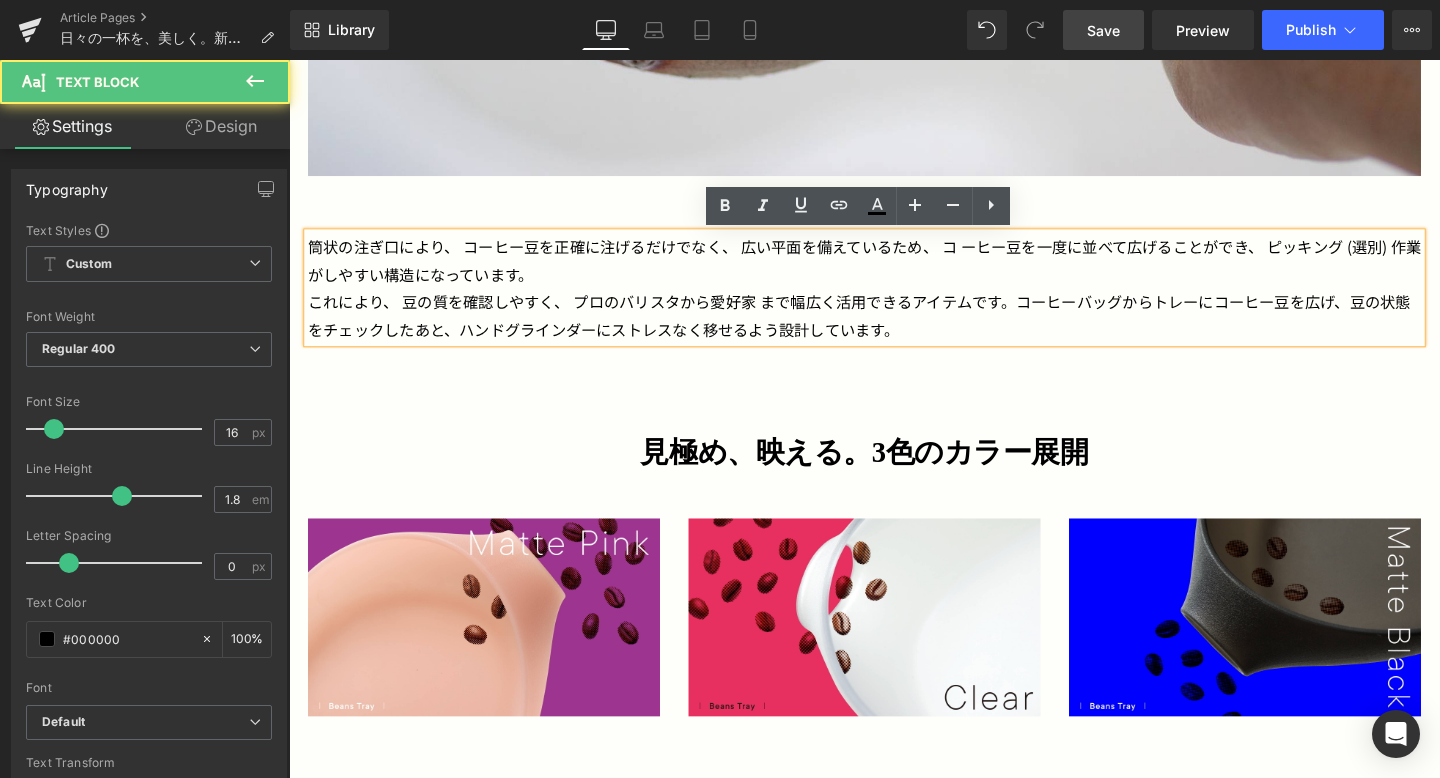 type 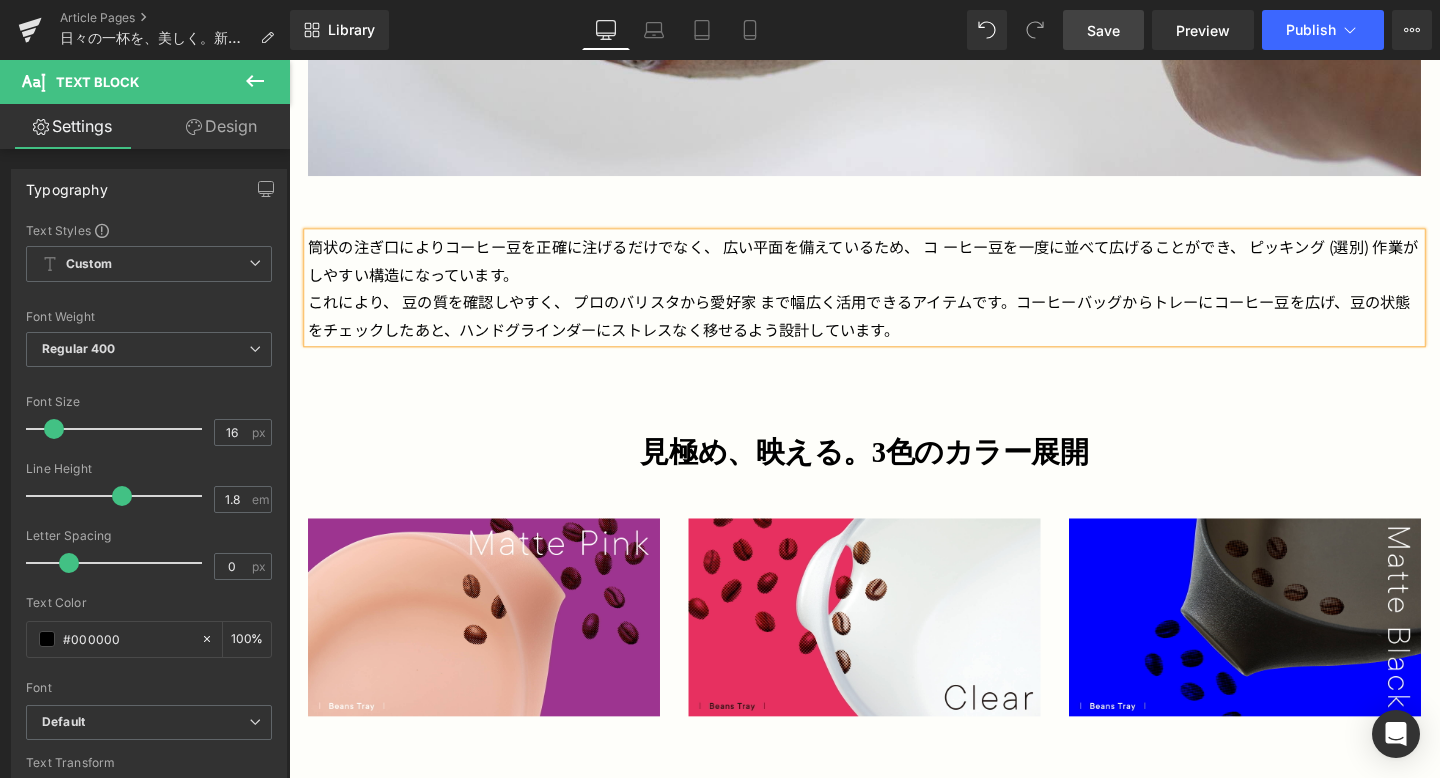 click on "筒状の注ぎ口によりコーヒー豆を正確に注げるだけでなく、 広い平面を備えているため、 コ ーヒー豆を一度に並べて広げることができ、 ピッキング (選別) 作業がしやすい構造になっています。" at bounding box center [894, 271] 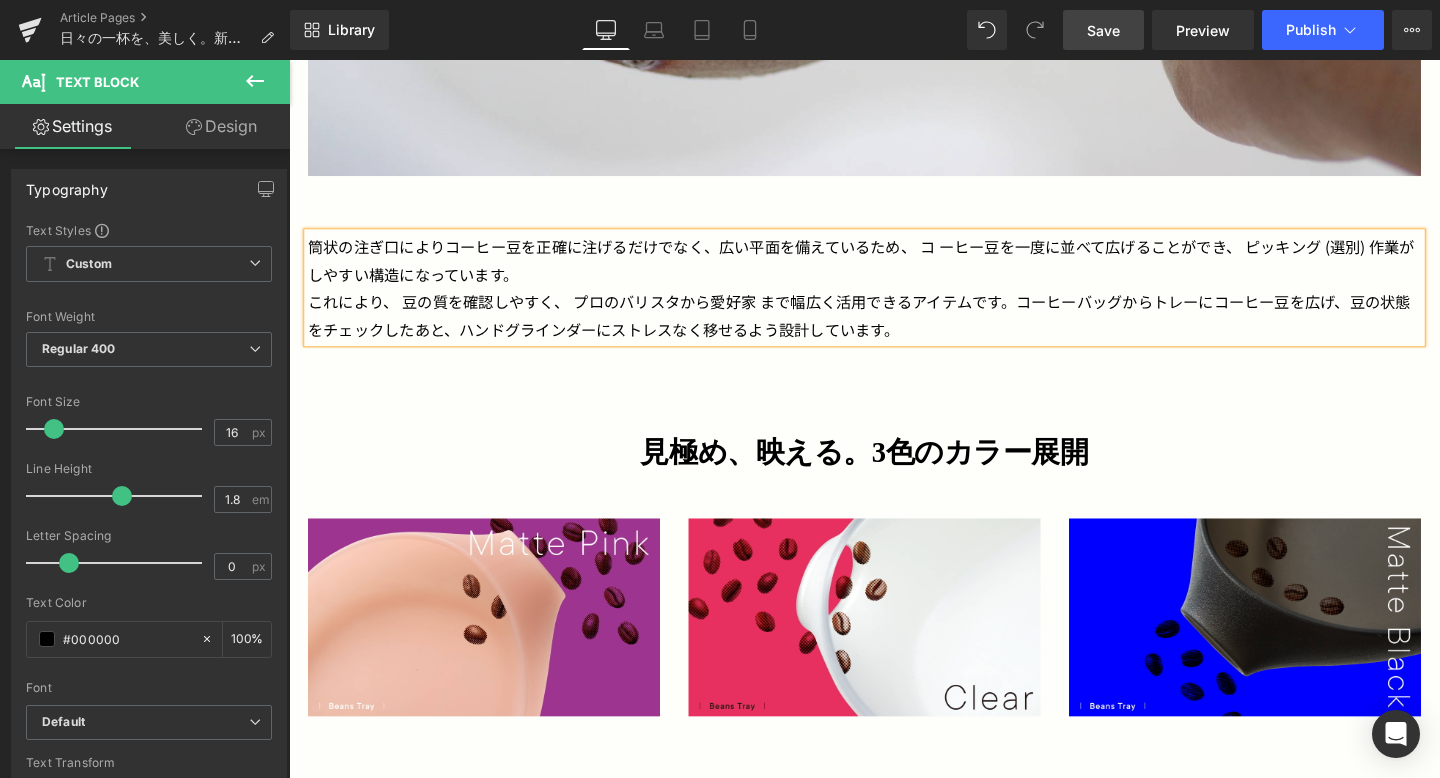 click on "広い平面を備えているため、 コ ーヒー豆を一度に並べて広げることができ、 ピッキング (選別) 作業がしやすい構造になっています。" at bounding box center (890, 270) 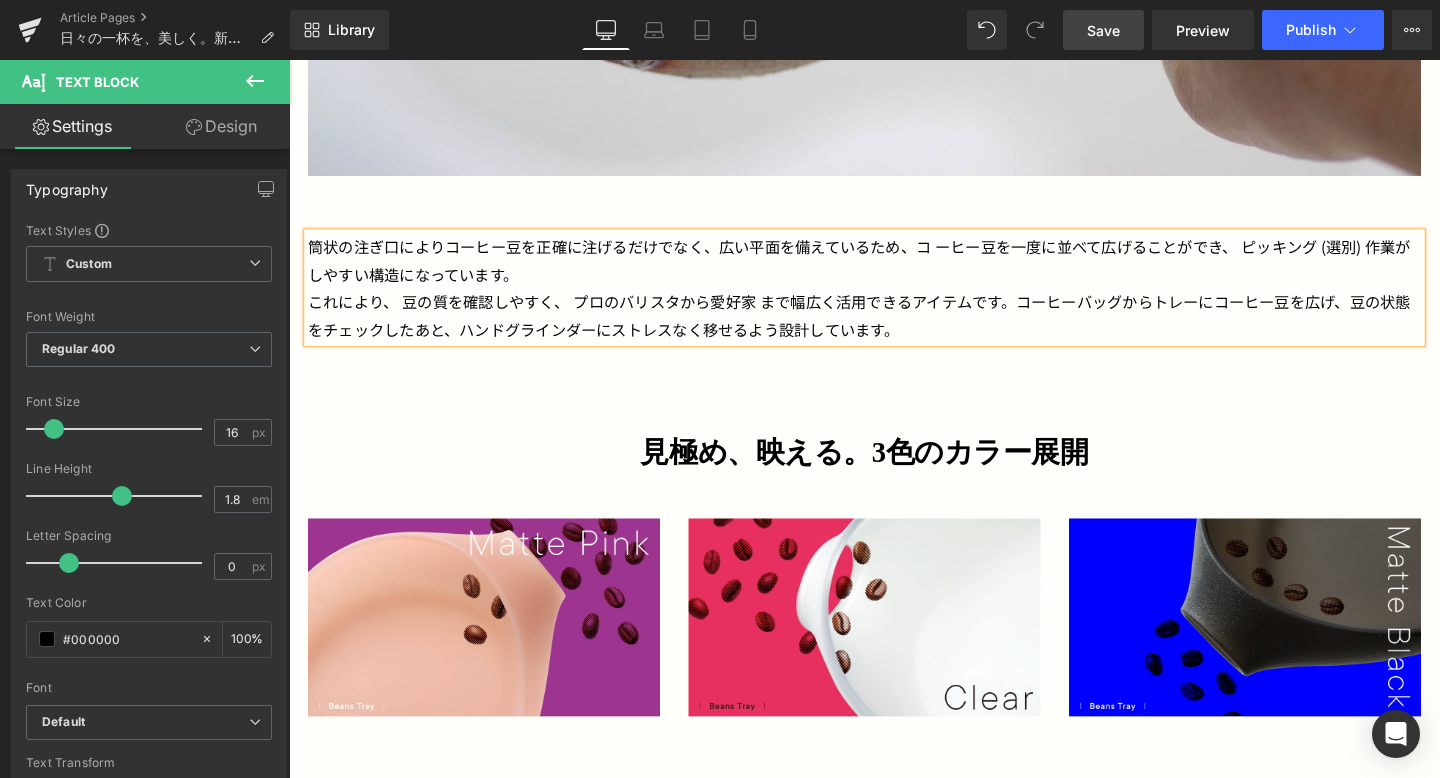click on "筒状の注ぎ口によりコーヒー豆を正確に注げるだけでなく、 広い平面を備えているため、コ ーヒー豆を一度に並べて広げることができ、 ピッキング (選別) 作業がしやすい構造になっています。" at bounding box center [894, 271] 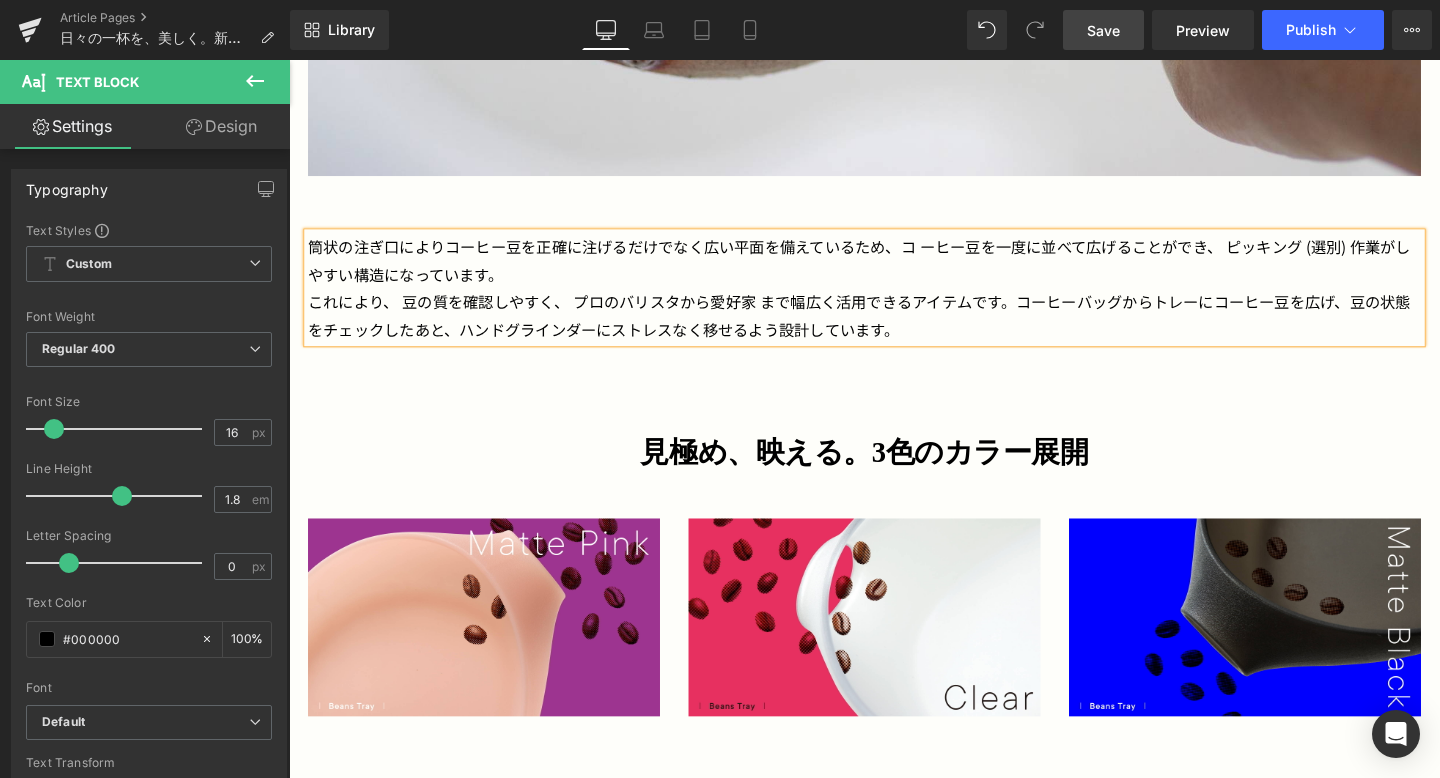 click on "筒状の注ぎ口によりコーヒー豆を正確に注げるだけでなく 広い平面を備えているため、コ ーヒー豆を一度に並べて広げることができ、 ピッキング (選別) 作業がしやすい構造になっています。" at bounding box center (894, 271) 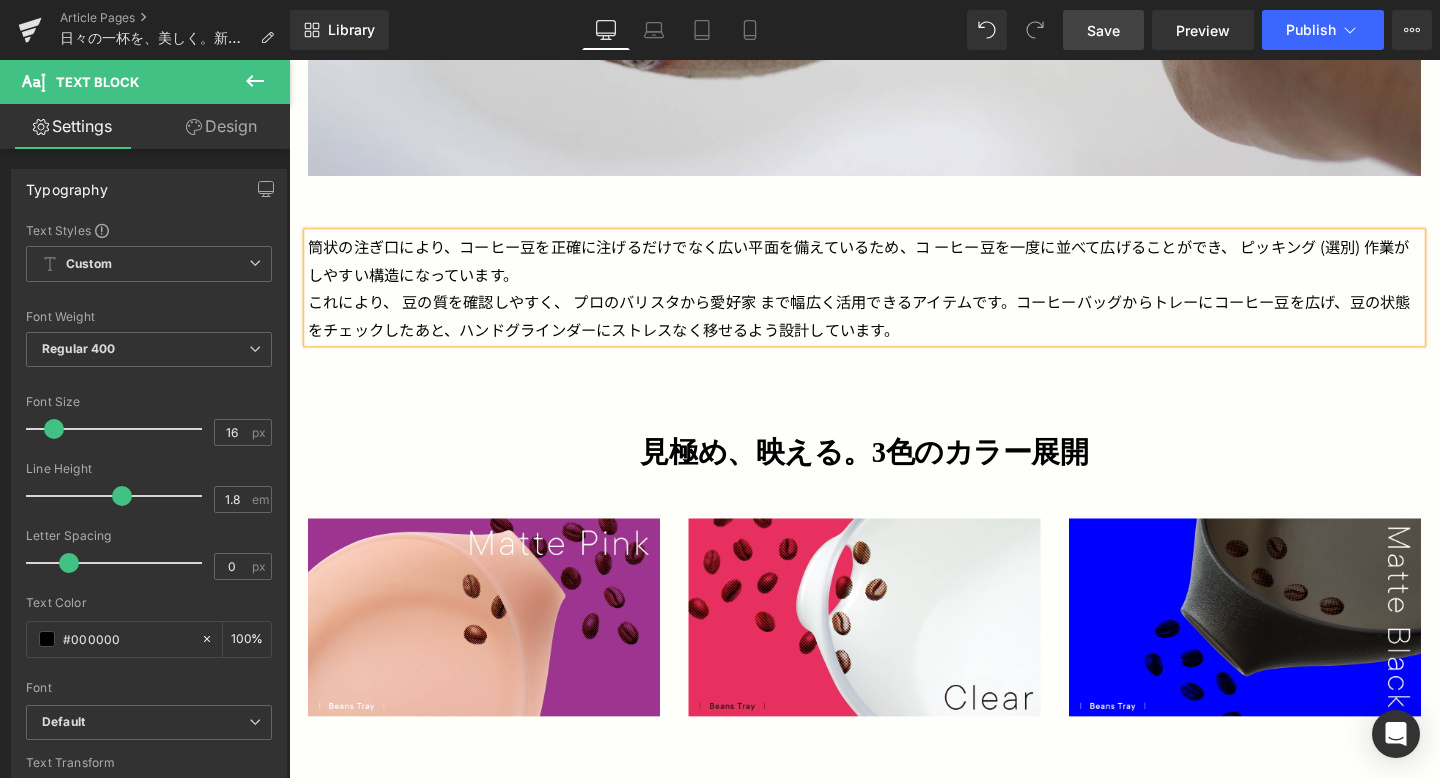 click on "広い平面を備えているため、コ ーヒー豆を一度に並べて広げることができ、 ピッキング (選別) 作業がしやすい構造になっています。" at bounding box center (888, 270) 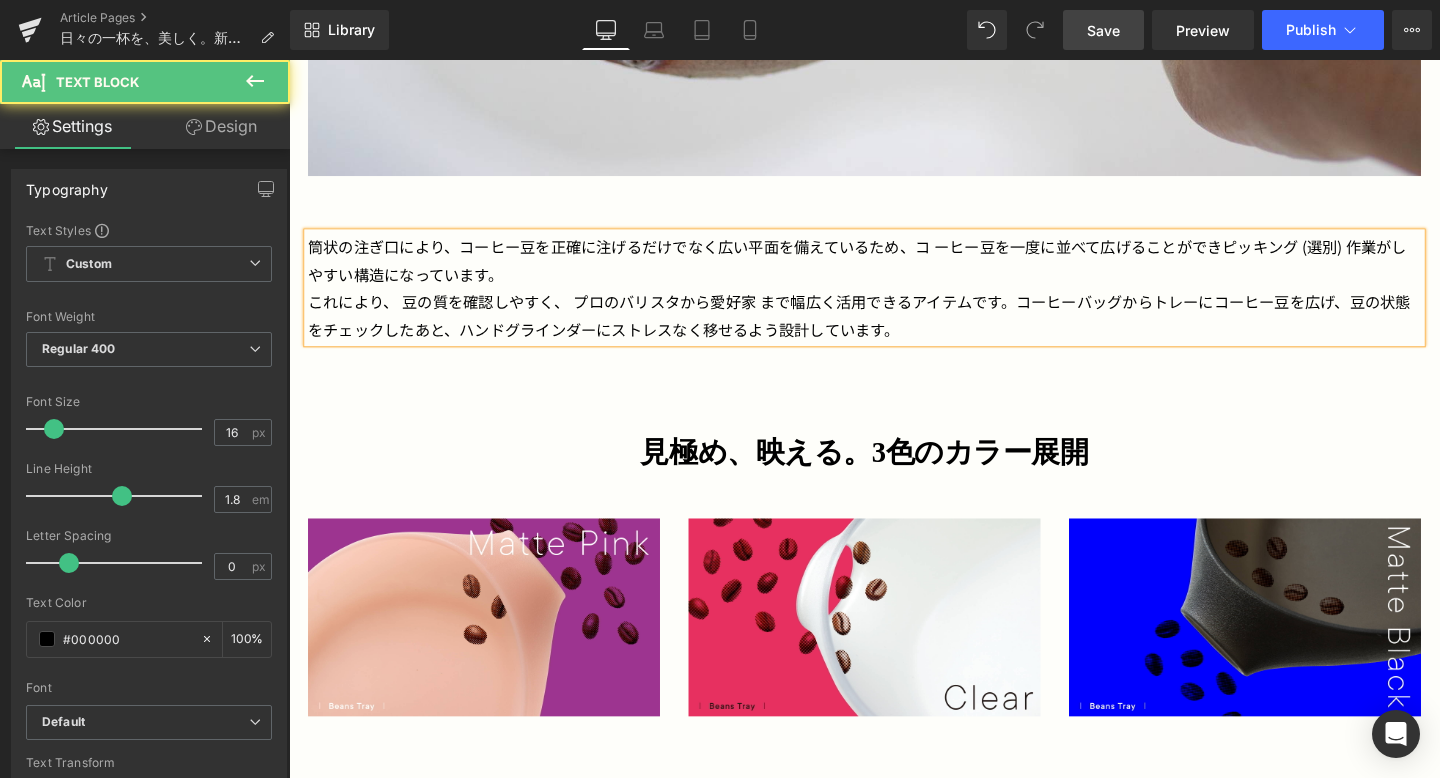 click on "これにより、 豆の質を確認しやすく、 プロのバリスタから愛好家 まで幅広く活用できるアイテムです。コーヒーバッグからトレーにコーヒー豆を広げ、豆の状態をチェックしたあと、ハンドグラインダーにストレスなく移せるよう設計しています。" at bounding box center [894, 329] 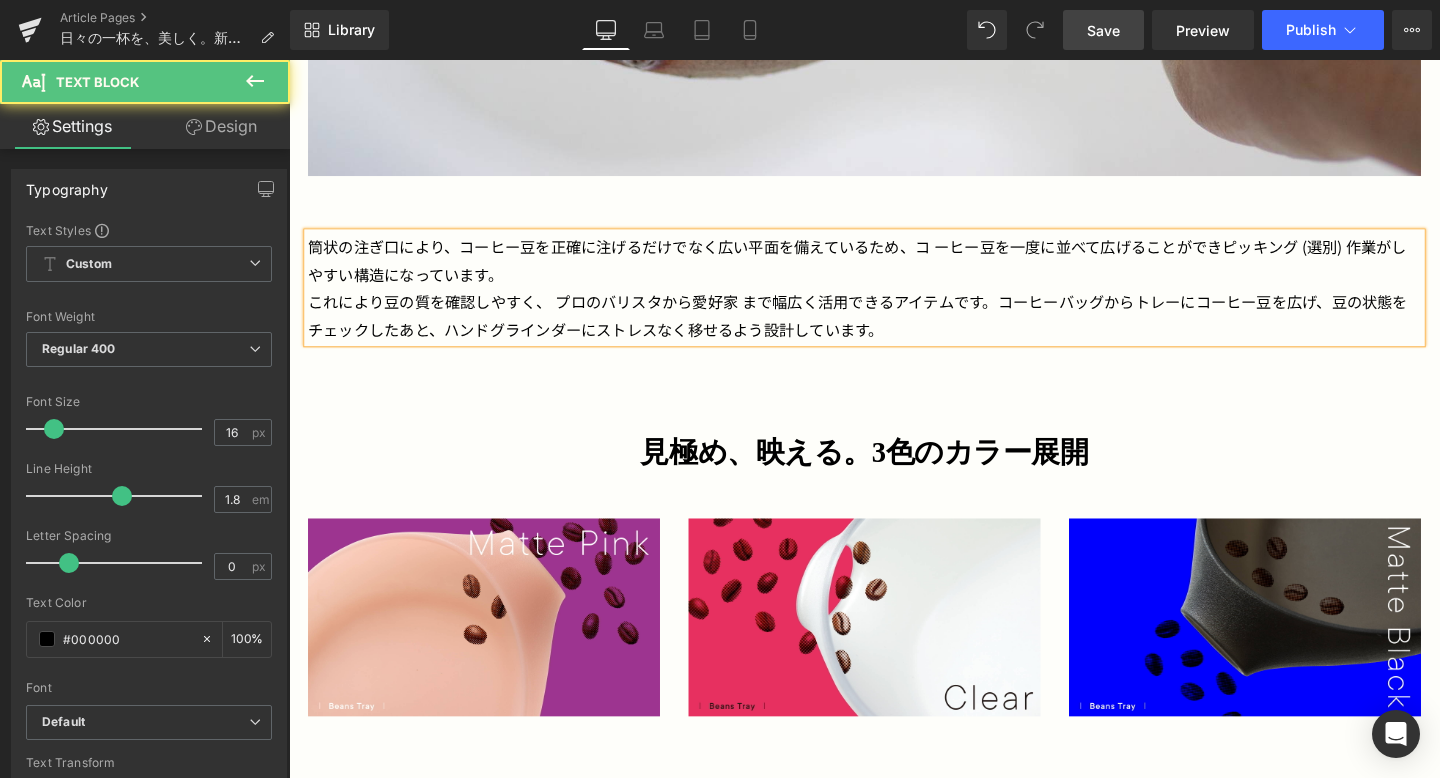 click on "これにより豆の質を確認しやすく、 プロのバリスタから愛好家 まで幅広く活用できるアイテムです。コーヒーバッグからトレーにコーヒー豆を広げ、豆の状態をチェックしたあと、ハンドグラインダーにストレスなく移せるよう設計しています。" at bounding box center [894, 329] 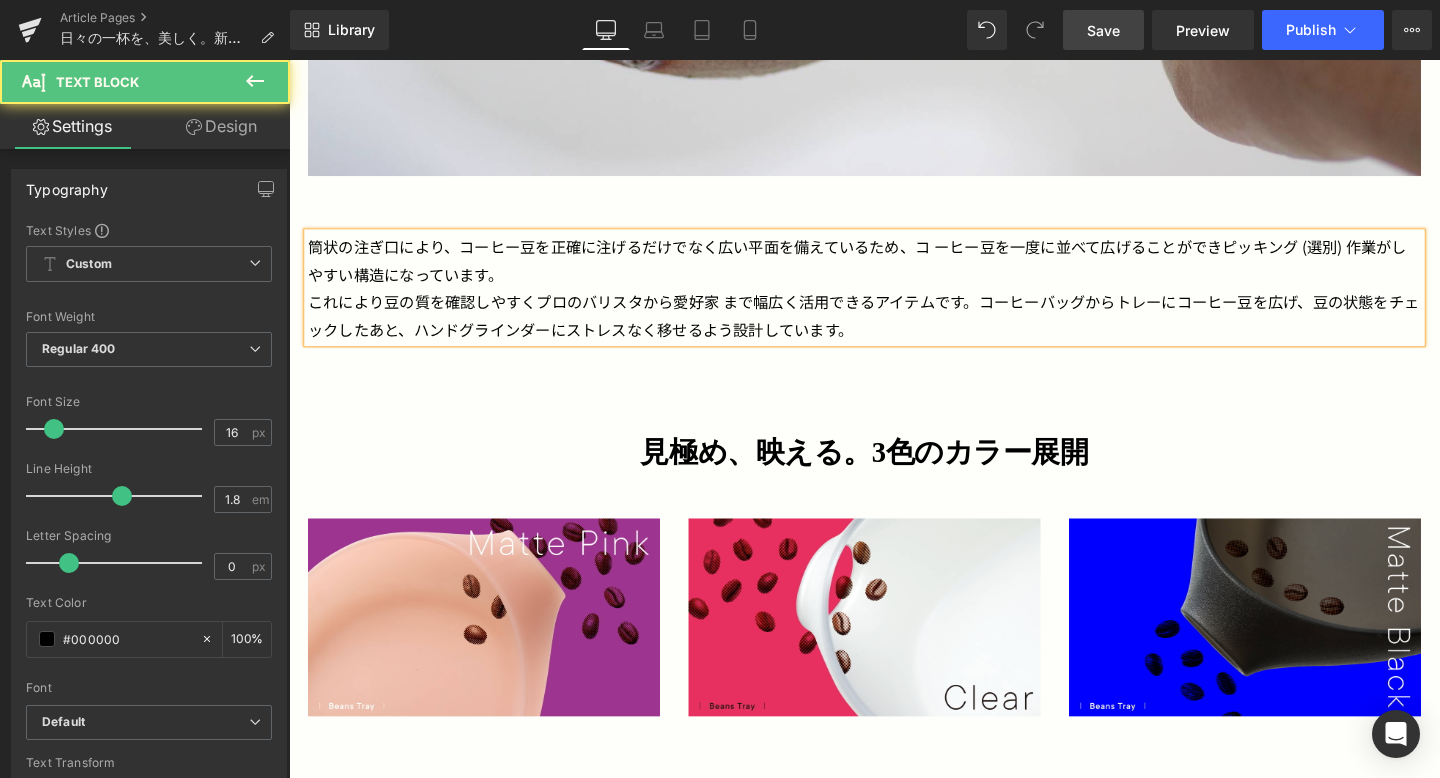 click on "これにより豆の質を確認しやすくプロのバリスタから愛好家 まで幅広く活用できるアイテムです。コーヒーバッグからトレーにコーヒー豆を広げ、豆の状態をチェックしたあと、ハンドグラインダーにストレスなく移せるよう設計しています。" at bounding box center [894, 329] 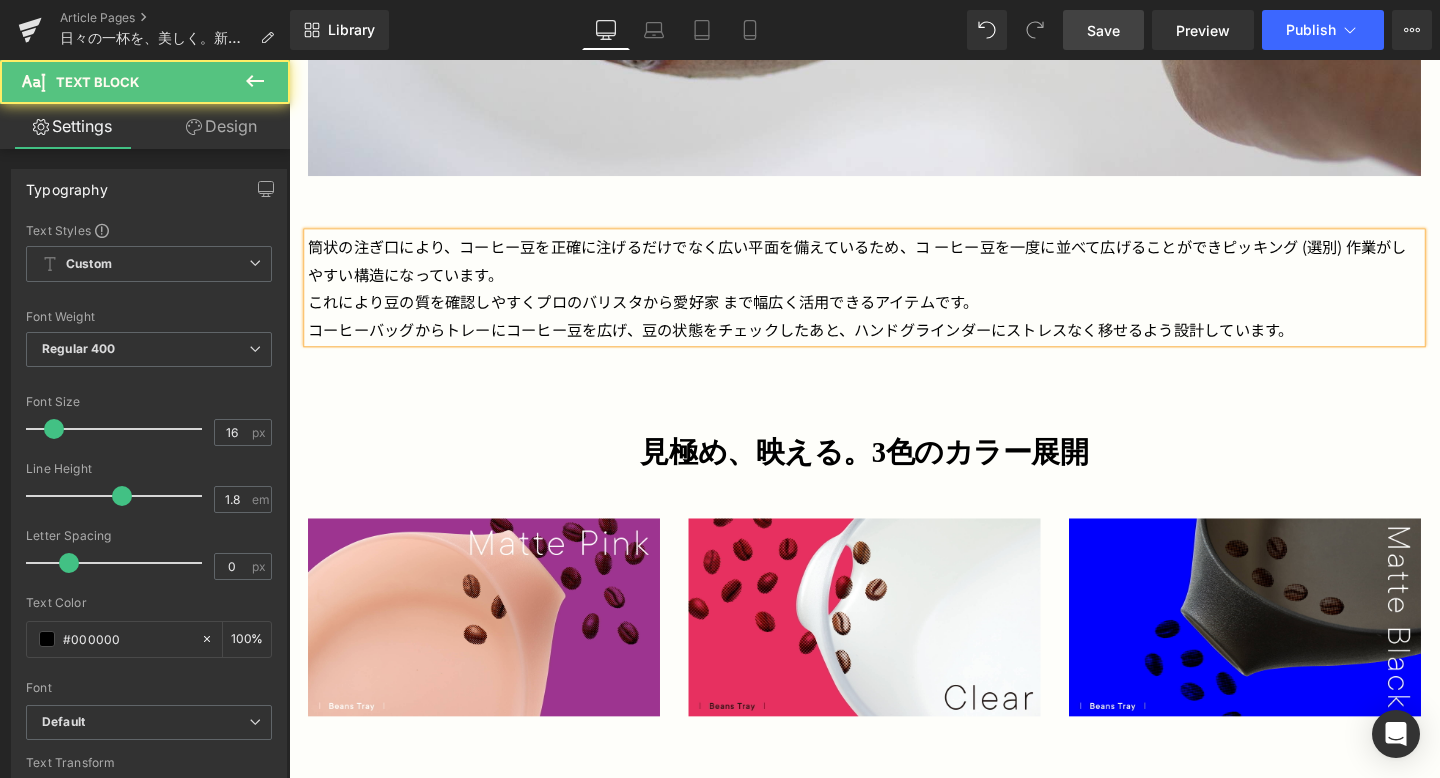 click on "これにより豆の質を確認しやすくプロのバリスタから愛好家 まで幅広く活用できるアイテムです。" at bounding box center [894, 314] 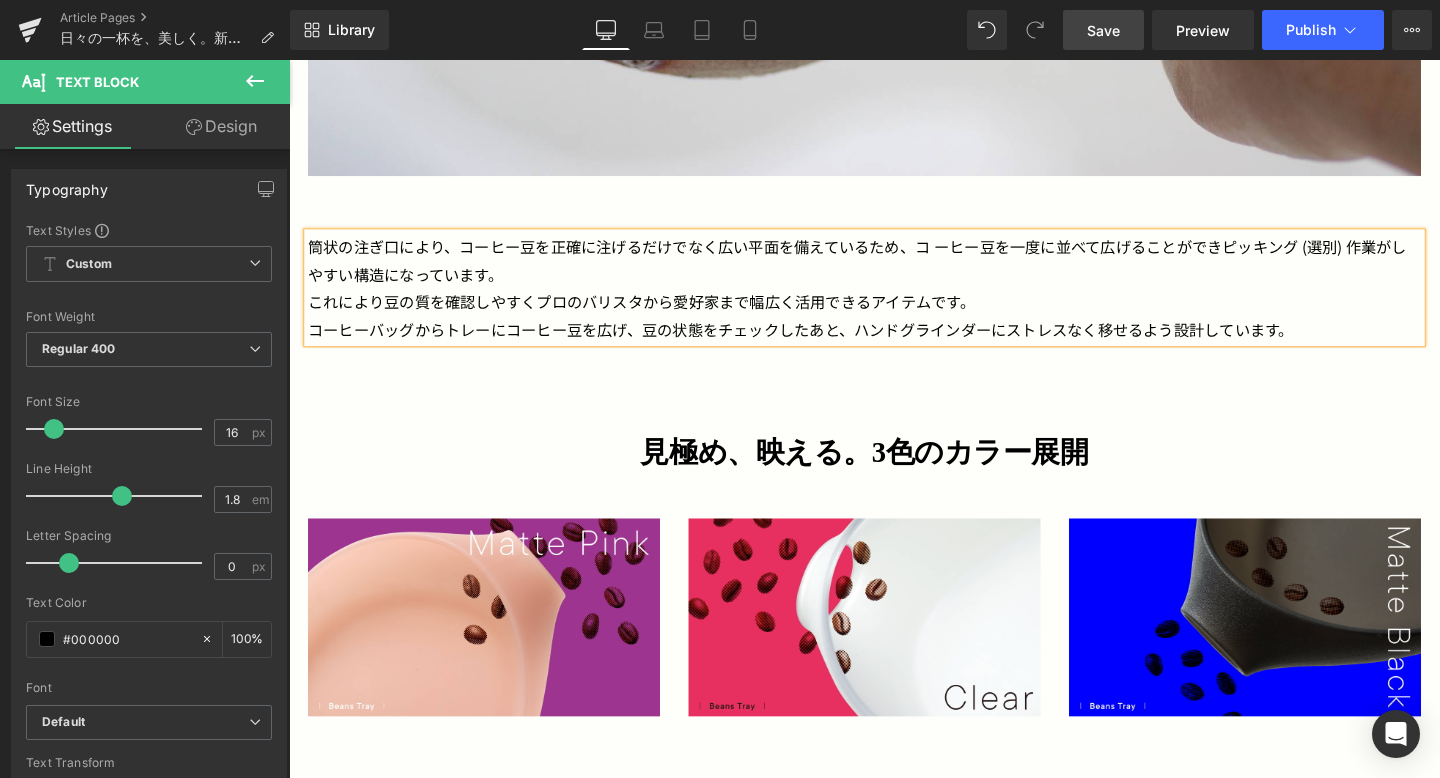 click on "これにより豆の質を確認しやすくプロのバリスタから愛好家まで幅広く活用できるアイテムです。" at bounding box center [894, 314] 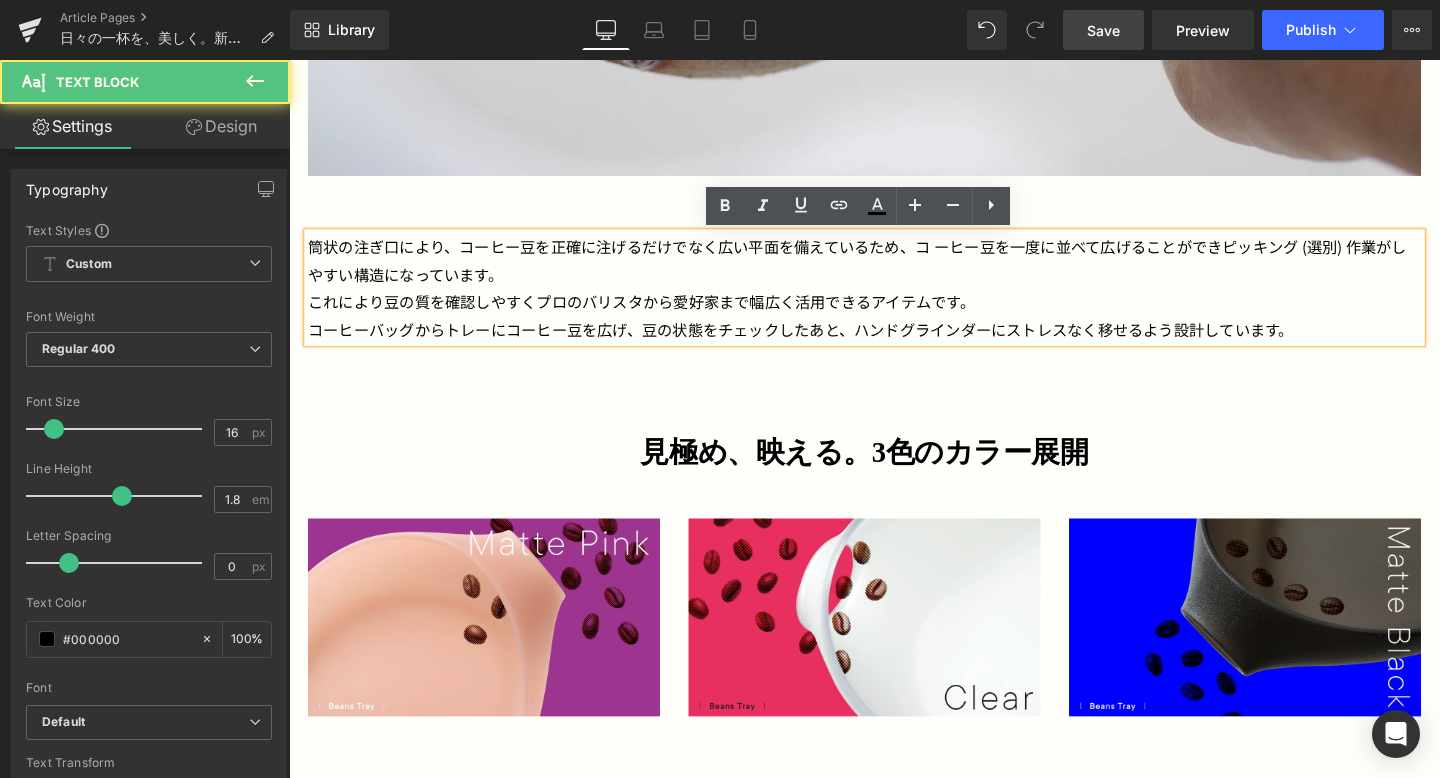 click on "これにより豆の質を確認しやすくプロのバリスタから愛好家まで幅広く活用できるアイテムです。" at bounding box center [894, 314] 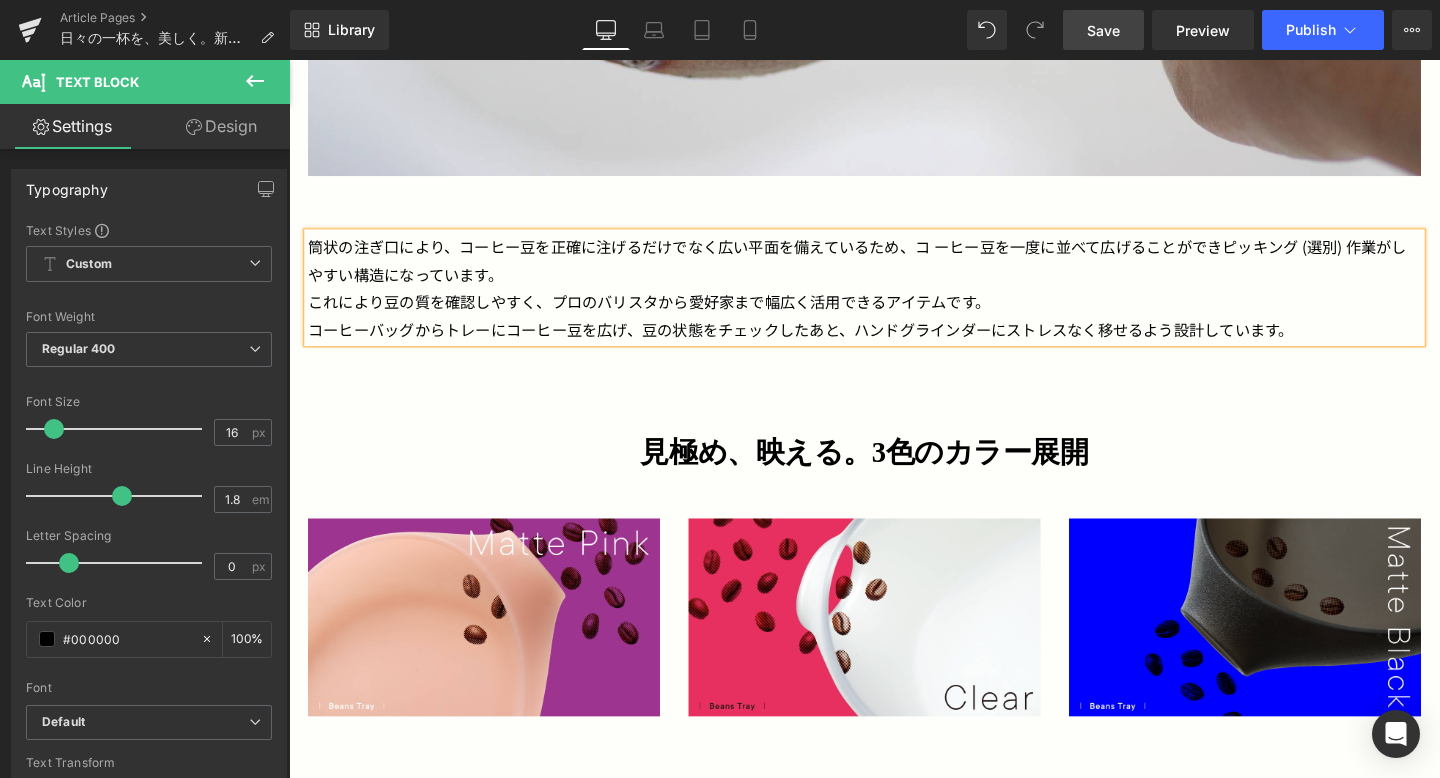 click on "コーヒーバッグからトレーにコーヒー豆を広げ、豆の状態をチェックしたあと、ハンドグラインダーにストレスなく移せるよう設計しています。" at bounding box center (894, 343) 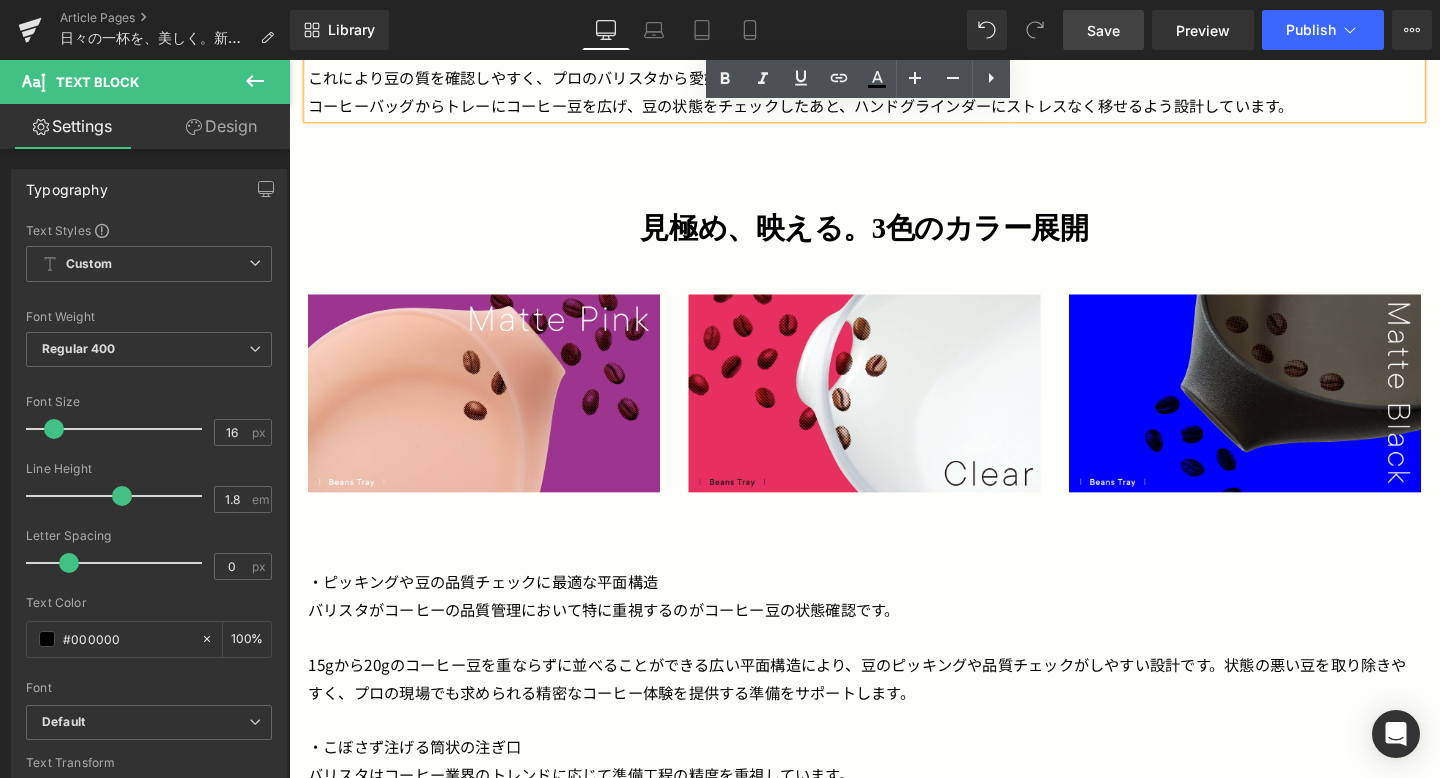 scroll, scrollTop: 2165, scrollLeft: 0, axis: vertical 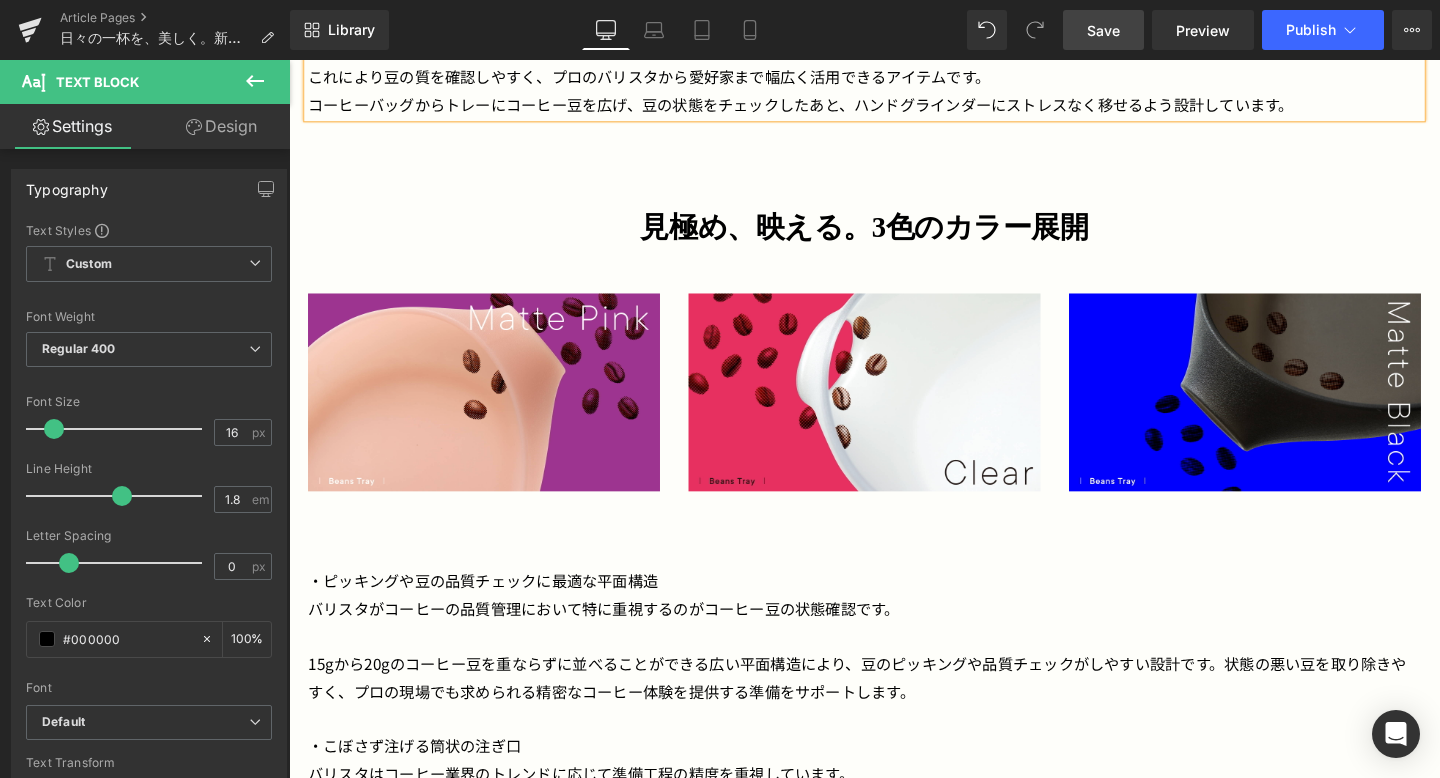 click on "Design" at bounding box center [221, 126] 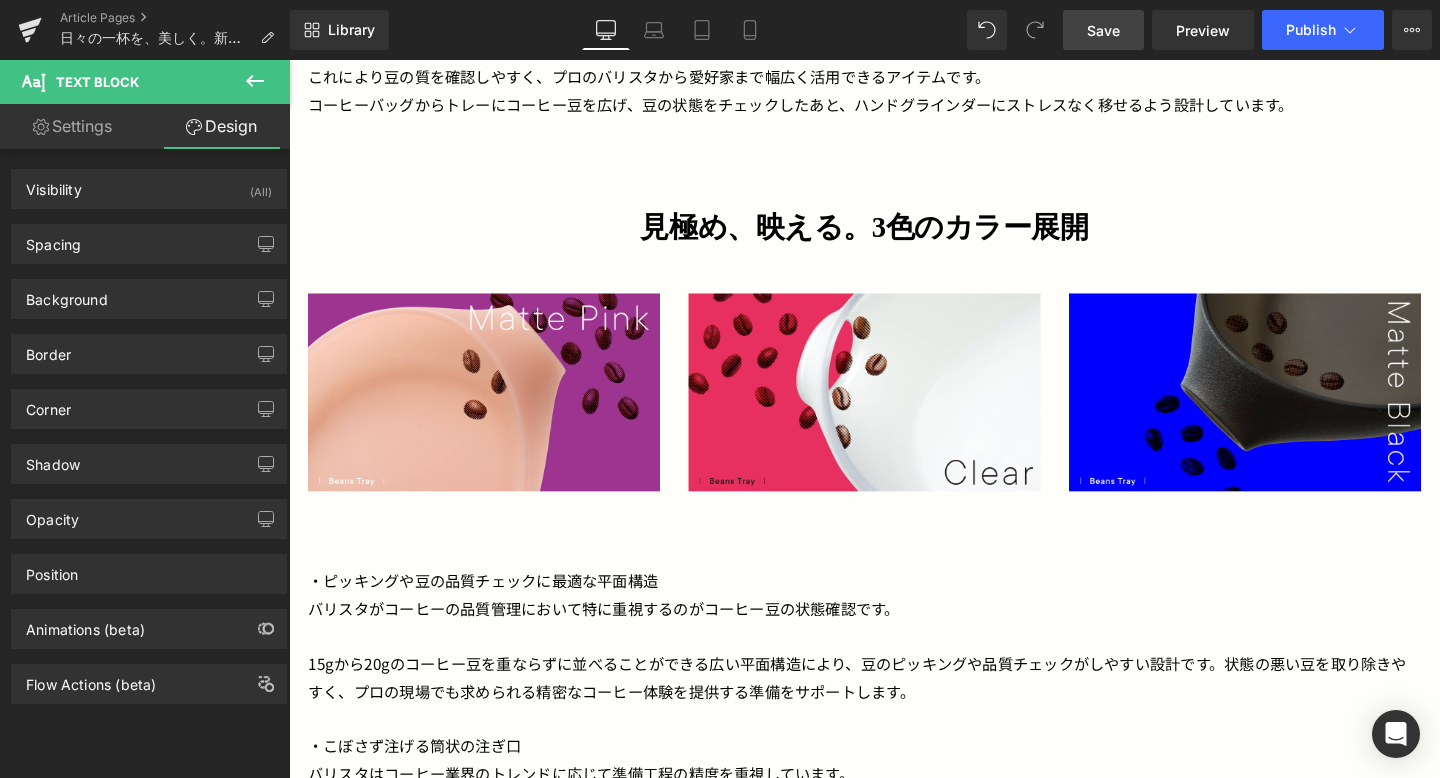 click on "Spacing
Margin
20px 20
0px 0
20px 20
0px 0
Padding
0px 0
0px 0
0px 0
0px 0
Setup Global Style" at bounding box center (149, 244) 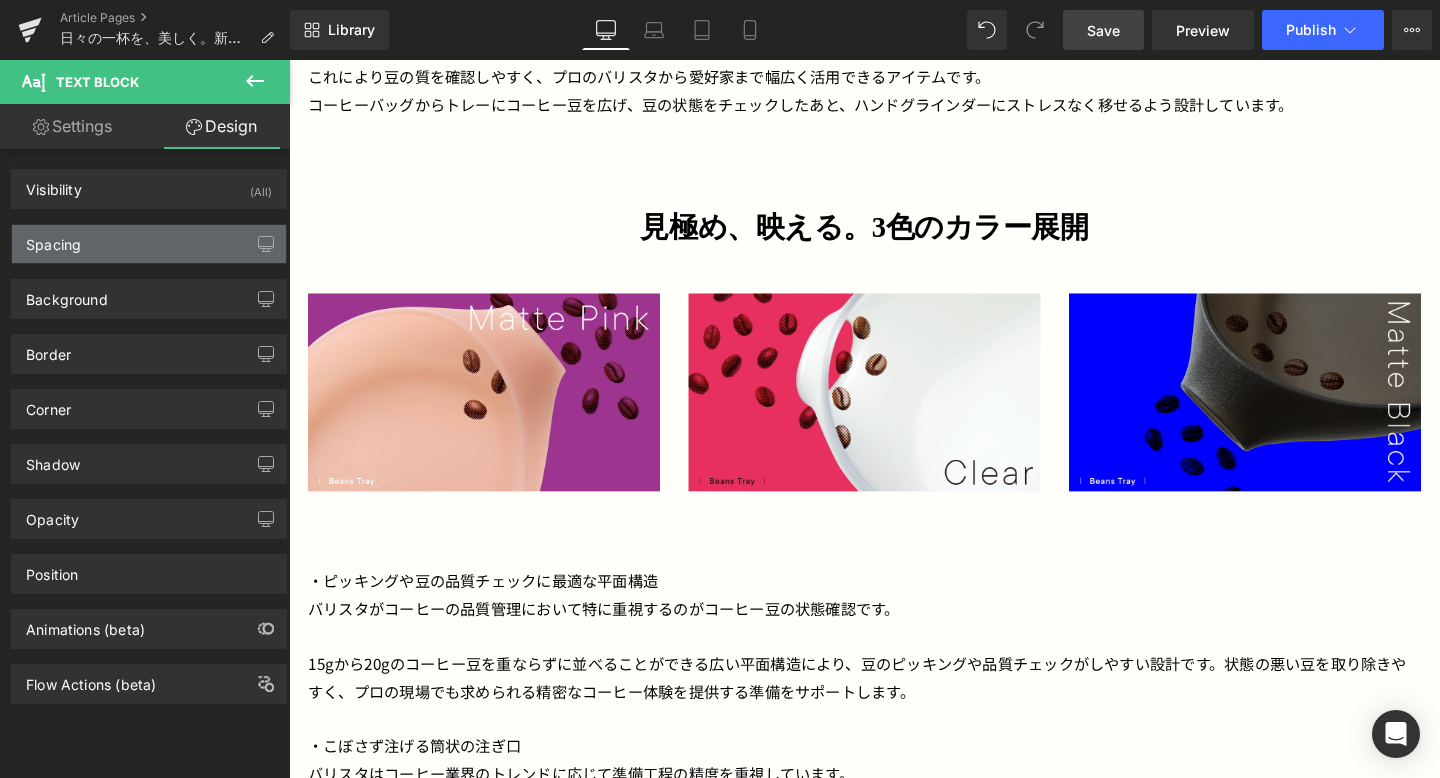 click on "Spacing" at bounding box center (149, 244) 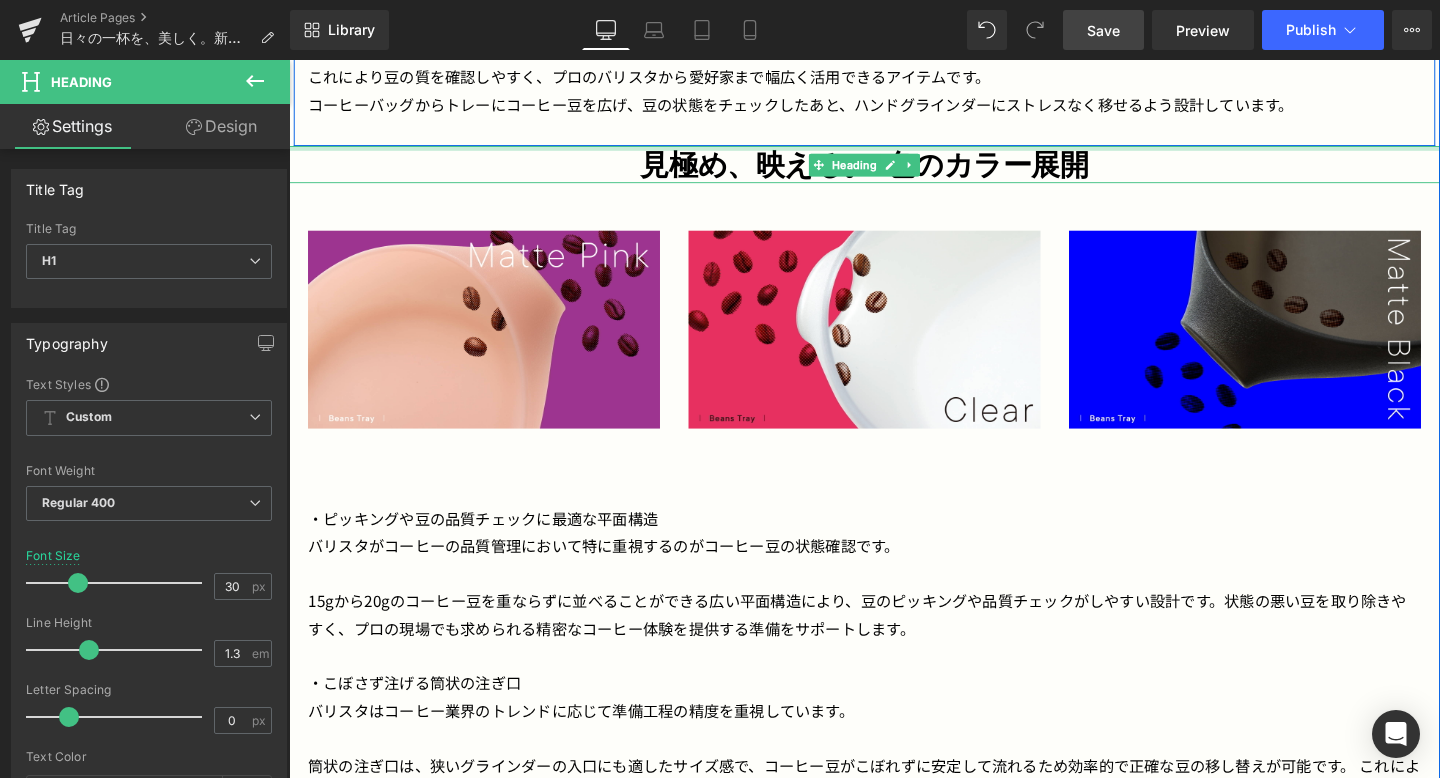click at bounding box center (894, 152) 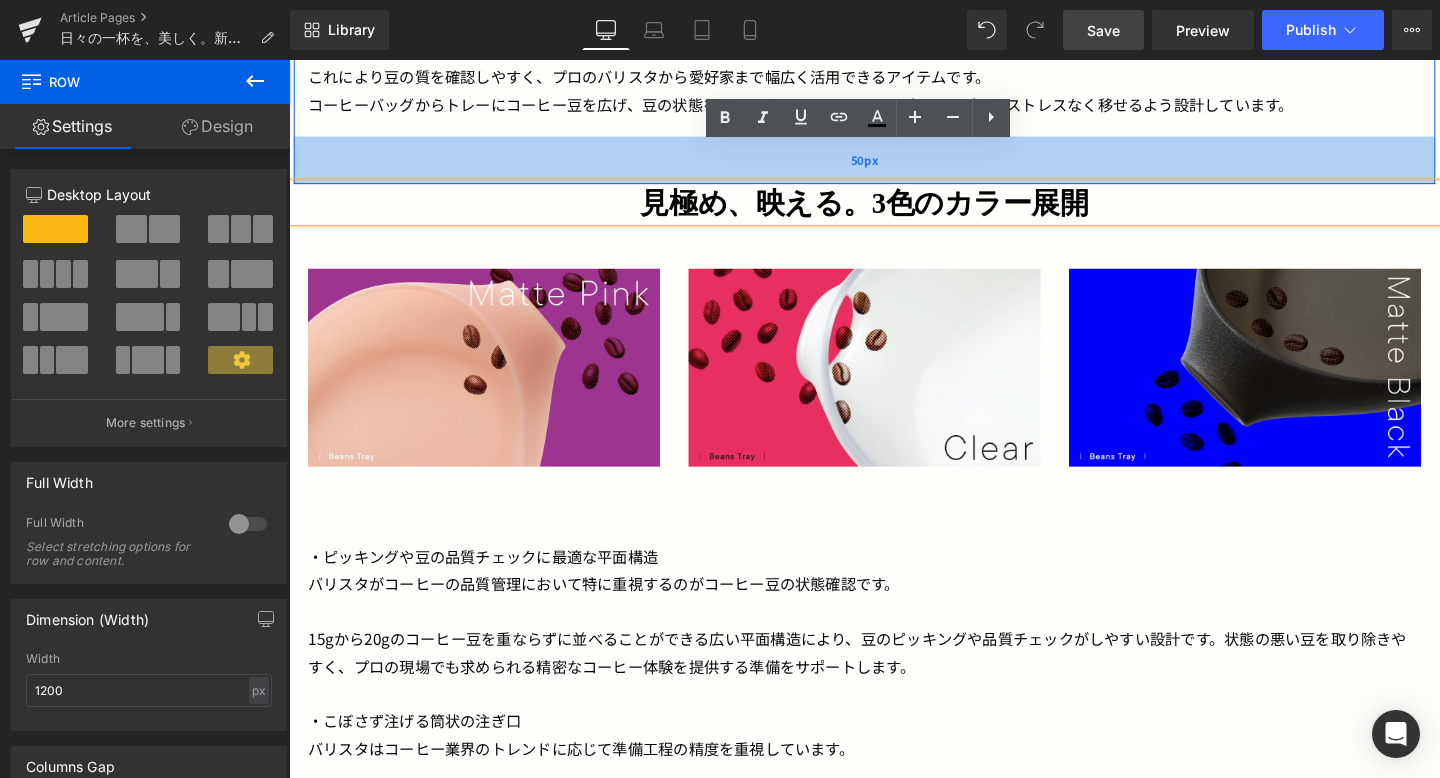 drag, startPoint x: 683, startPoint y: 140, endPoint x: 683, endPoint y: 180, distance: 40 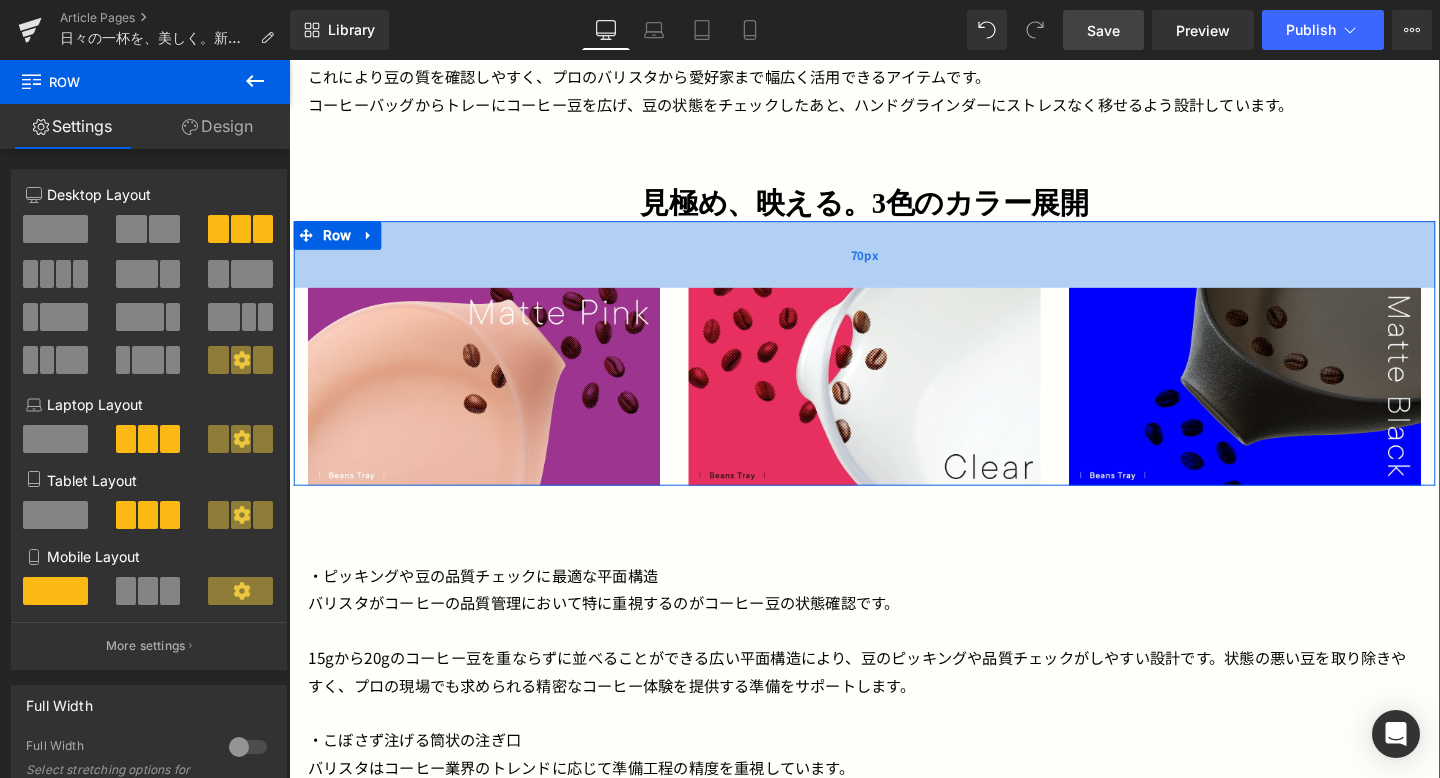 drag, startPoint x: 838, startPoint y: 239, endPoint x: 838, endPoint y: 259, distance: 20 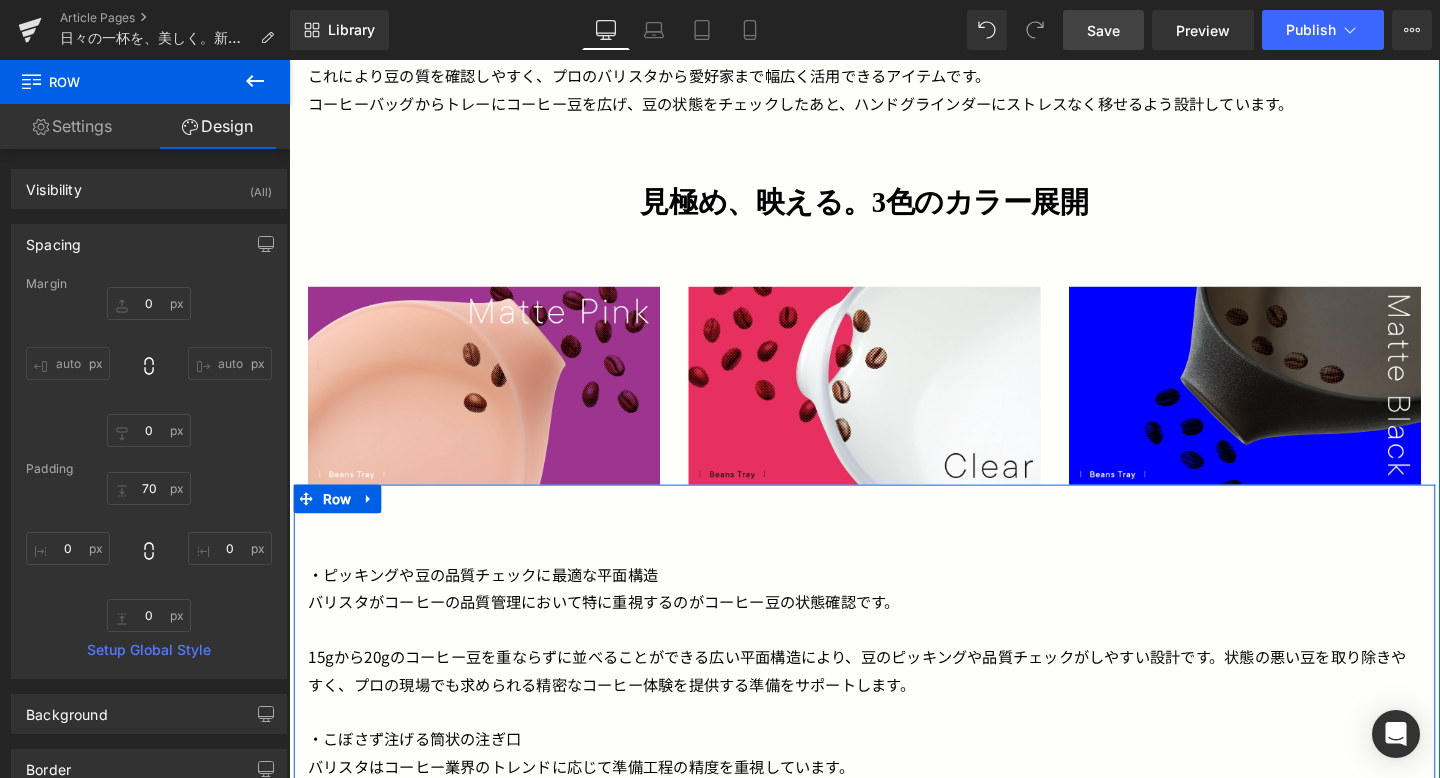 scroll, scrollTop: 2182, scrollLeft: 0, axis: vertical 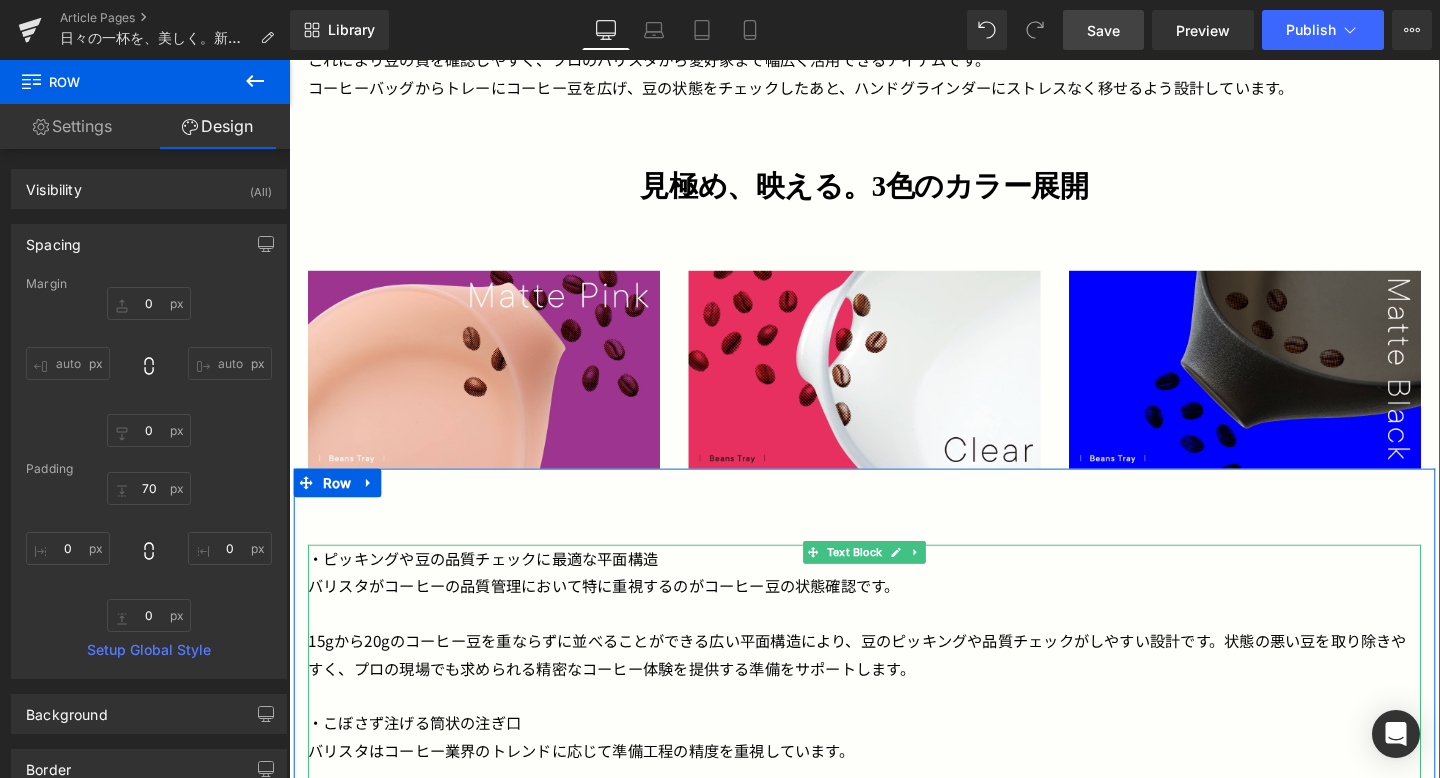 click on "・ピッキングや豆の品質チェックに最適な平面構造" at bounding box center [894, 584] 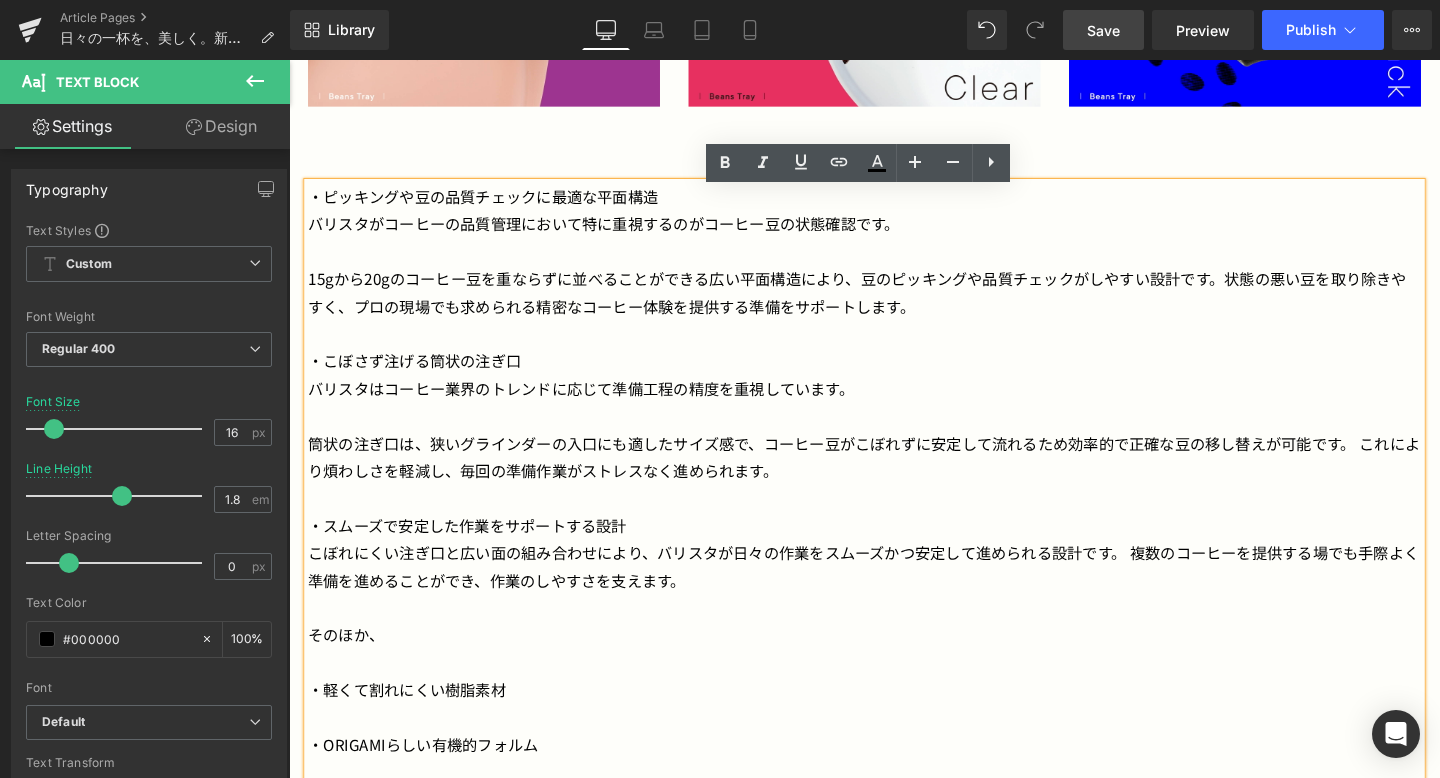 scroll, scrollTop: 2569, scrollLeft: 0, axis: vertical 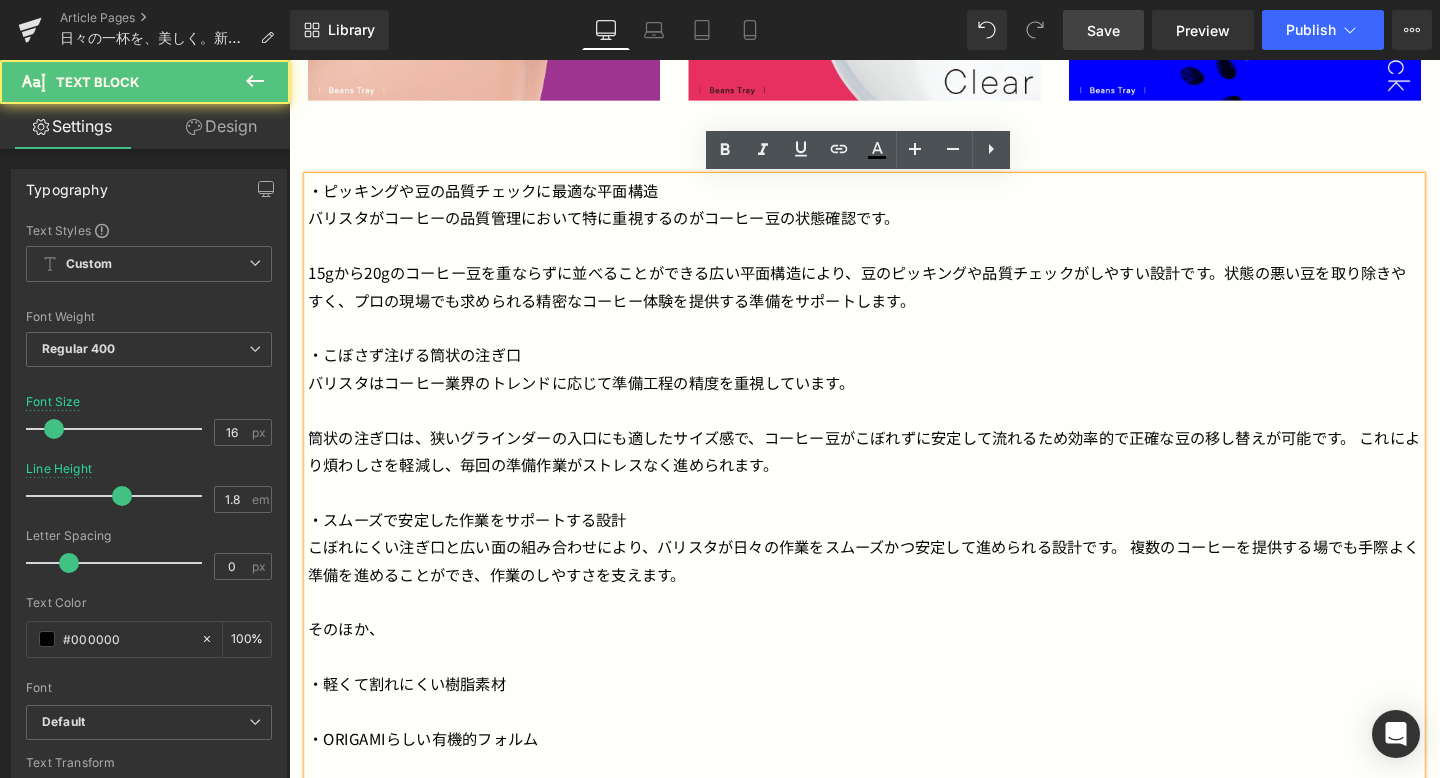 click on "15gから20gのコーヒー豆を重ならずに並べることができる広い平面構造により、豆のピッキングや品質チェックがしやすい設計です。状態の悪い豆を取り除きやすく、プロの現場でも求められる精密なコーヒー体験を提供する準備をサポートします。" at bounding box center (894, 299) 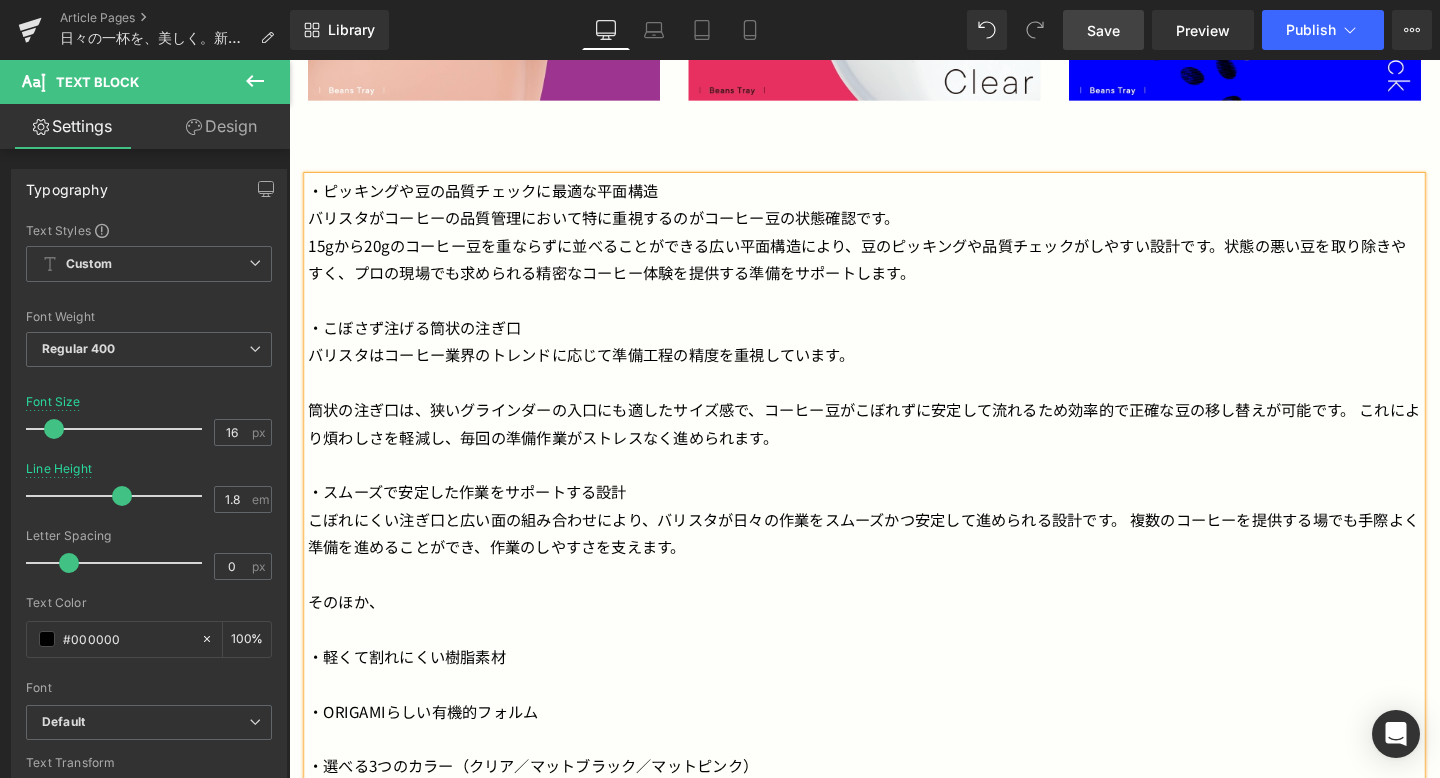 click on "15gから20gのコーヒー豆を重ならずに並べることができる広い平面構造により、豆のピッキングや品質チェックがしやすい設計です。状態の悪い豆を取り除きやすく、プロの現場でも求められる精密なコーヒー体験を提供する準備をサポートします。" at bounding box center [894, 270] 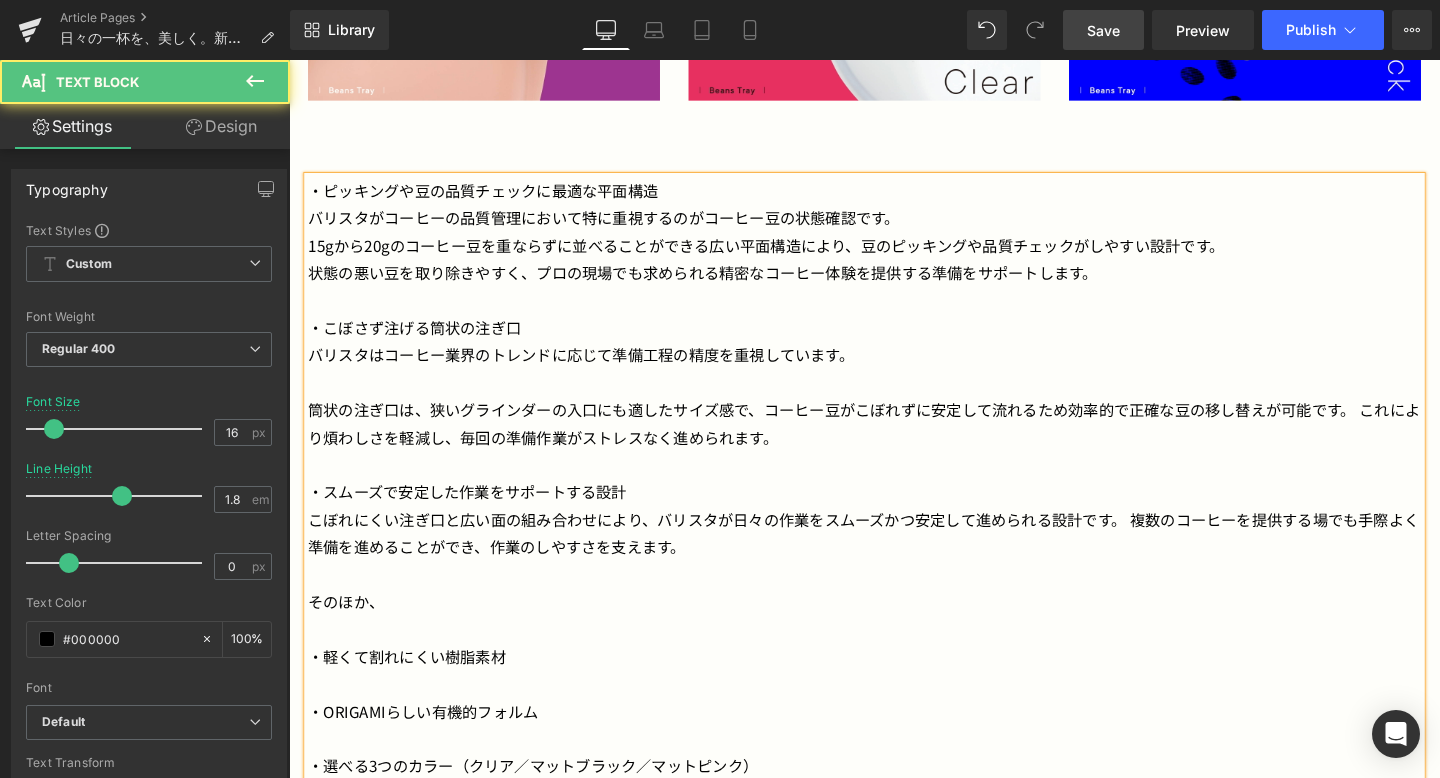 click on "15gから20gのコーヒー豆を重ならずに並べることができる広い平面構造により、豆のピッキングや品質チェックがしやすい設計です。" at bounding box center (894, 255) 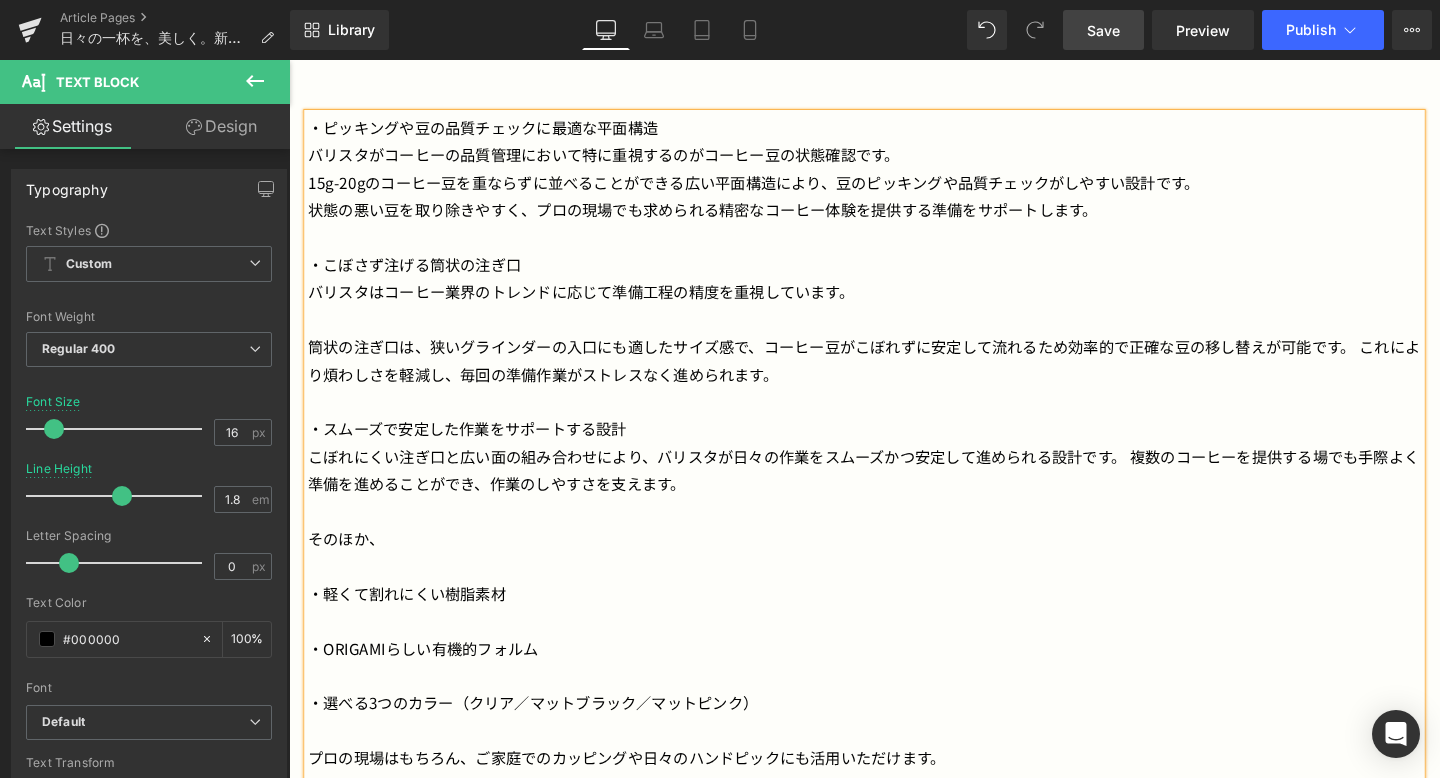 scroll, scrollTop: 2638, scrollLeft: 0, axis: vertical 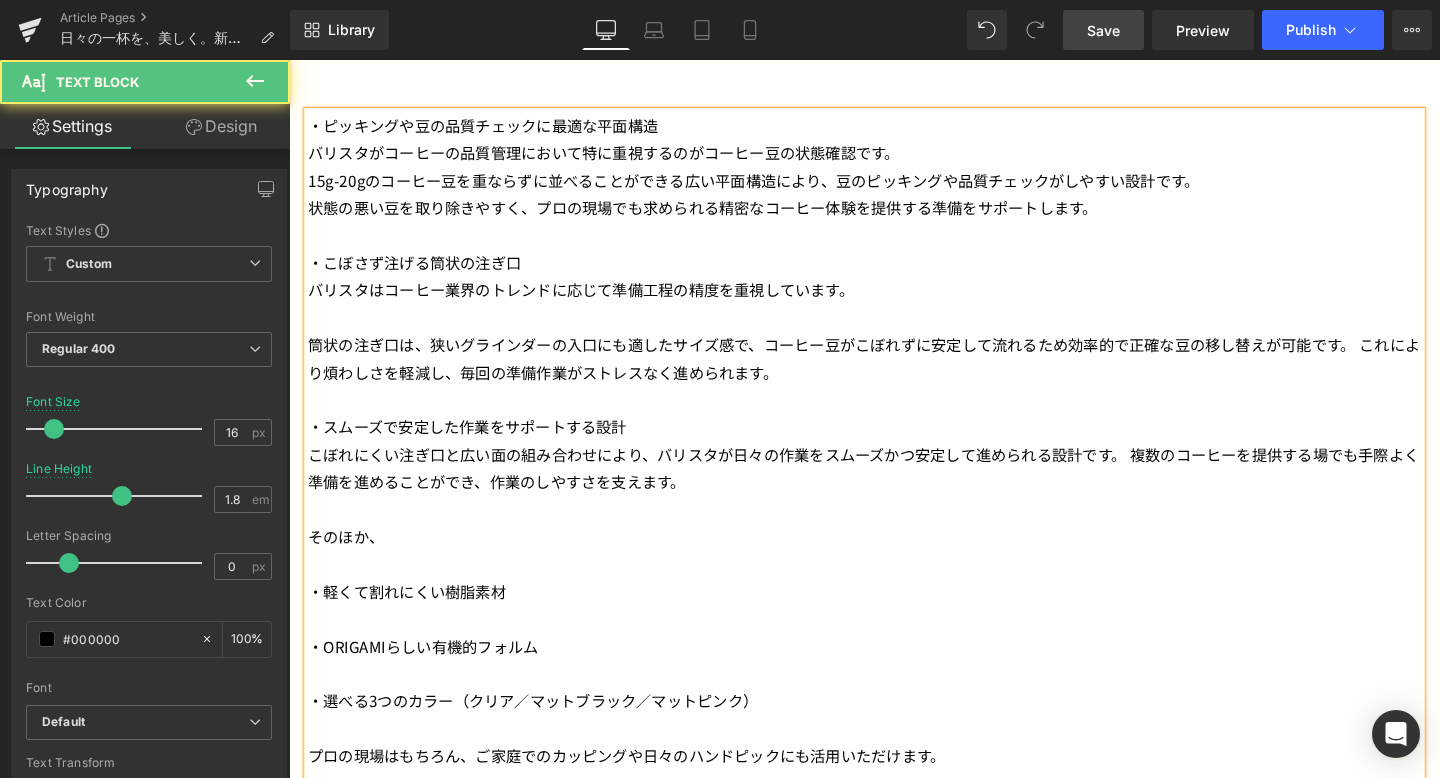 click on "筒状の注ぎ口は、狭いグラインダーの入口にも適したサイズ感で、コーヒー豆がこぼれずに安定して流れるため効率的で正確な豆の移し替えが可能です。 これにより煩わしさを軽減し、毎回の準備作業がストレスなく進められます。" at bounding box center (894, 374) 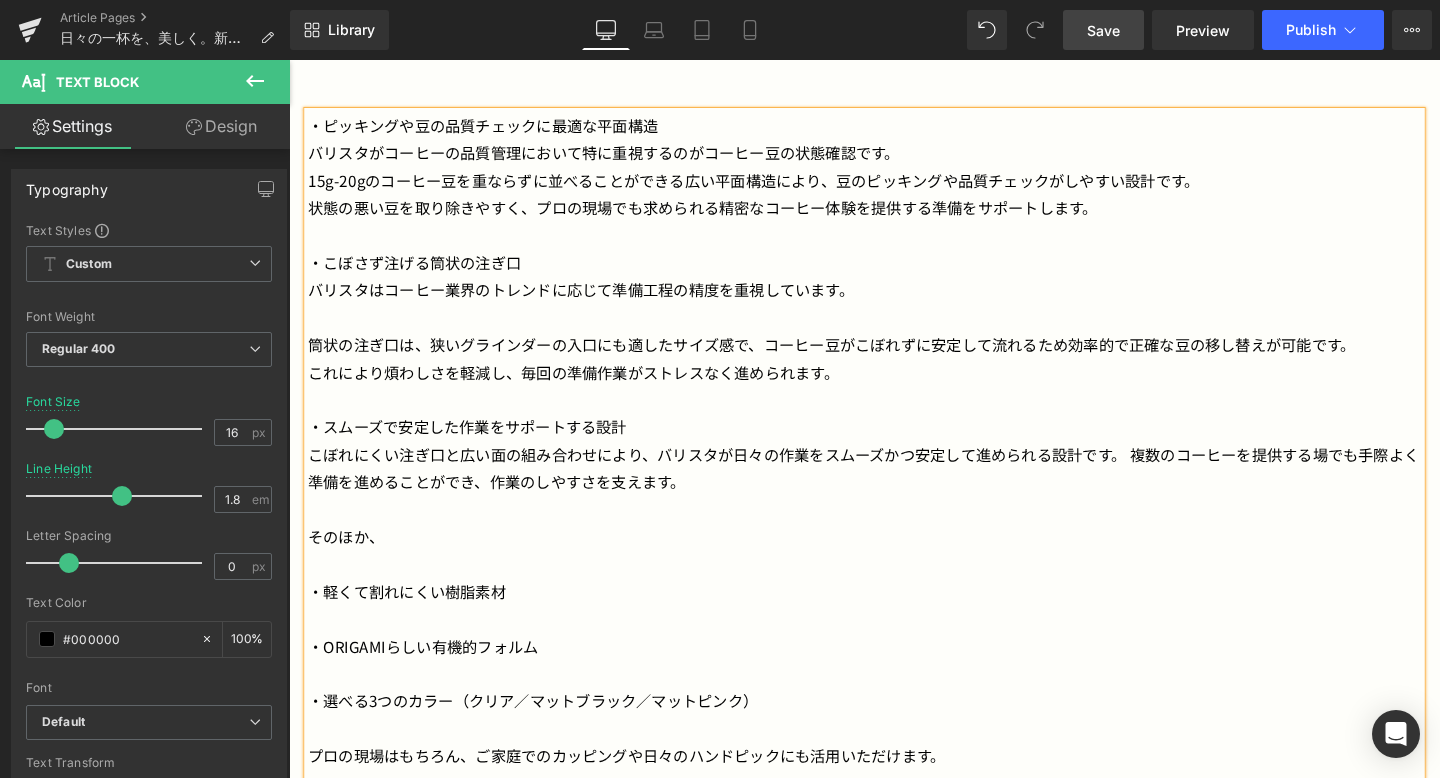 click on "筒状の注ぎ口は、狭いグラインダーの入口にも適したサイズ感で、コーヒー豆がこぼれずに安定して流れるため効率的で正確な豆の移し替えが可能です。" at bounding box center [894, 359] 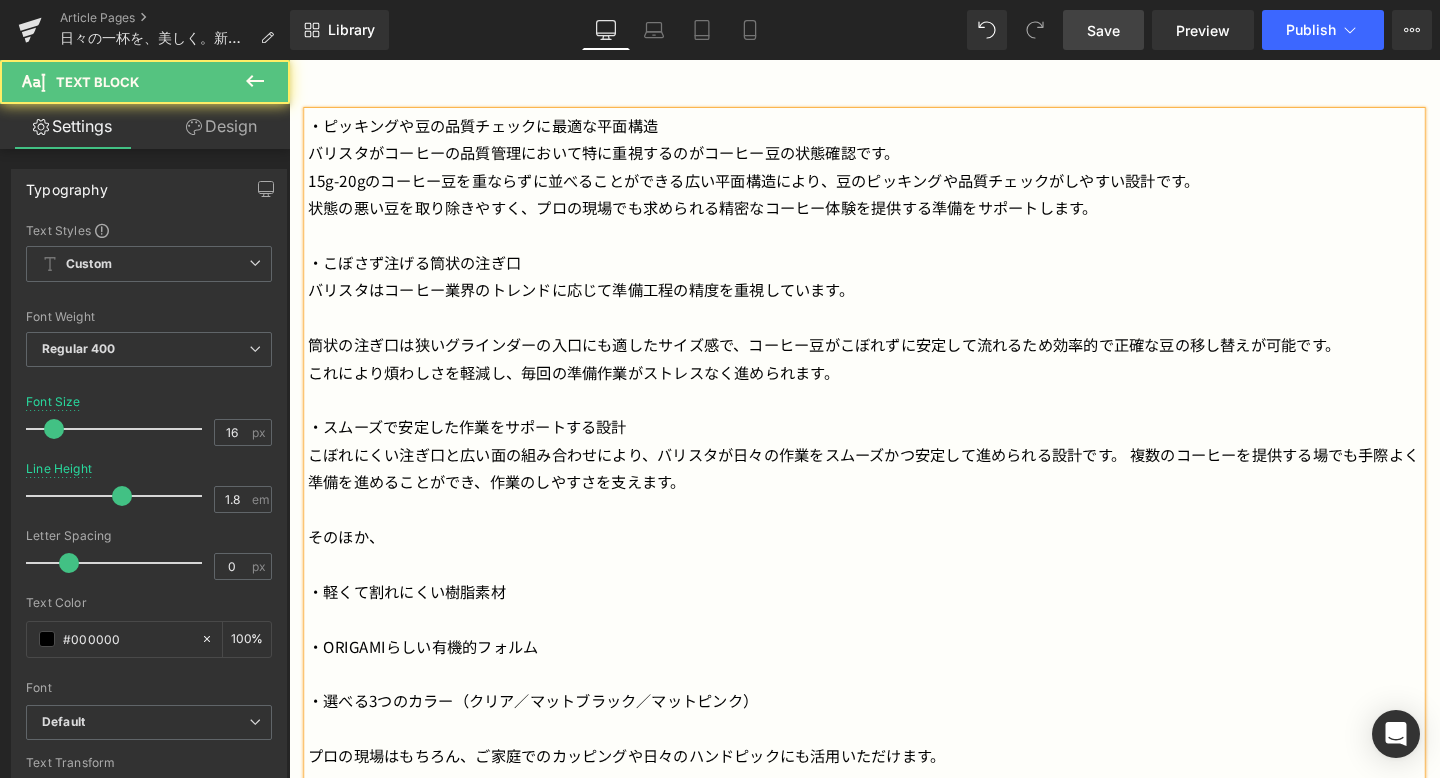 click on "筒状の注ぎ口は狭いグラインダーの入口にも適したサイズ感で、コーヒー豆がこぼれずに安定して流れるため効率的で正確な豆の移し替えが可能です。" at bounding box center [894, 359] 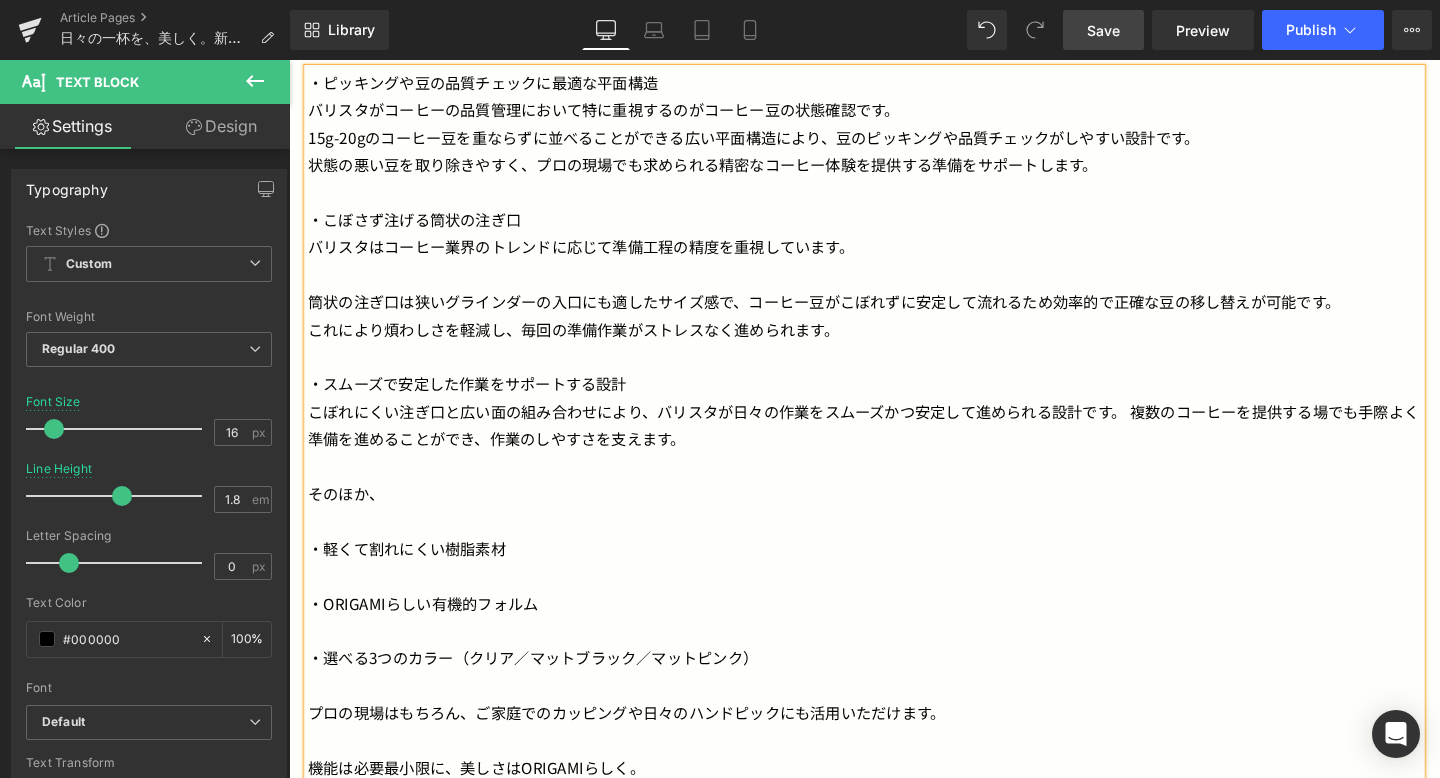 scroll, scrollTop: 2696, scrollLeft: 0, axis: vertical 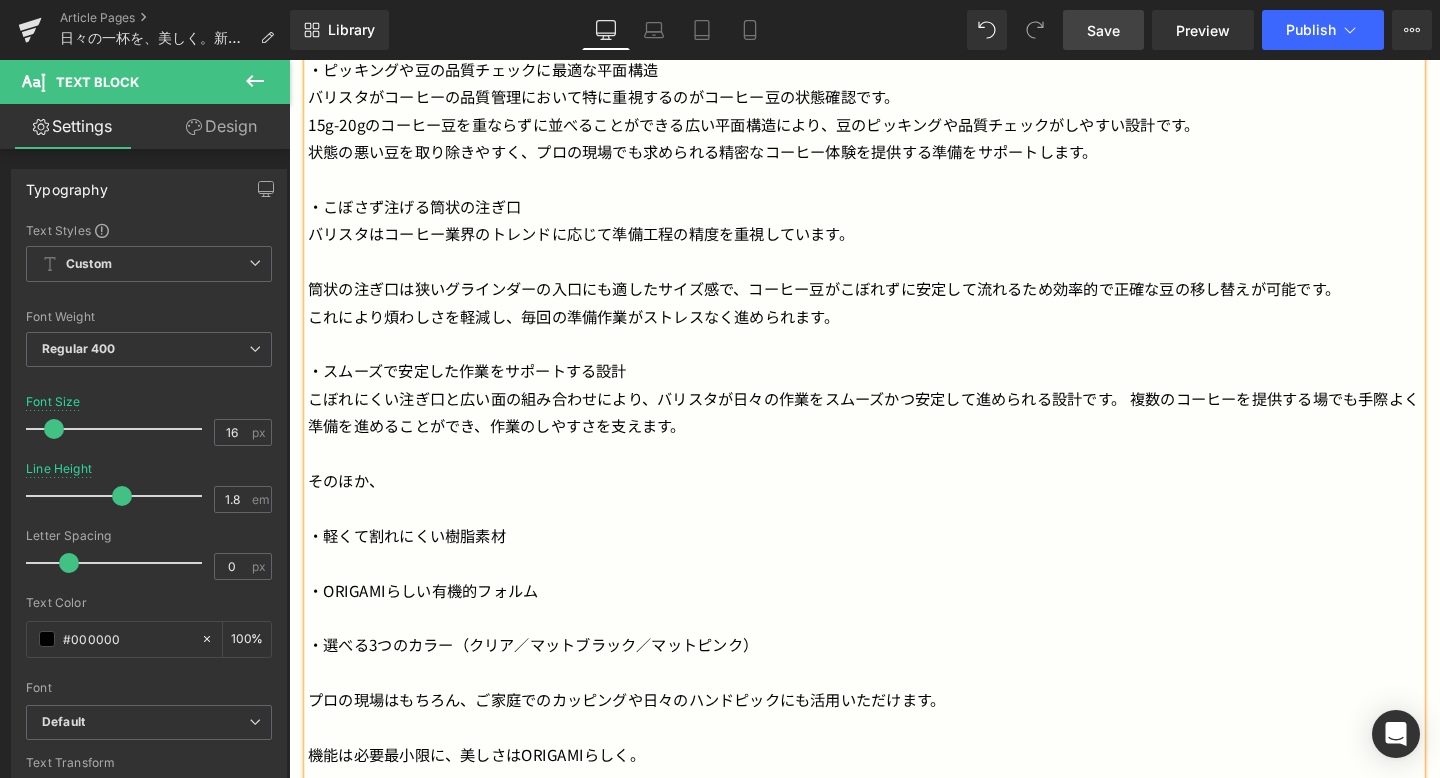 click on "筒状の注ぎ口は狭いグラインダーの入口にも適したサイズ感で、コーヒー豆がこぼれずに安定して流れるため効率的で正確な豆の移し替えが可能です。" at bounding box center [894, 301] 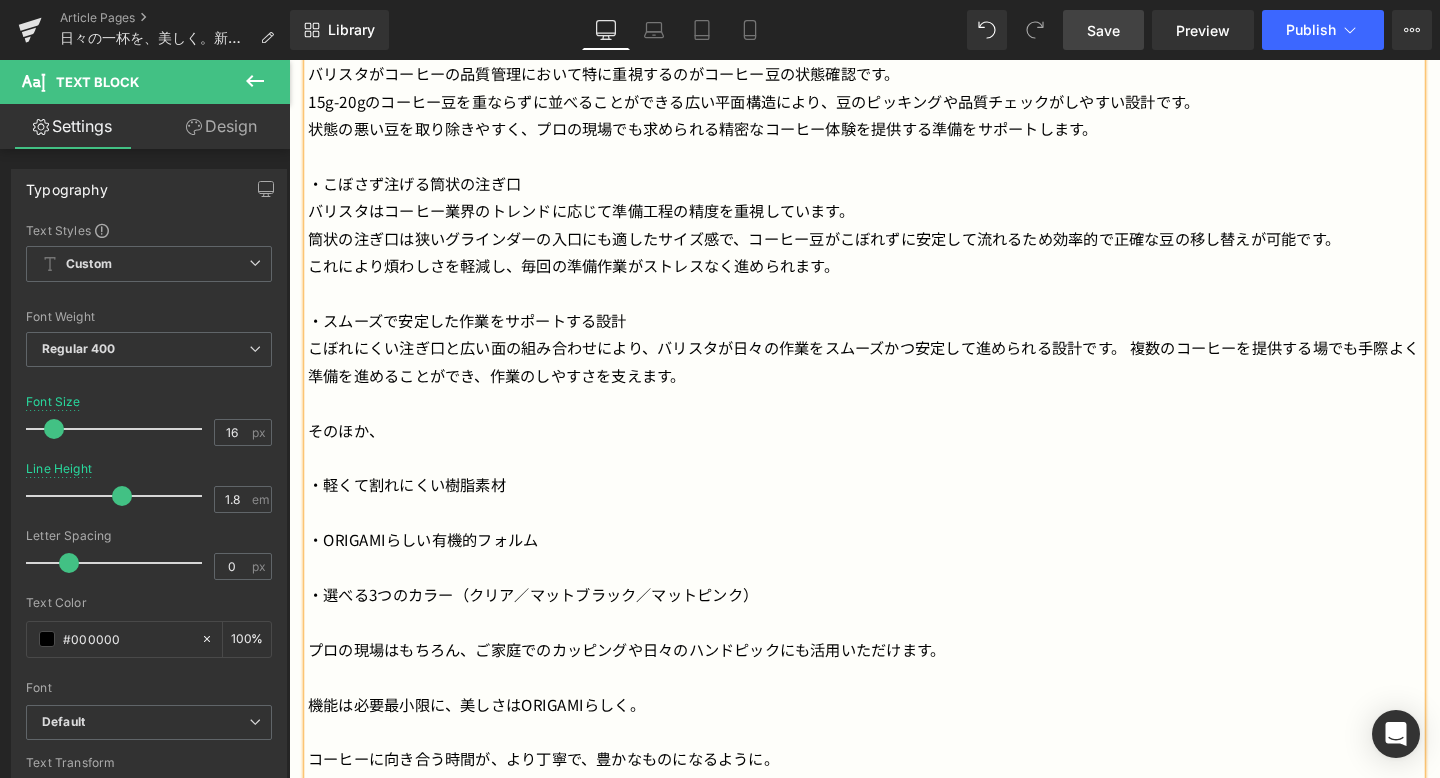 scroll, scrollTop: 2724, scrollLeft: 0, axis: vertical 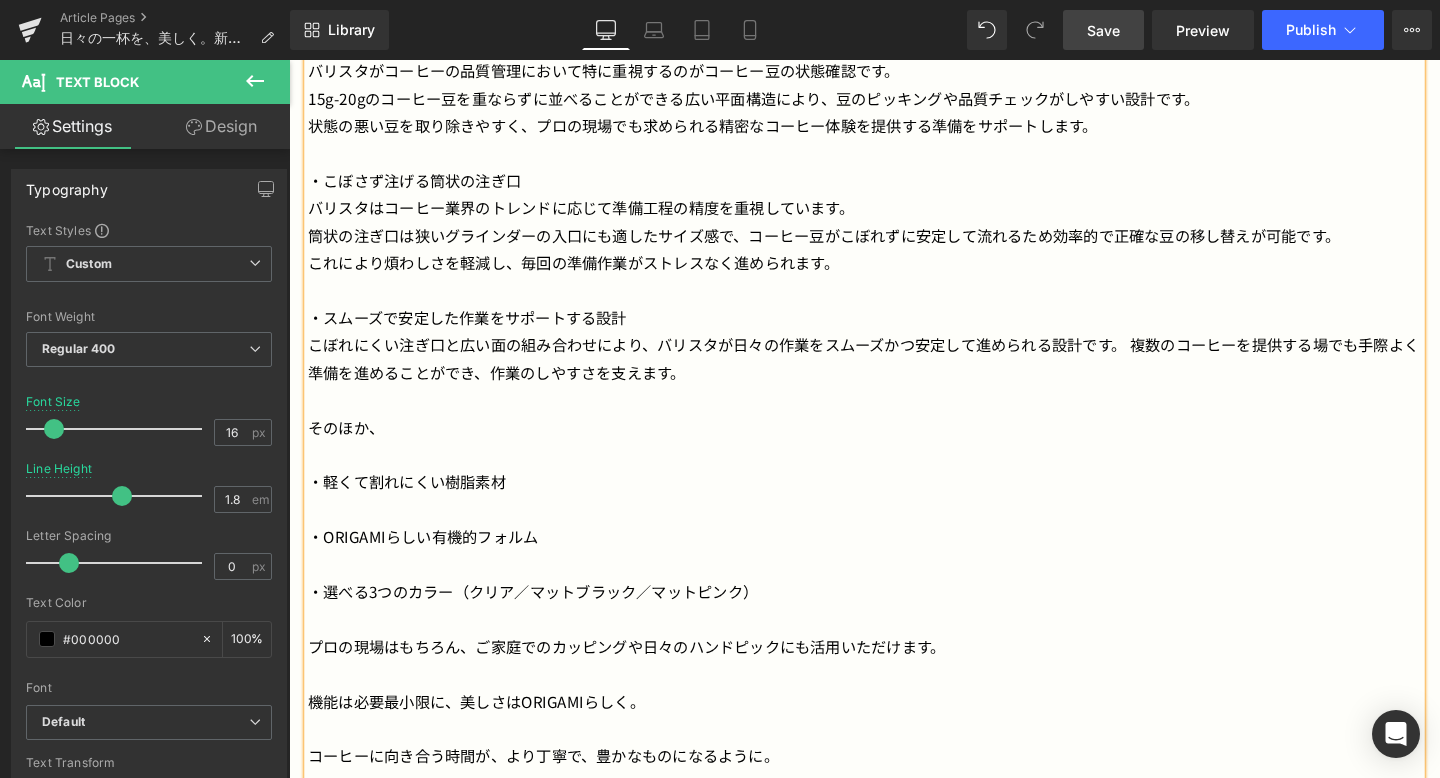 click on "こぼれにくい注ぎ口と広い面の組み合わせにより、バリスタが日々の作業をスムーズかつ安定して進められる設計です。 複数のコーヒーを提供する場でも手際よく準備を進めることができ、作業のしやすさを支えます。" at bounding box center (894, 374) 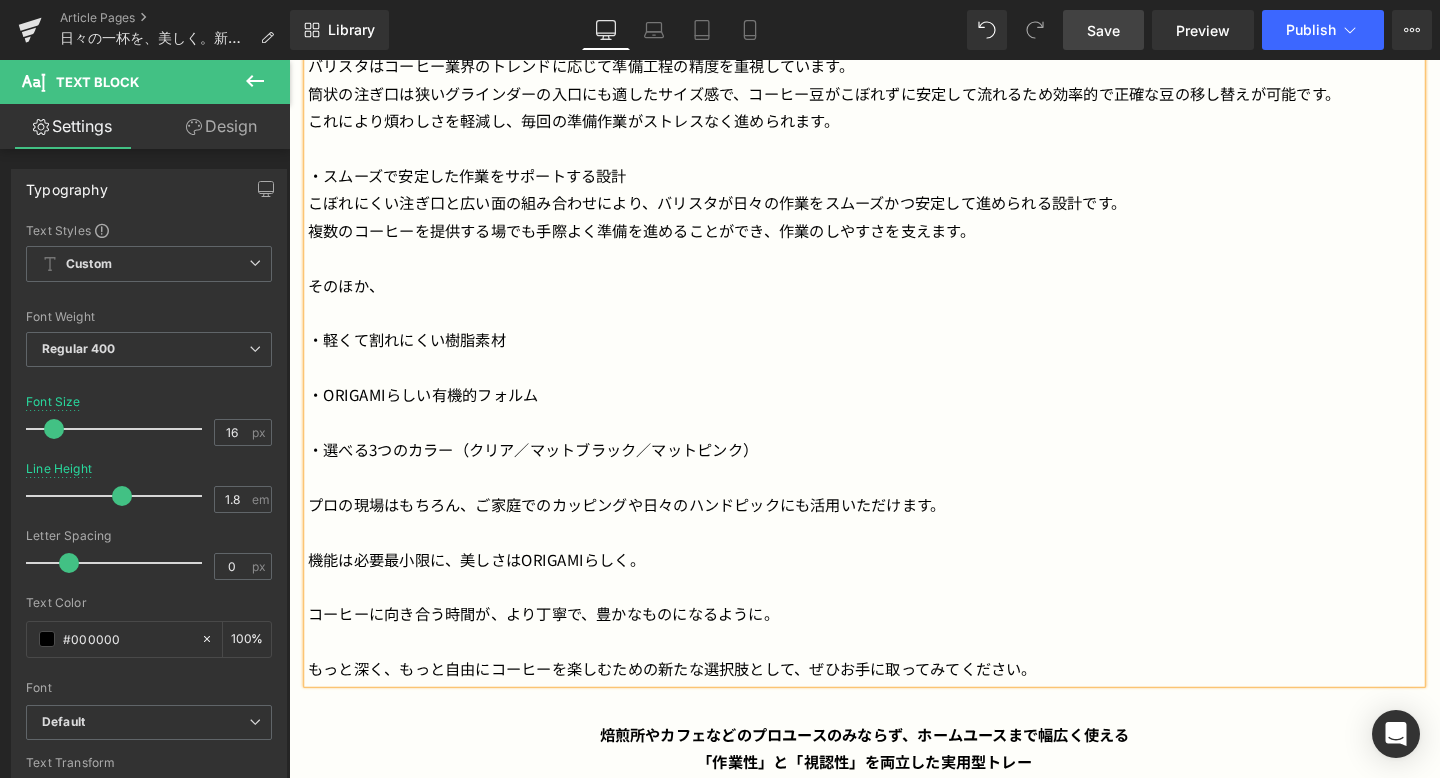 scroll, scrollTop: 2886, scrollLeft: 0, axis: vertical 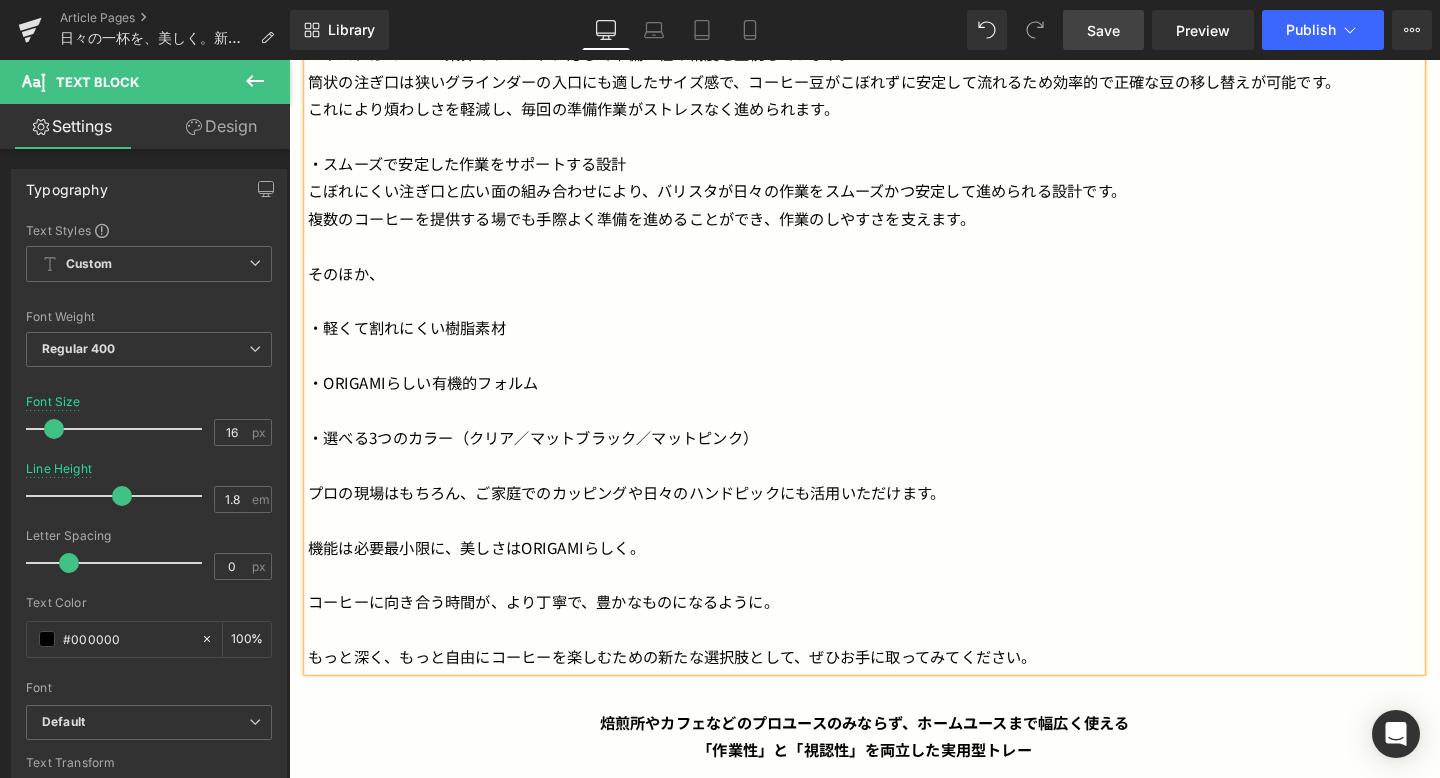 click at bounding box center [894, 370] 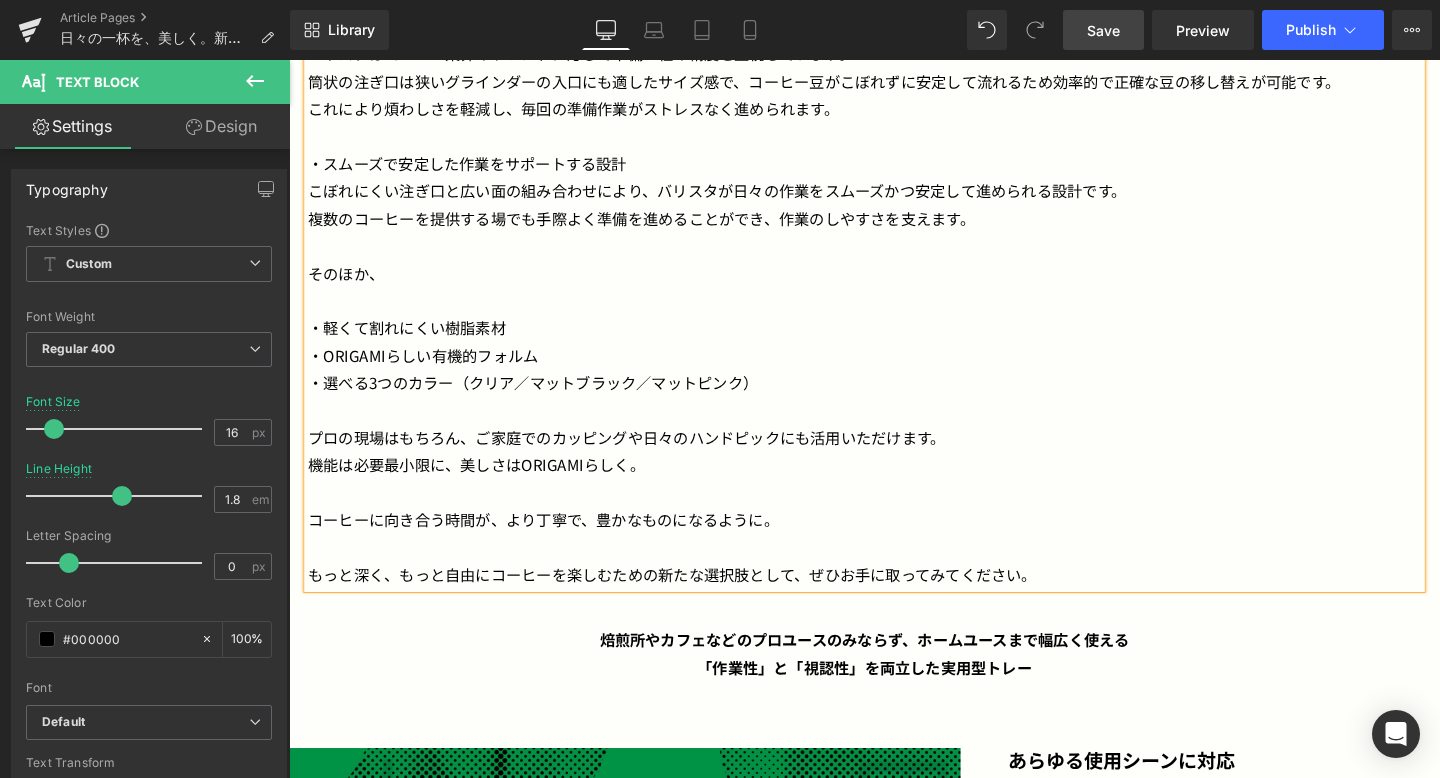 click at bounding box center [894, 514] 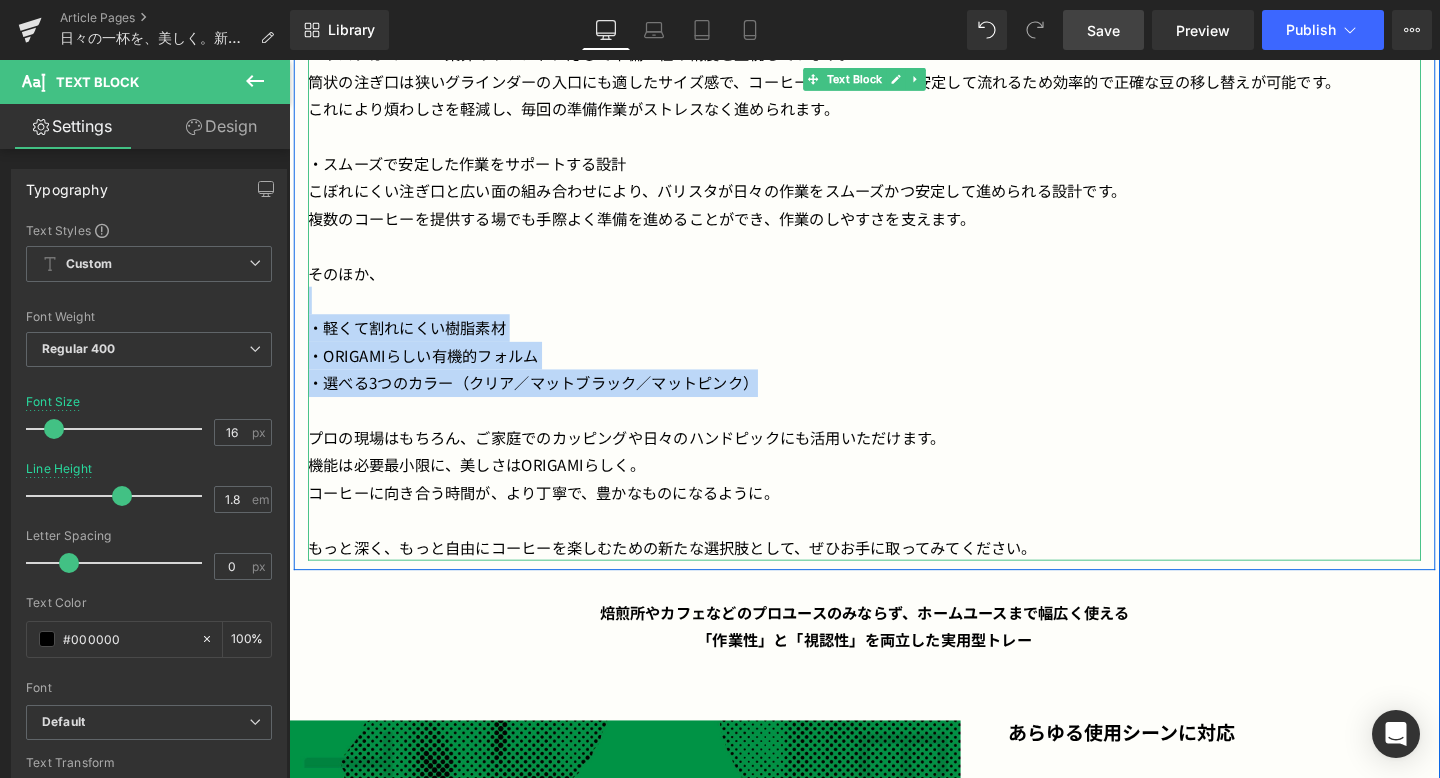 drag, startPoint x: 317, startPoint y: 319, endPoint x: 806, endPoint y: 403, distance: 496.16226 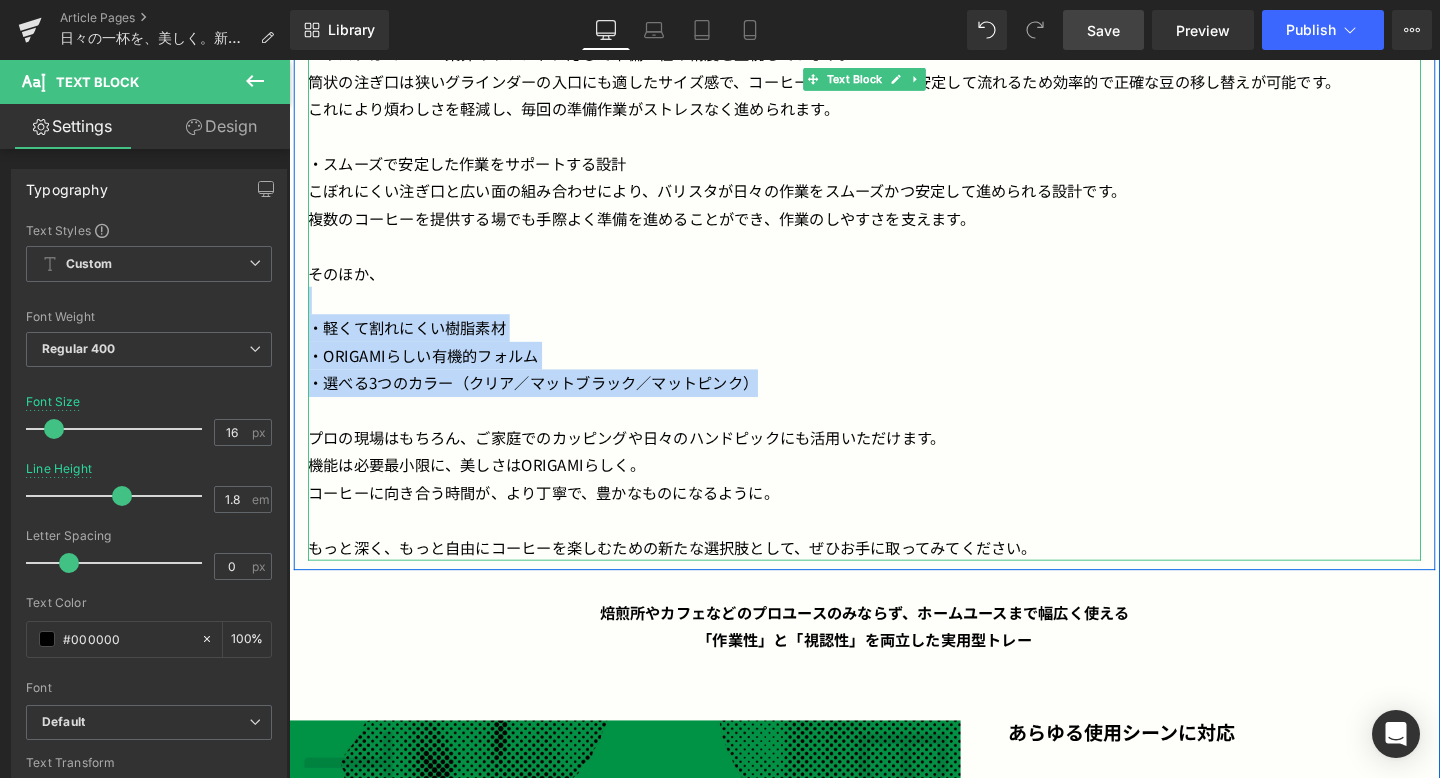 click on "・ピッキングや豆の品質チェックに最適な平面構造 バリスタがコーヒーの品質管理において特に重視するのがコーヒー豆の状態確認です。  15g-20gのコーヒー豆を重ならずに並べることができる広い平面構造により、豆のピッキングや品質チェックがしやすい設計です。 状態の悪い豆を取り除きやすく、プロの現場でも求められる精密なコーヒー体験を提供する準備をサポートします。 ・こぼさず注げる筒状の注ぎ口 バリスタはコーヒー業界のトレンドに応じて準備工程の精度を重視しています。  筒状の注ぎ口は狭いグラインダーの入口にも適したサイズ感で、コーヒー豆がこぼれずに安定して流れるため効率的で正確な豆の移し替えが可能です。  そのほか、" at bounding box center (894, 226) 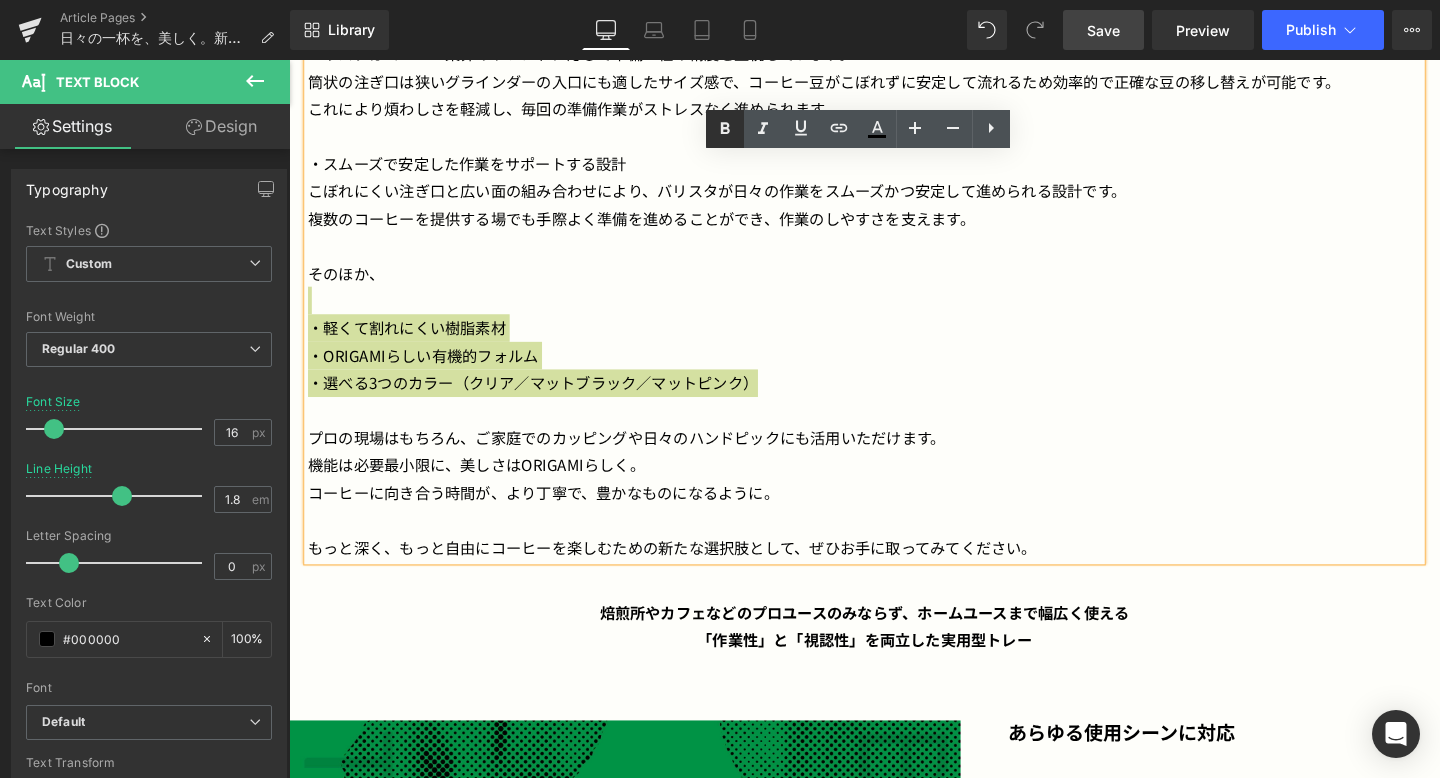 click 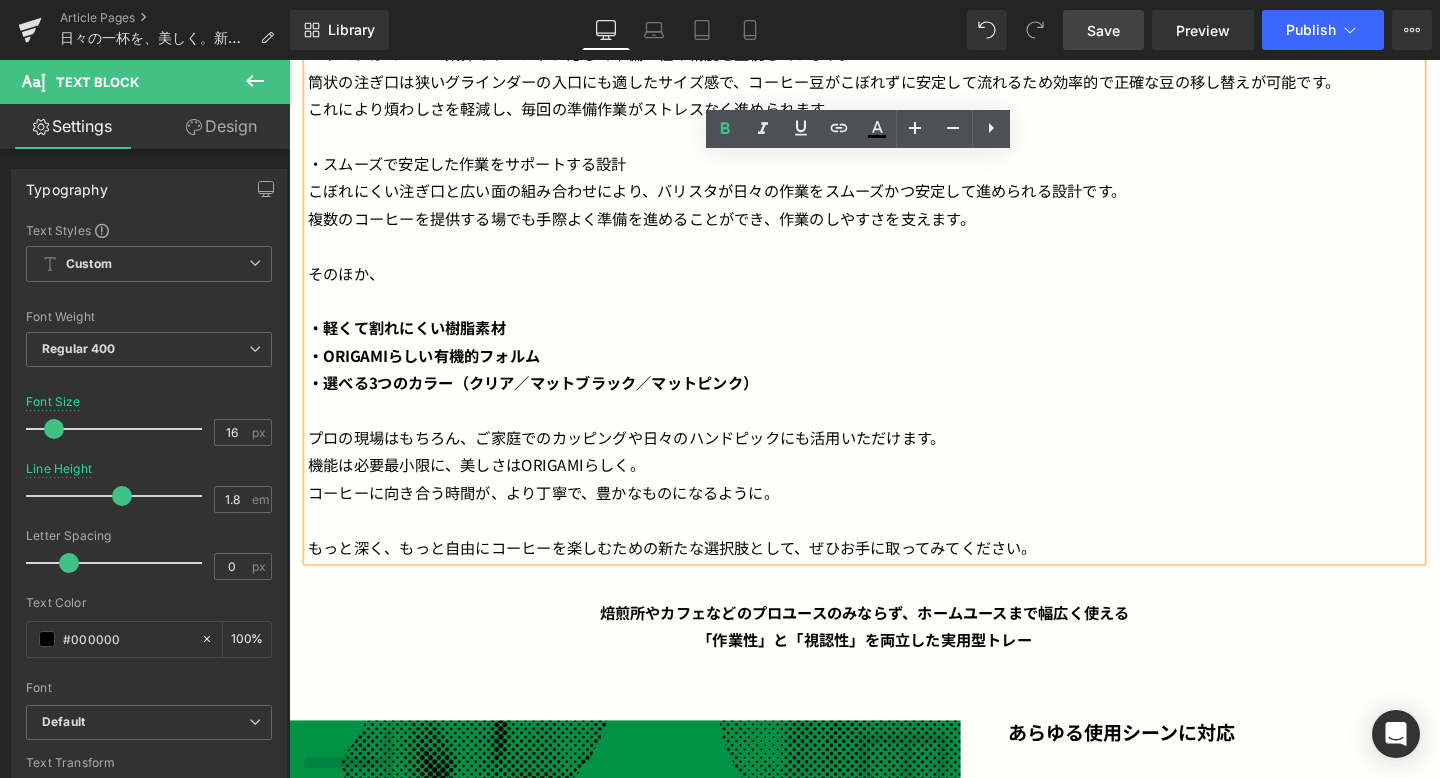 click at bounding box center (894, 543) 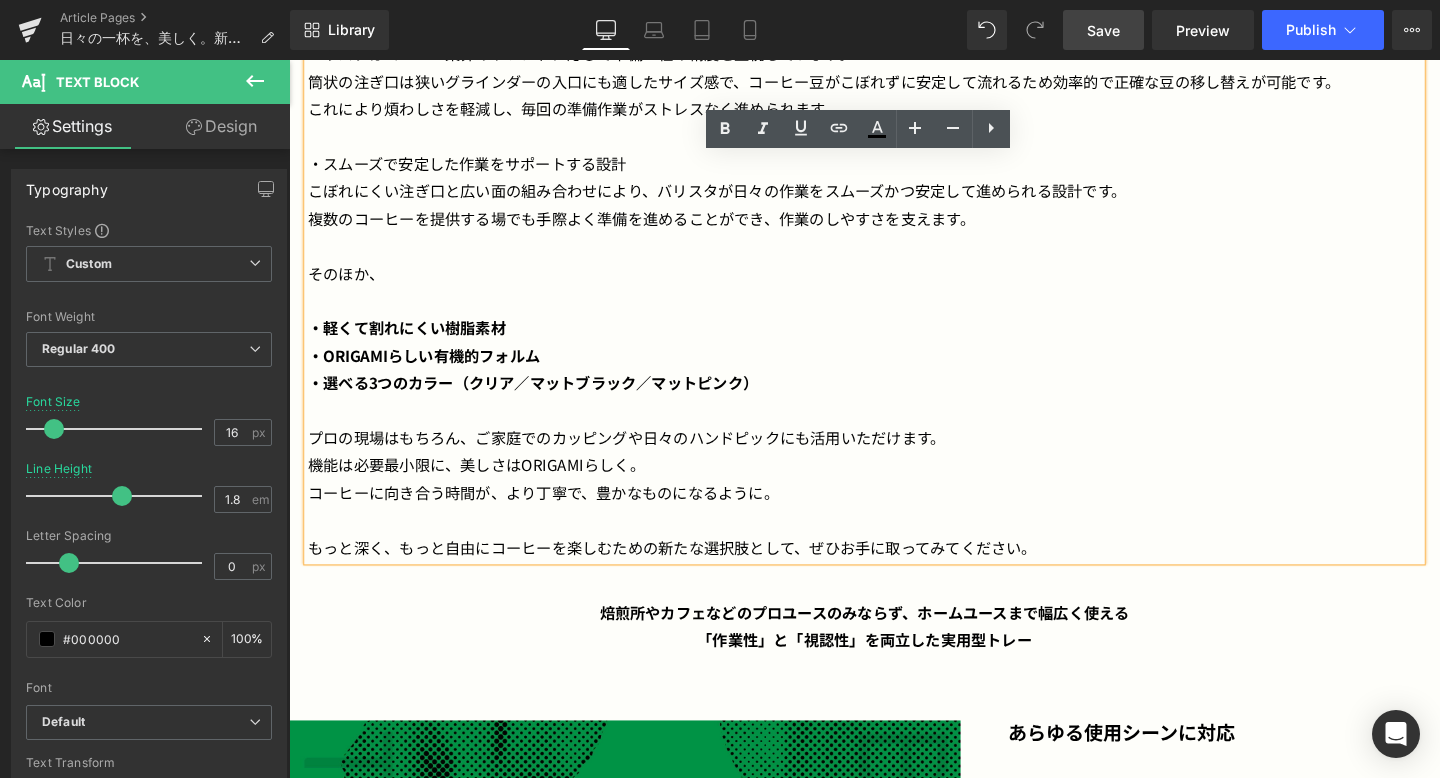 type 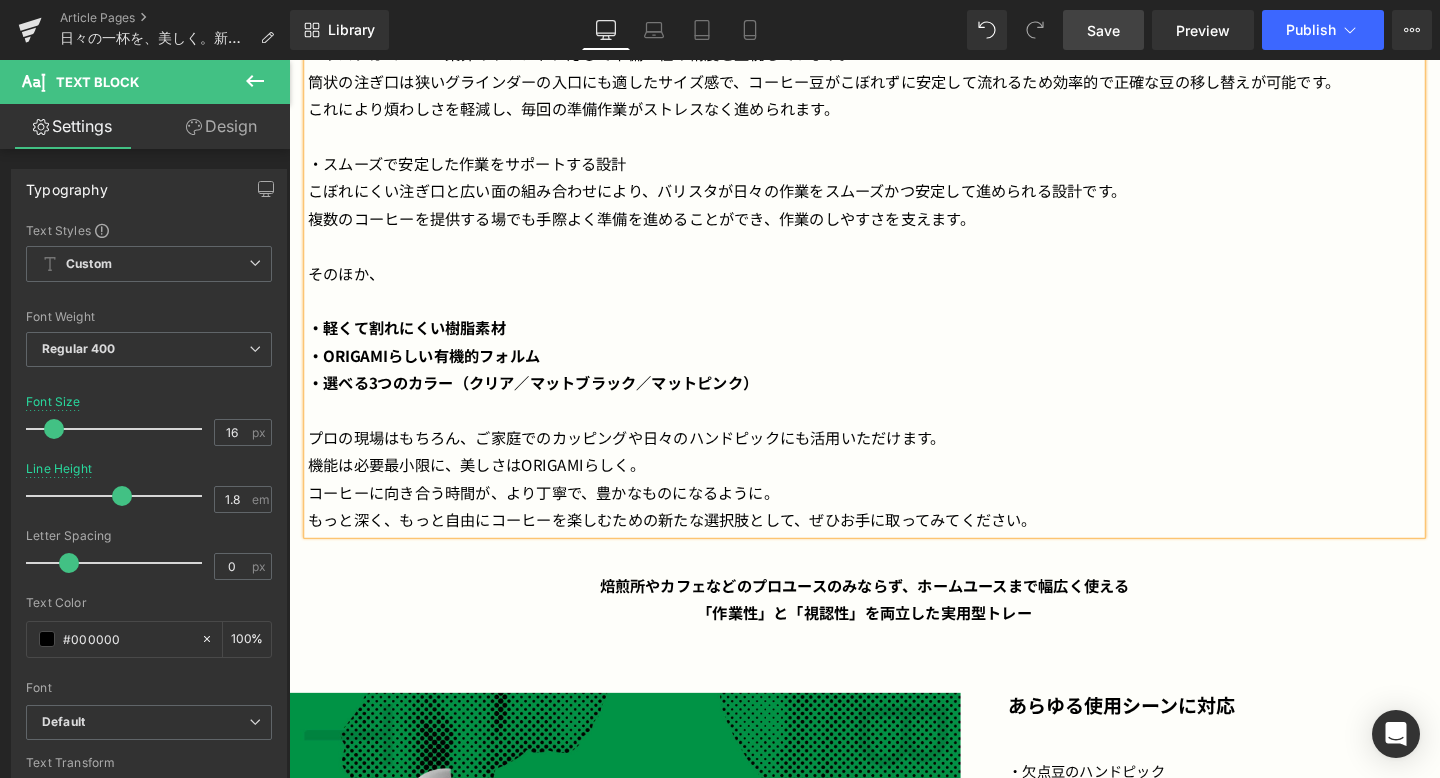 click on "機能は必要最小限に、美しさはORIGAMIらしく。" at bounding box center [894, 485] 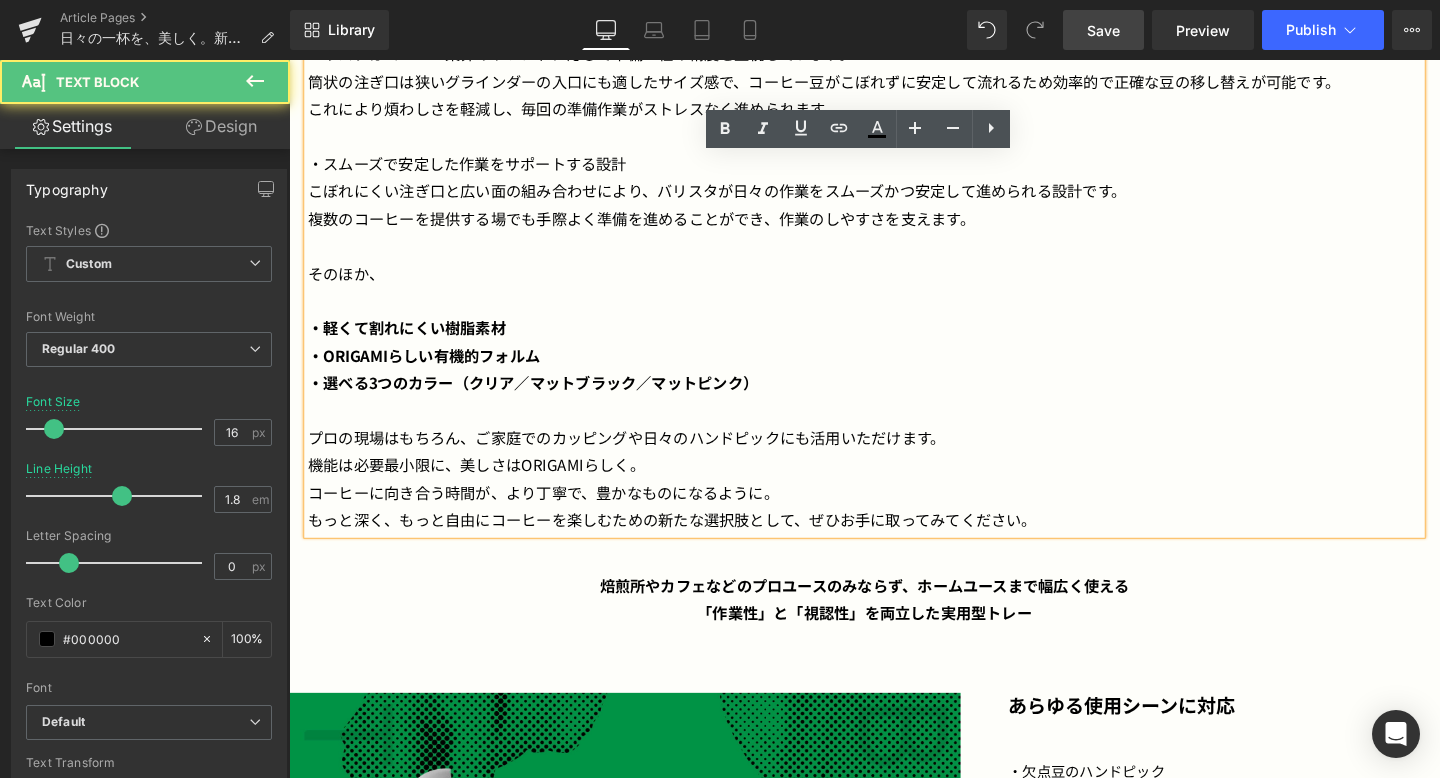 click on "プロの現場はもちろん、ご家庭でのカッピングや日々のハンドピックにも活用いただけます。" at bounding box center [894, 456] 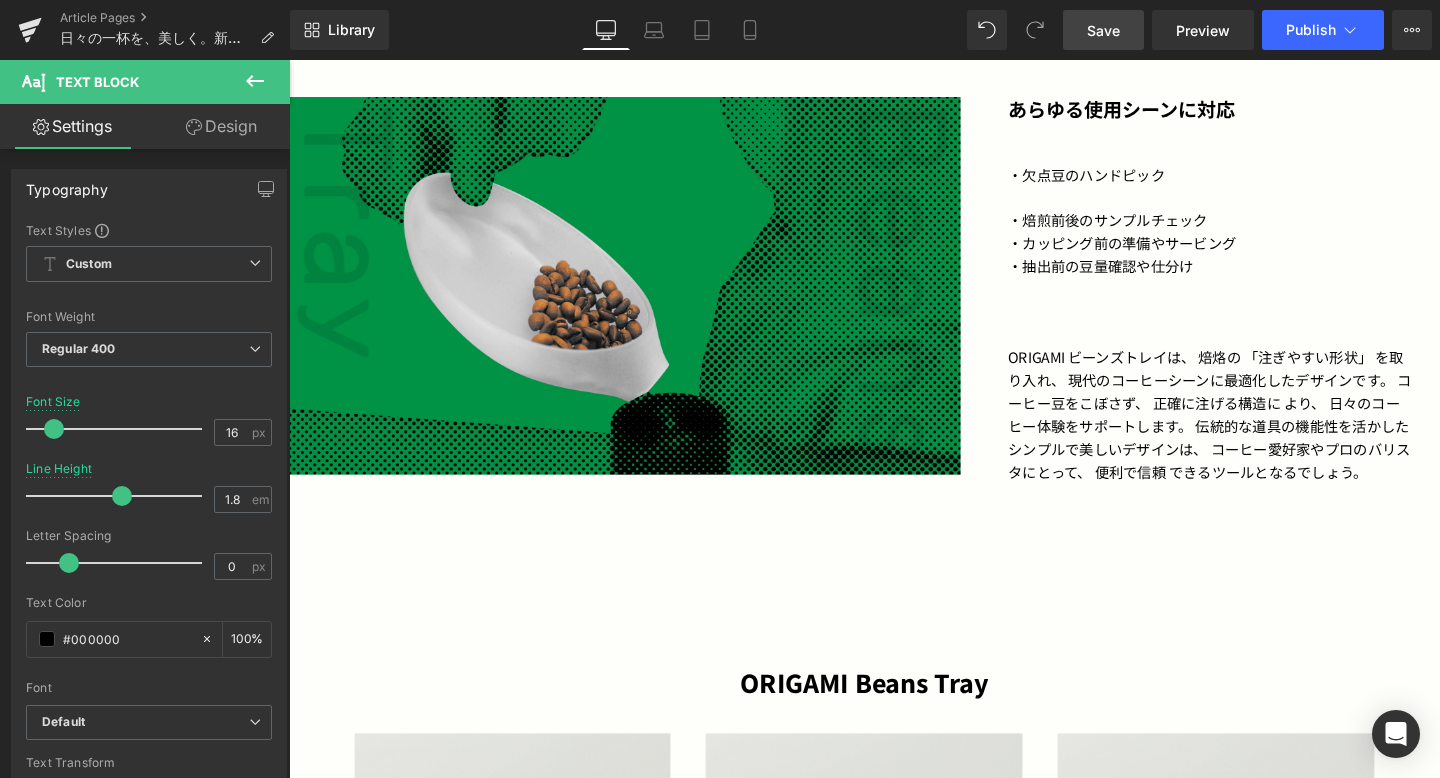 scroll, scrollTop: 3576, scrollLeft: 0, axis: vertical 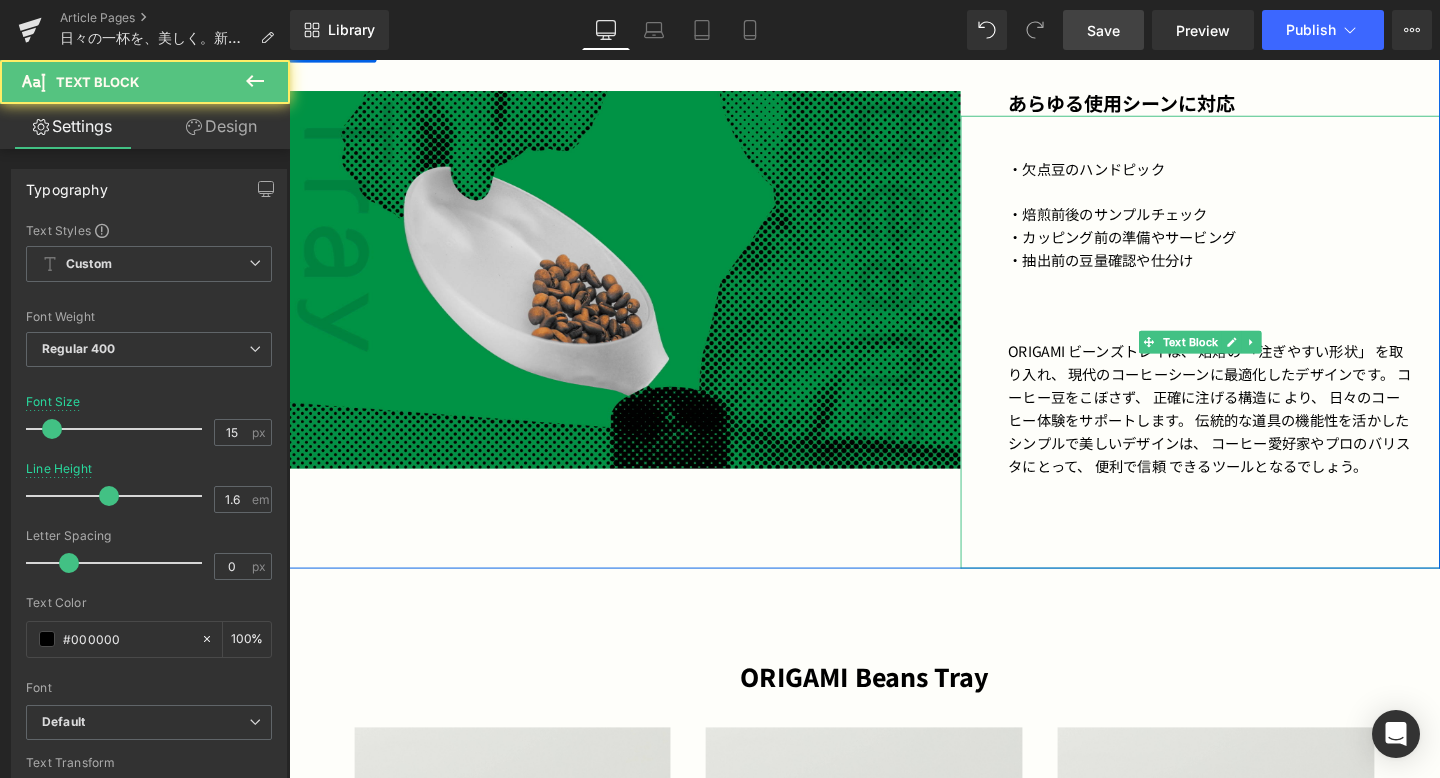 click on "ORIGAMI ビーンズトレイは、 焙烙の 「注ぎやすい形状」 を取り入れ、 現代のコーヒーシーンに最適化したデザインです。 コーヒー豆をこぼさず、 正確に注げる構造に より、 日々のコーヒー体験をサポートします。 伝統的な道具の機能性を活かしたシンプルで美しいデザインは、 コーヒー愛好家やプロのバリスタにとって、 便利で信頼 できるツールとなるでしょう。" at bounding box center [1257, 427] 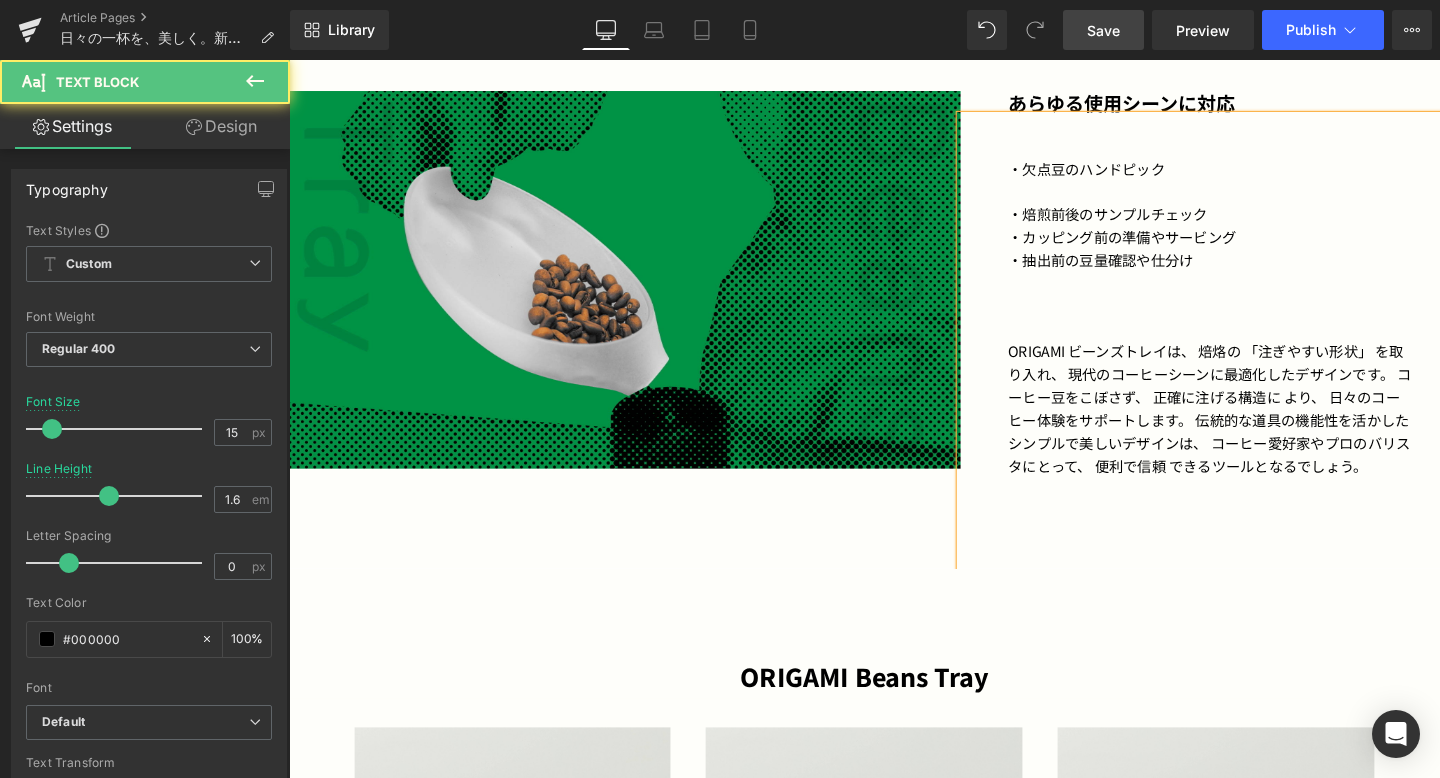 click on "ORIGAMI ビーンズトレイは、 焙烙の 「注ぎやすい形状」 を取り入れ、 現代のコーヒーシーンに最適化したデザインです。 コーヒー豆をこぼさず、 正確に注げる構造に より、 日々のコーヒー体験をサポートします。 伝統的な道具の機能性を活かしたシンプルで美しいデザインは、 コーヒー愛好家やプロのバリスタにとって、 便利で信頼 できるツールとなるでしょう。" at bounding box center [1257, 427] 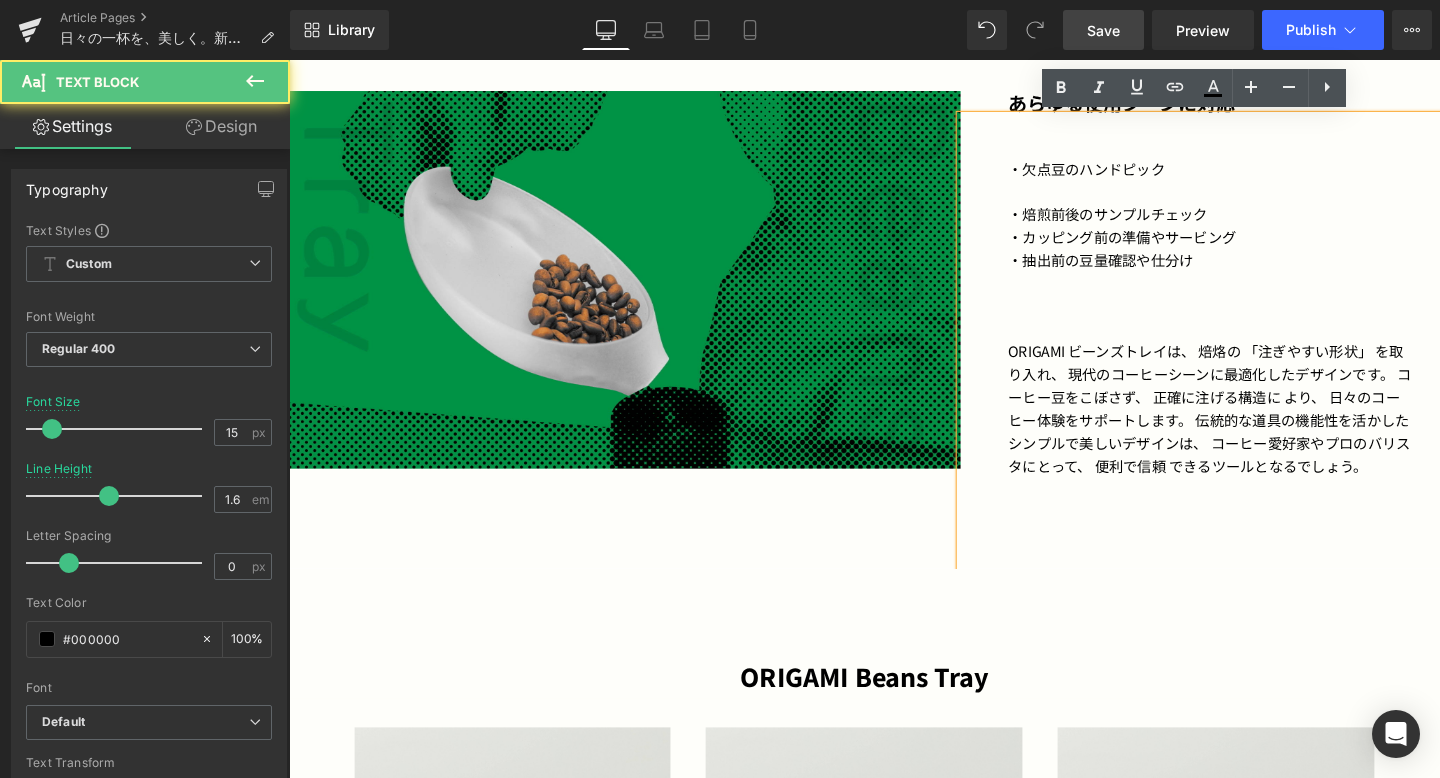 type 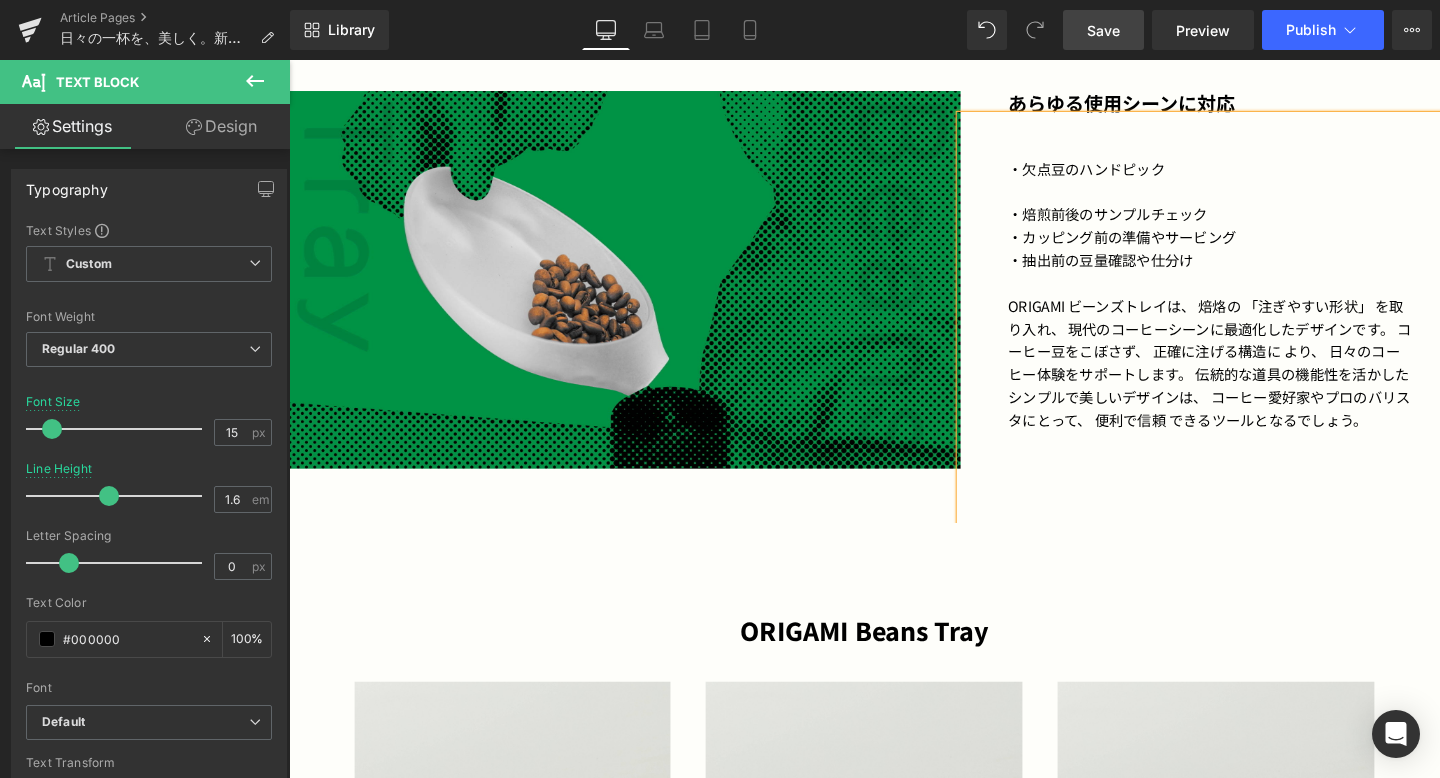 click on "・焙煎前後のサンプルチェック" at bounding box center [1257, 223] 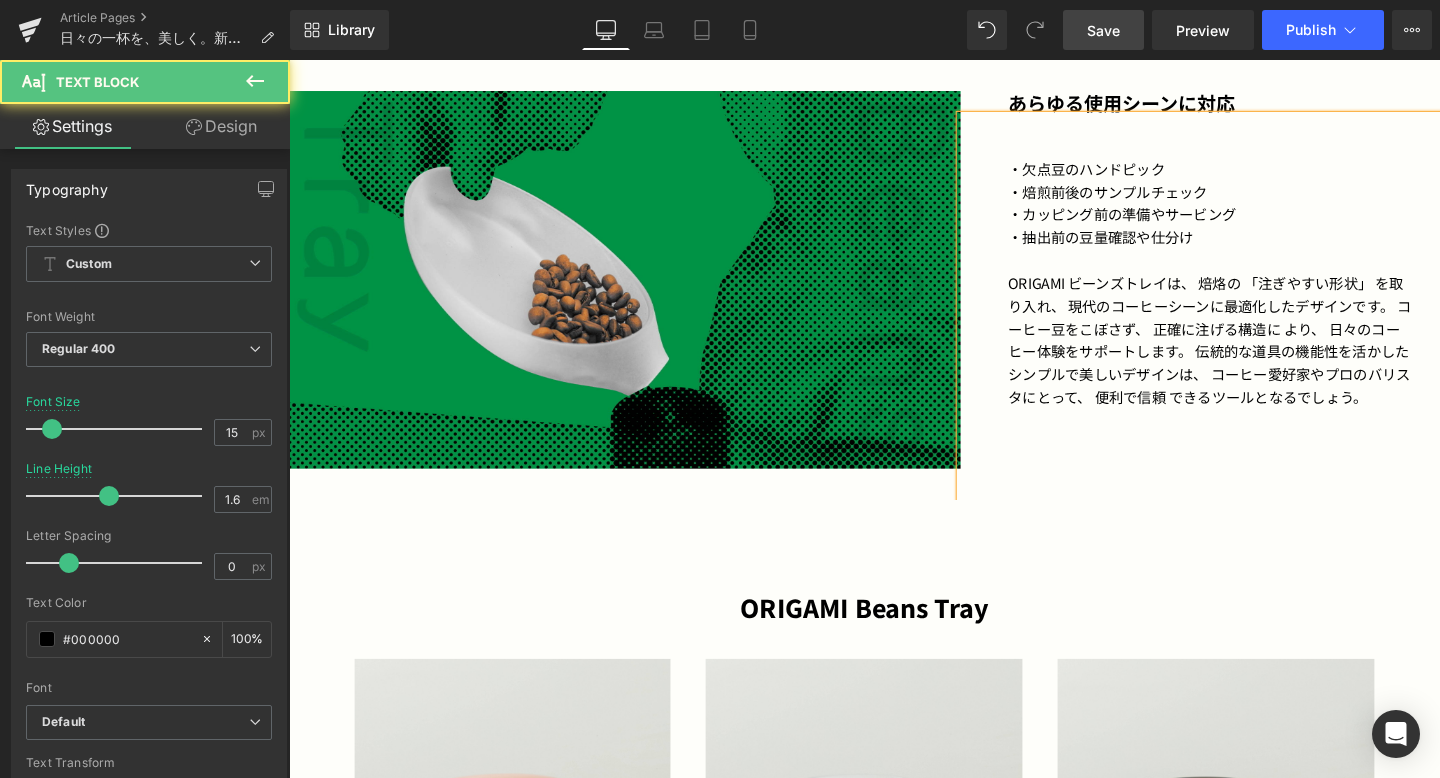 click on "・欠点豆のハンドピック" at bounding box center (1257, 175) 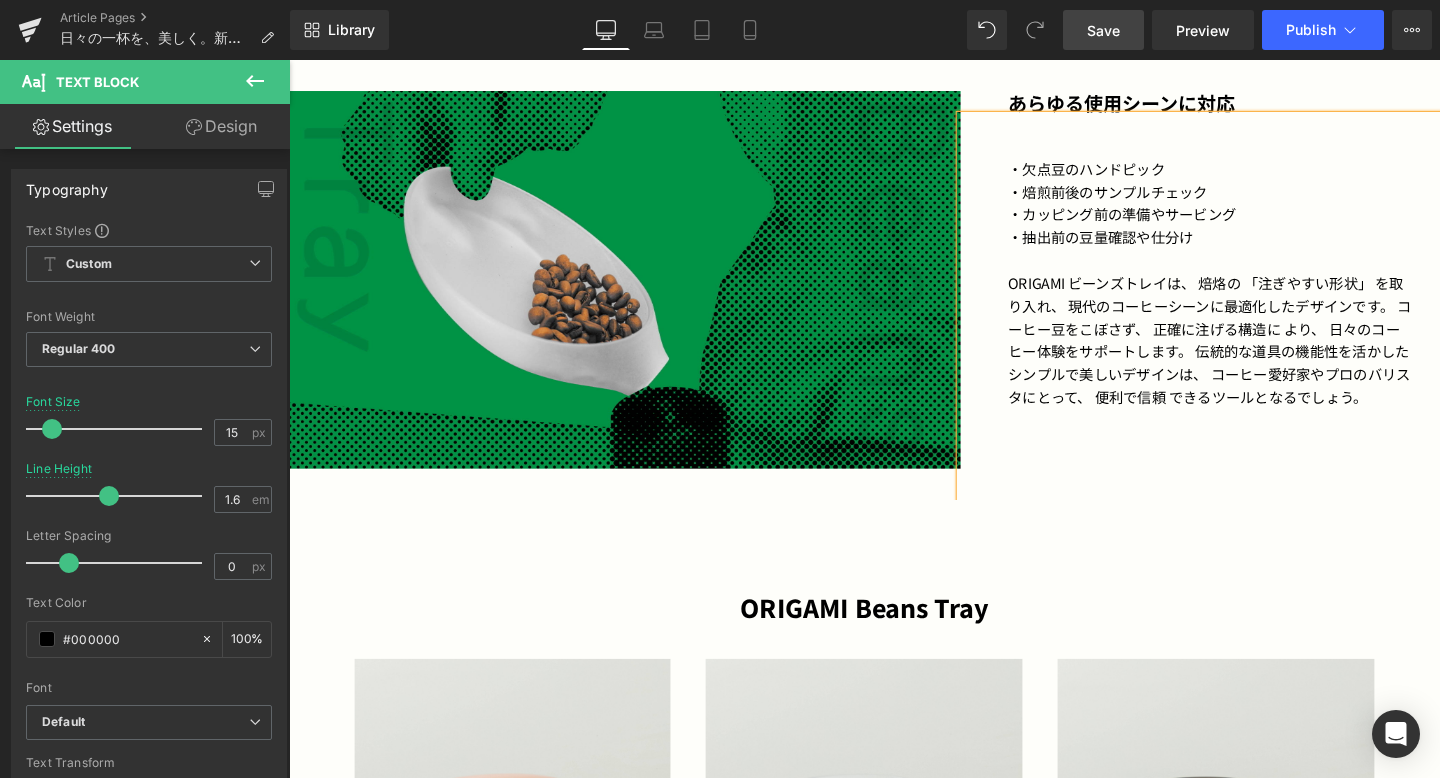 click at bounding box center (1257, 511) 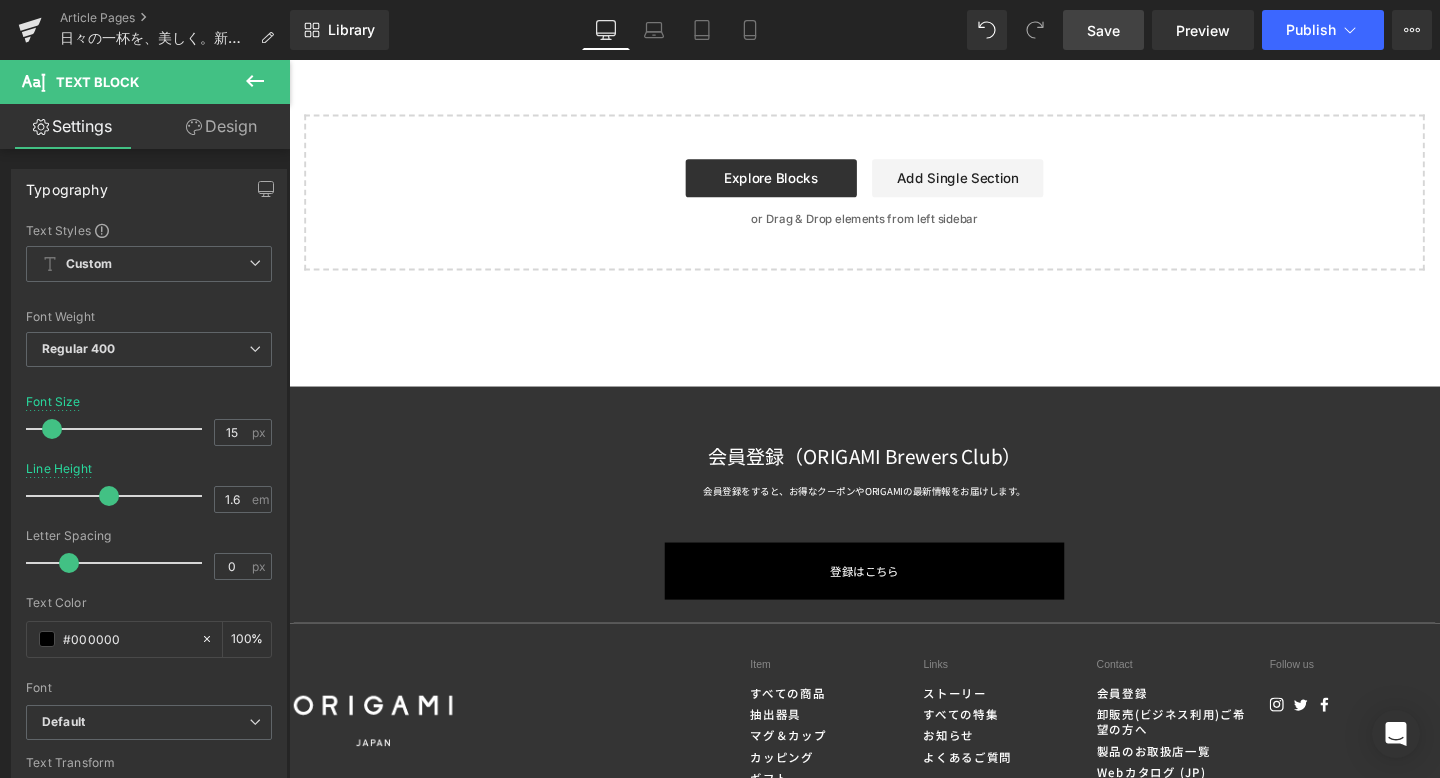 scroll, scrollTop: 5575, scrollLeft: 0, axis: vertical 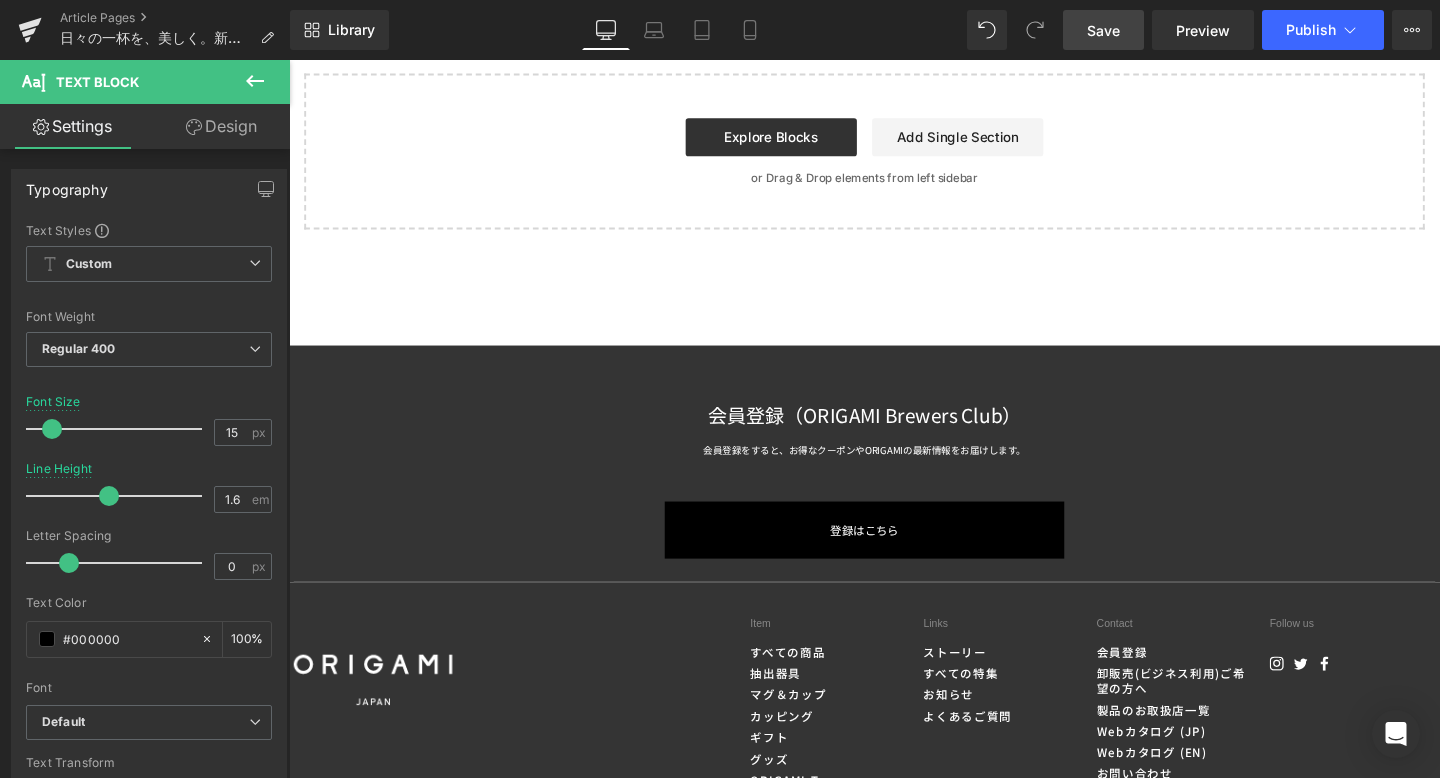 click on "Save" at bounding box center (1103, 30) 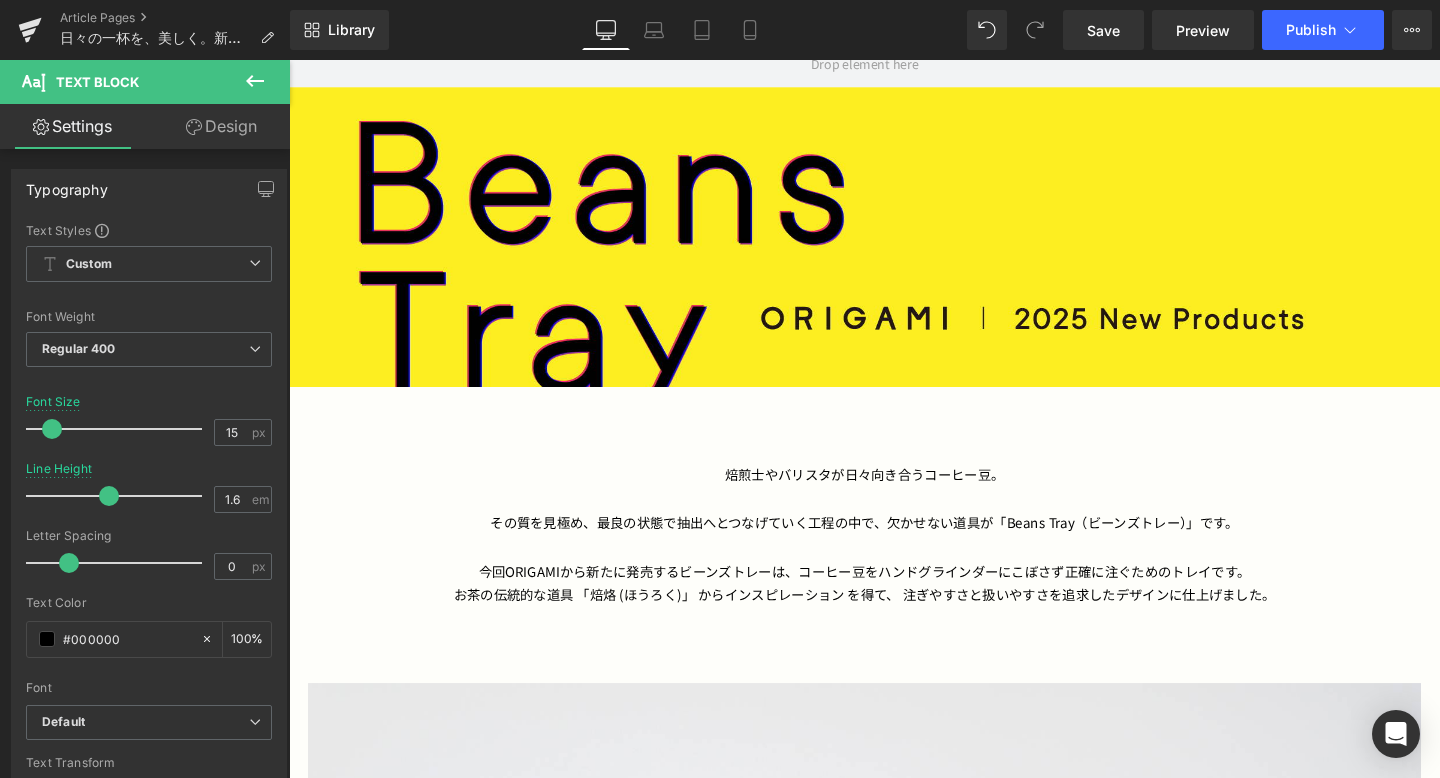scroll, scrollTop: 550, scrollLeft: 0, axis: vertical 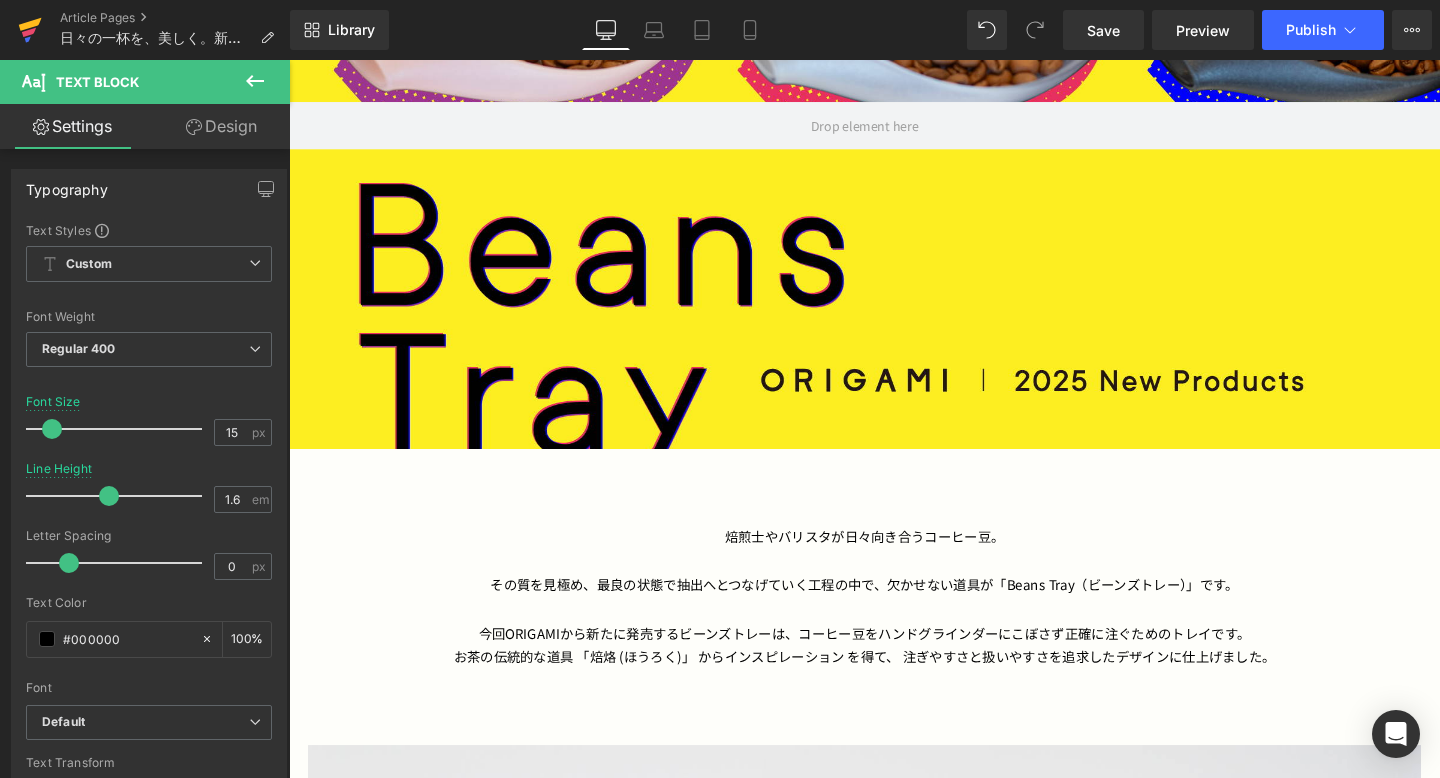 click 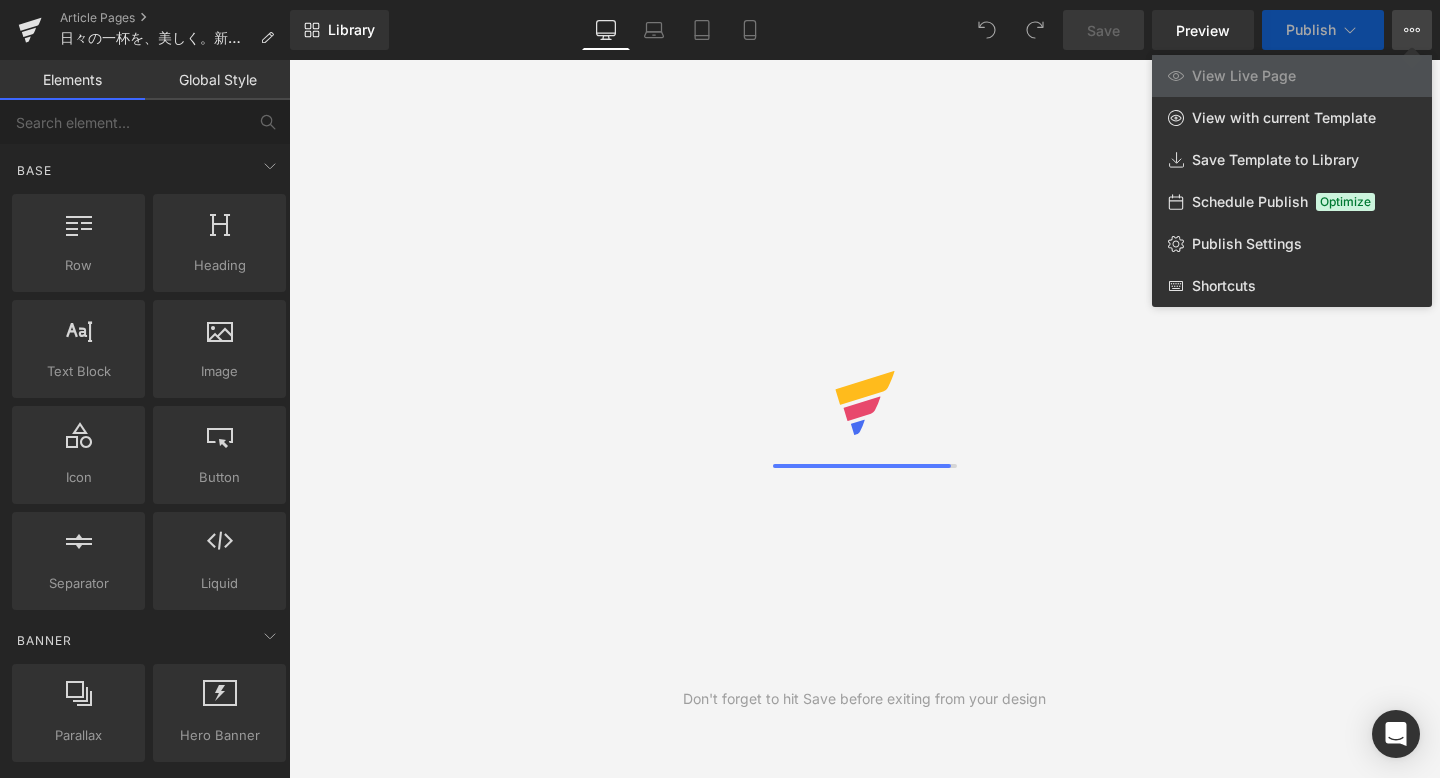 scroll, scrollTop: 0, scrollLeft: 0, axis: both 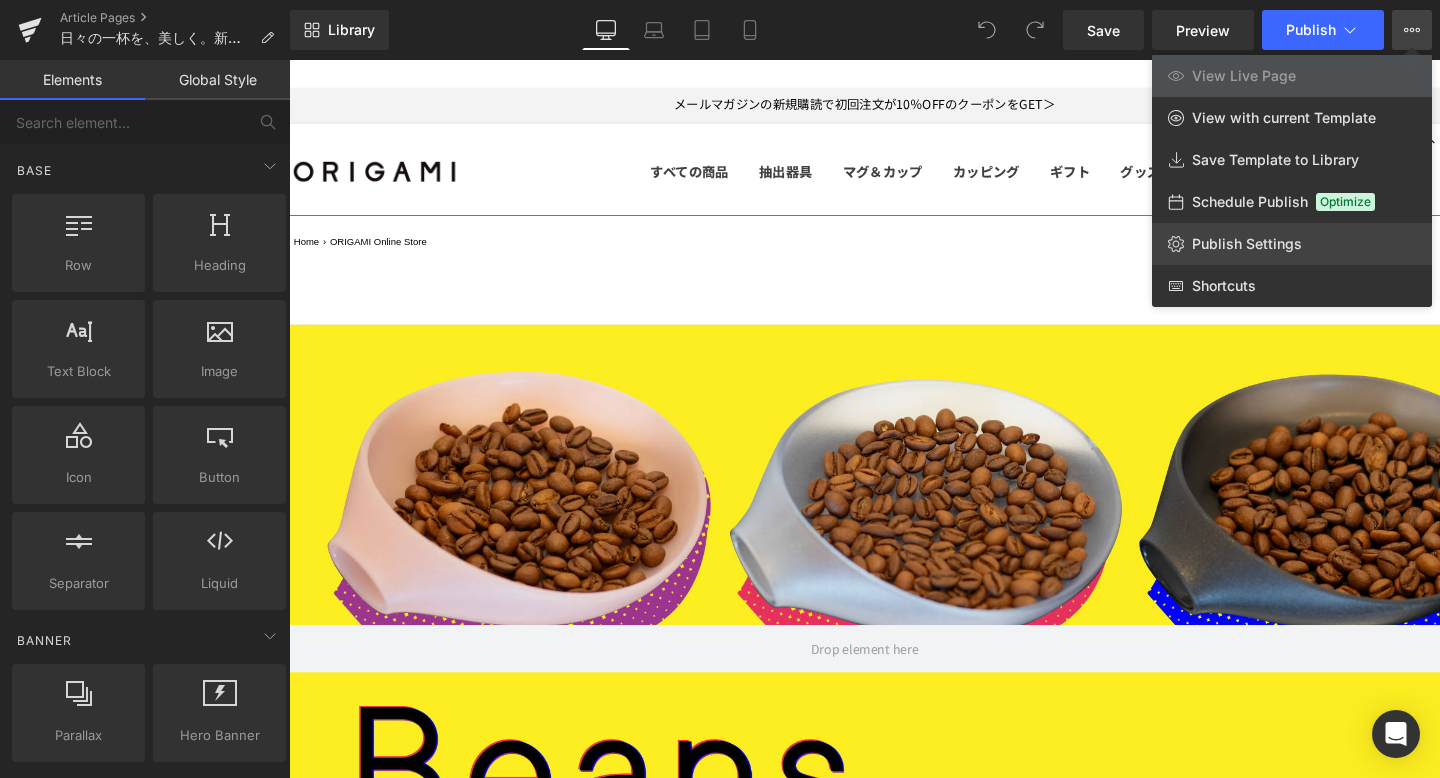 click on "Publish Settings" at bounding box center (1247, 244) 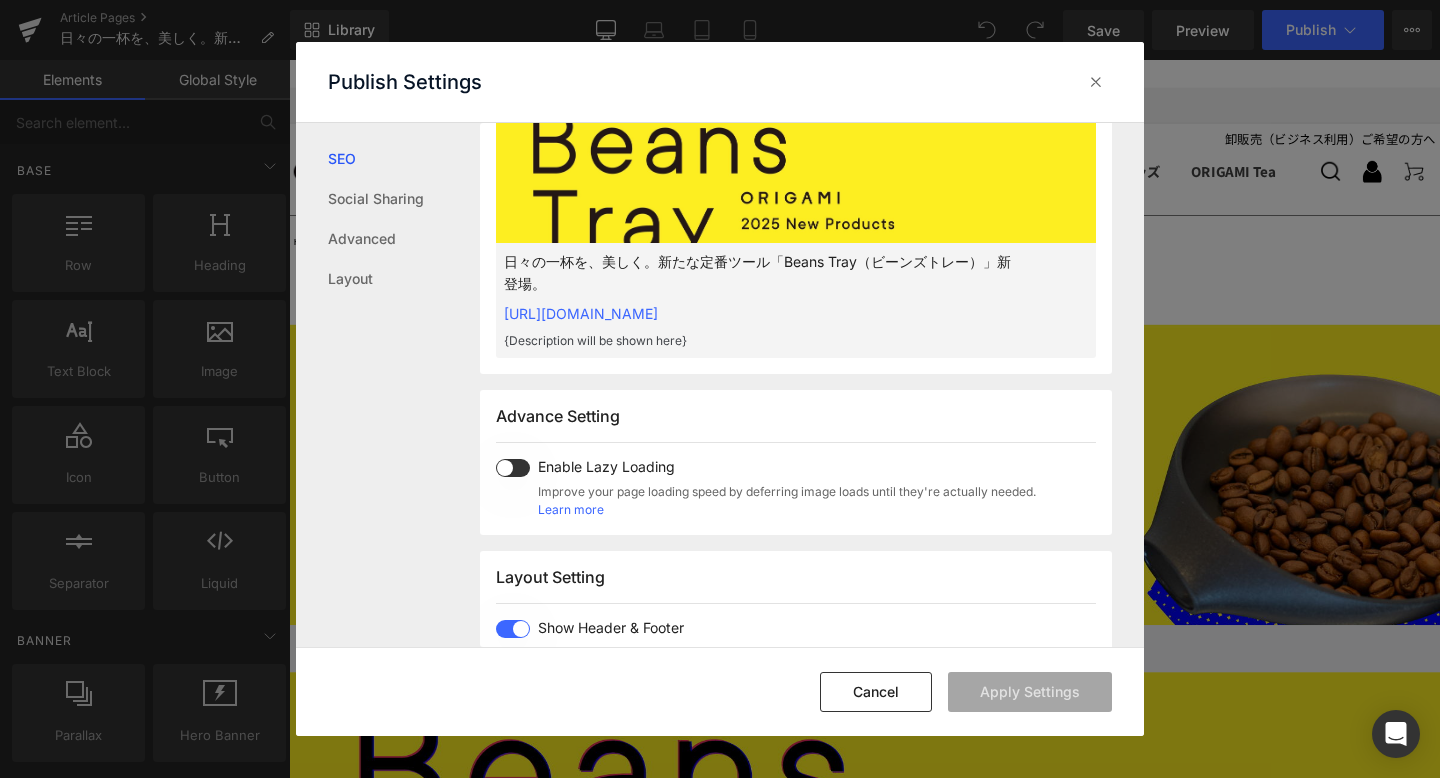 scroll, scrollTop: 818, scrollLeft: 0, axis: vertical 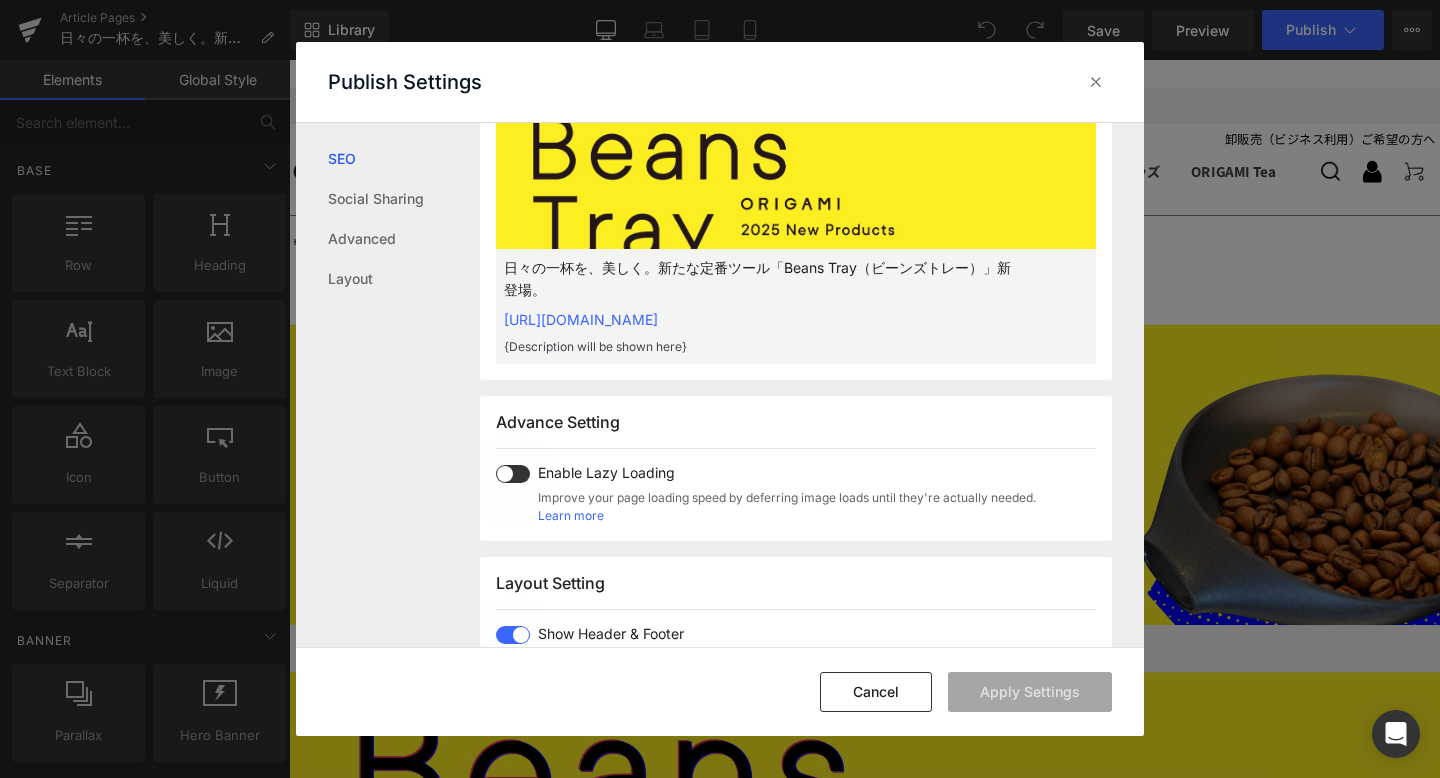 drag, startPoint x: 952, startPoint y: 314, endPoint x: 503, endPoint y: 316, distance: 449.00446 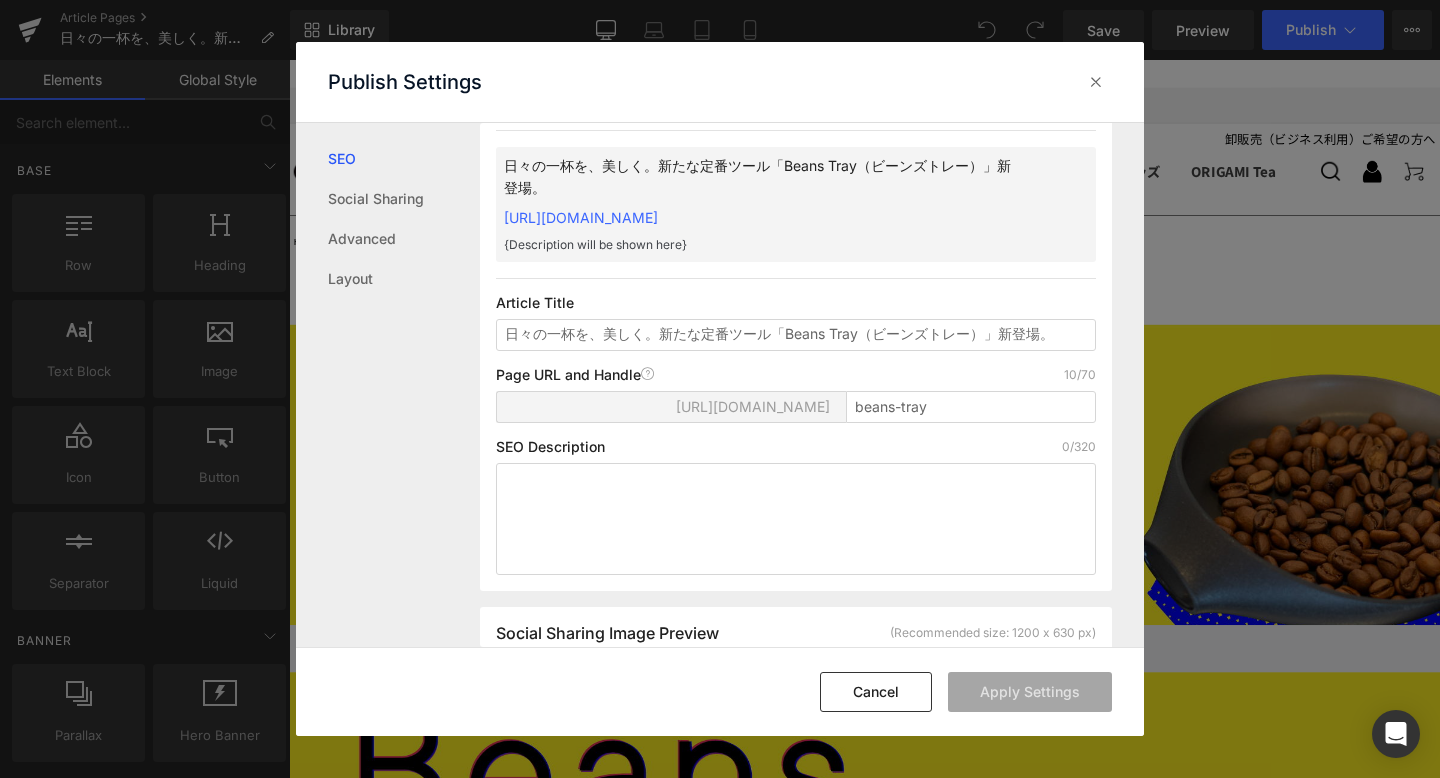 scroll, scrollTop: 55, scrollLeft: 0, axis: vertical 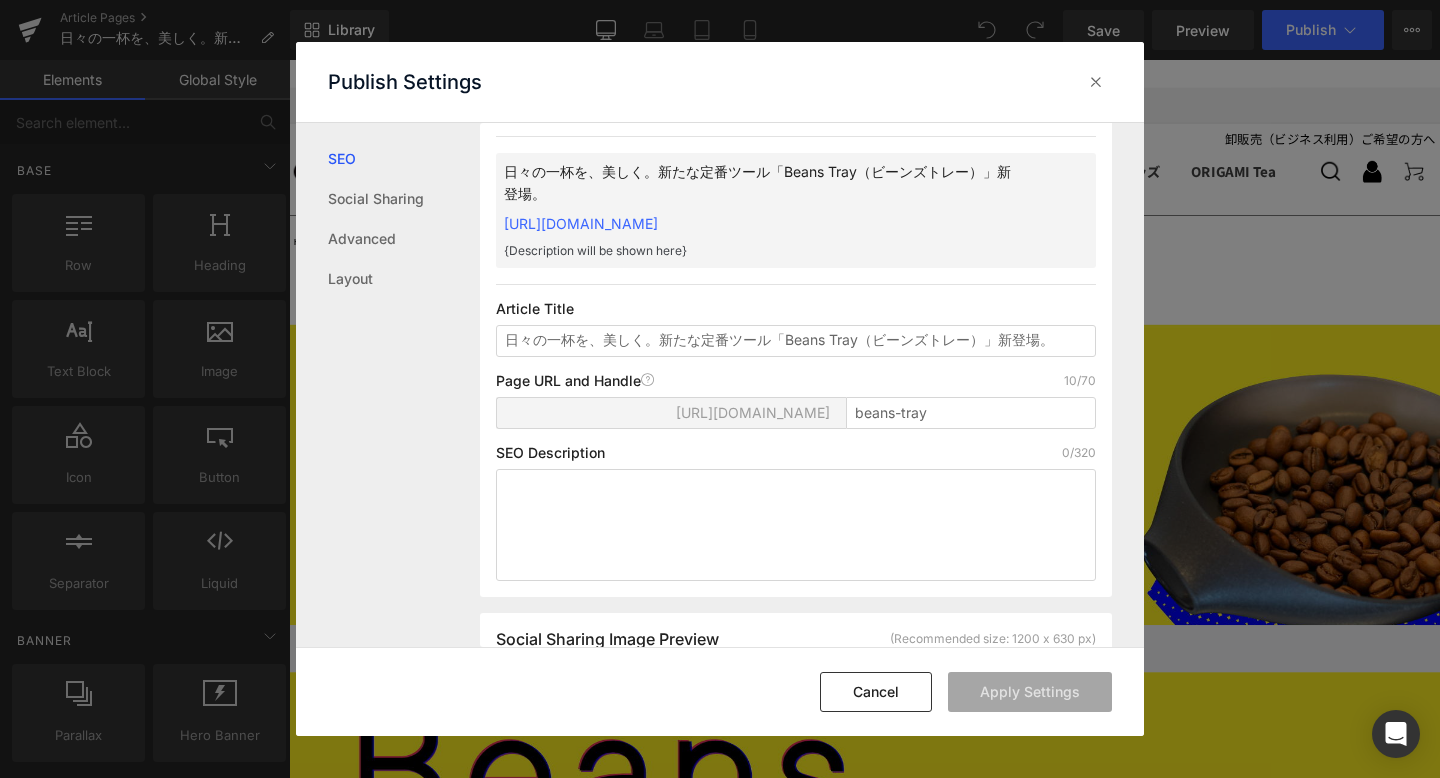 copy on "[URL][DOMAIN_NAME]" 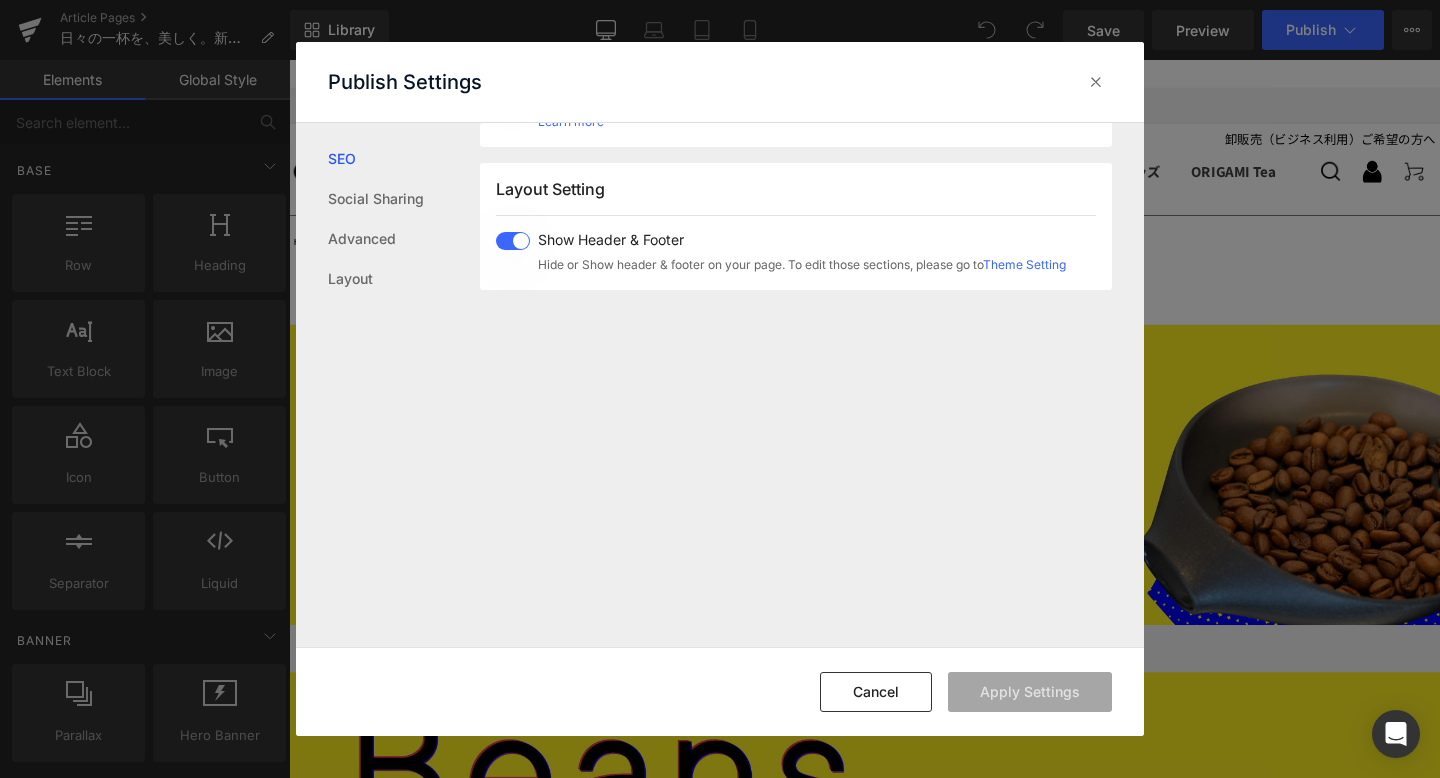 scroll, scrollTop: 1236, scrollLeft: 0, axis: vertical 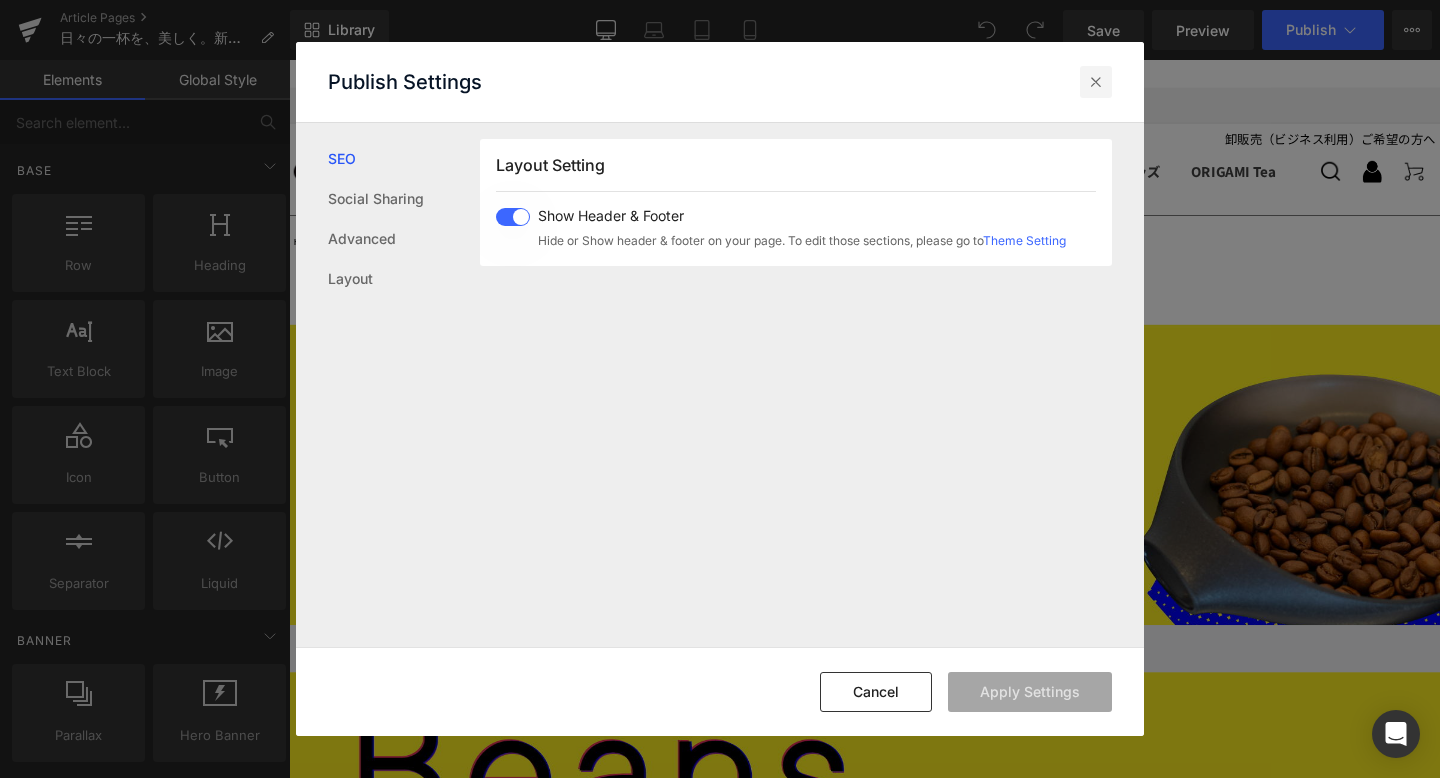 click at bounding box center [1096, 82] 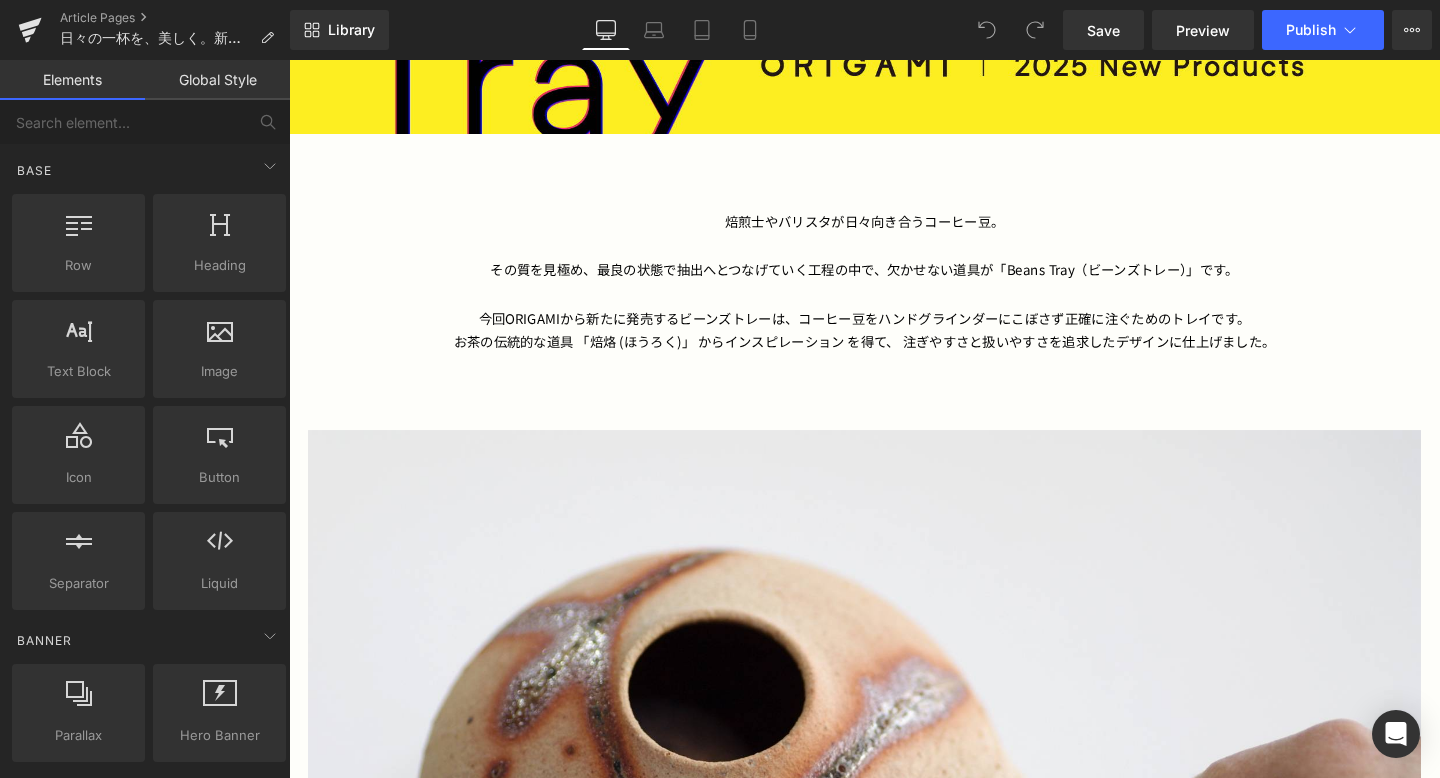 scroll, scrollTop: 820, scrollLeft: 0, axis: vertical 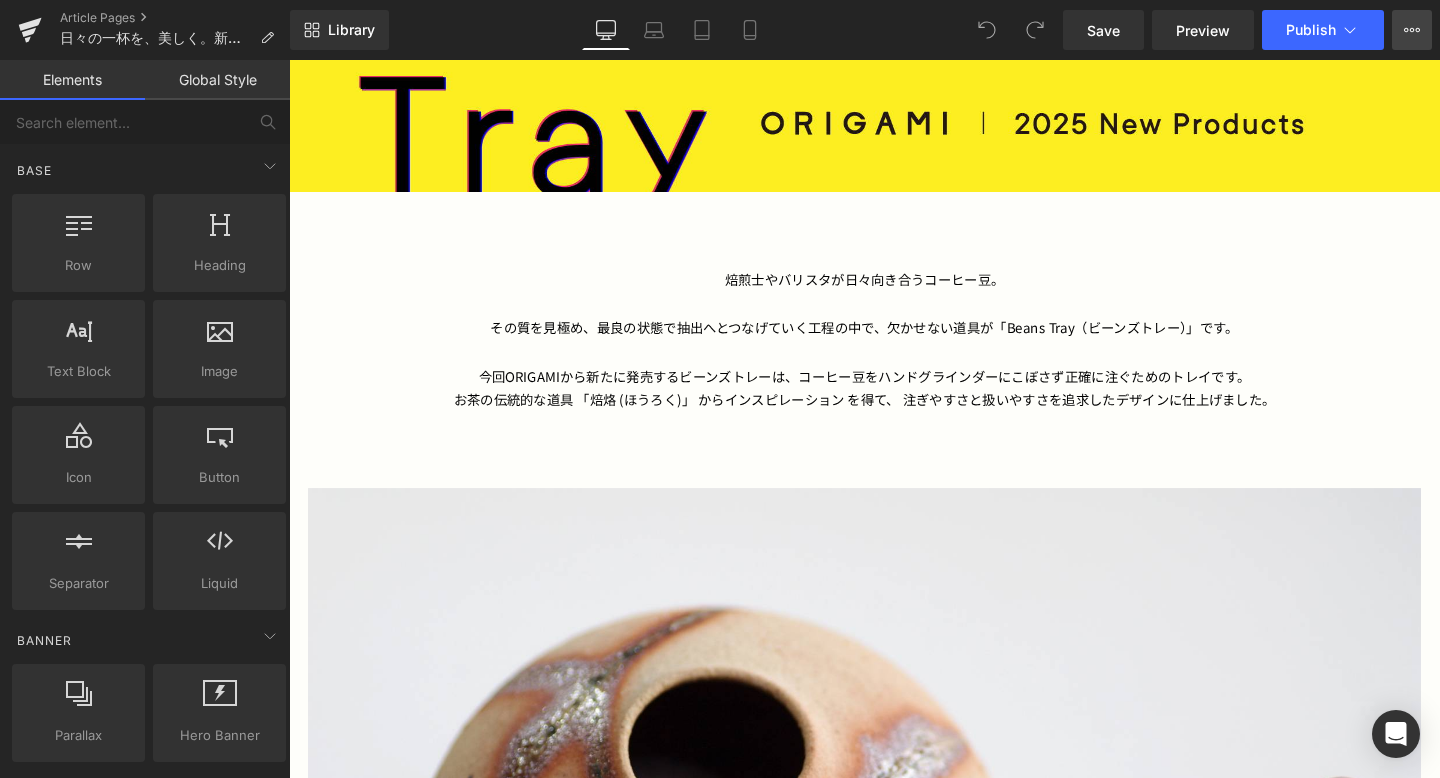 click 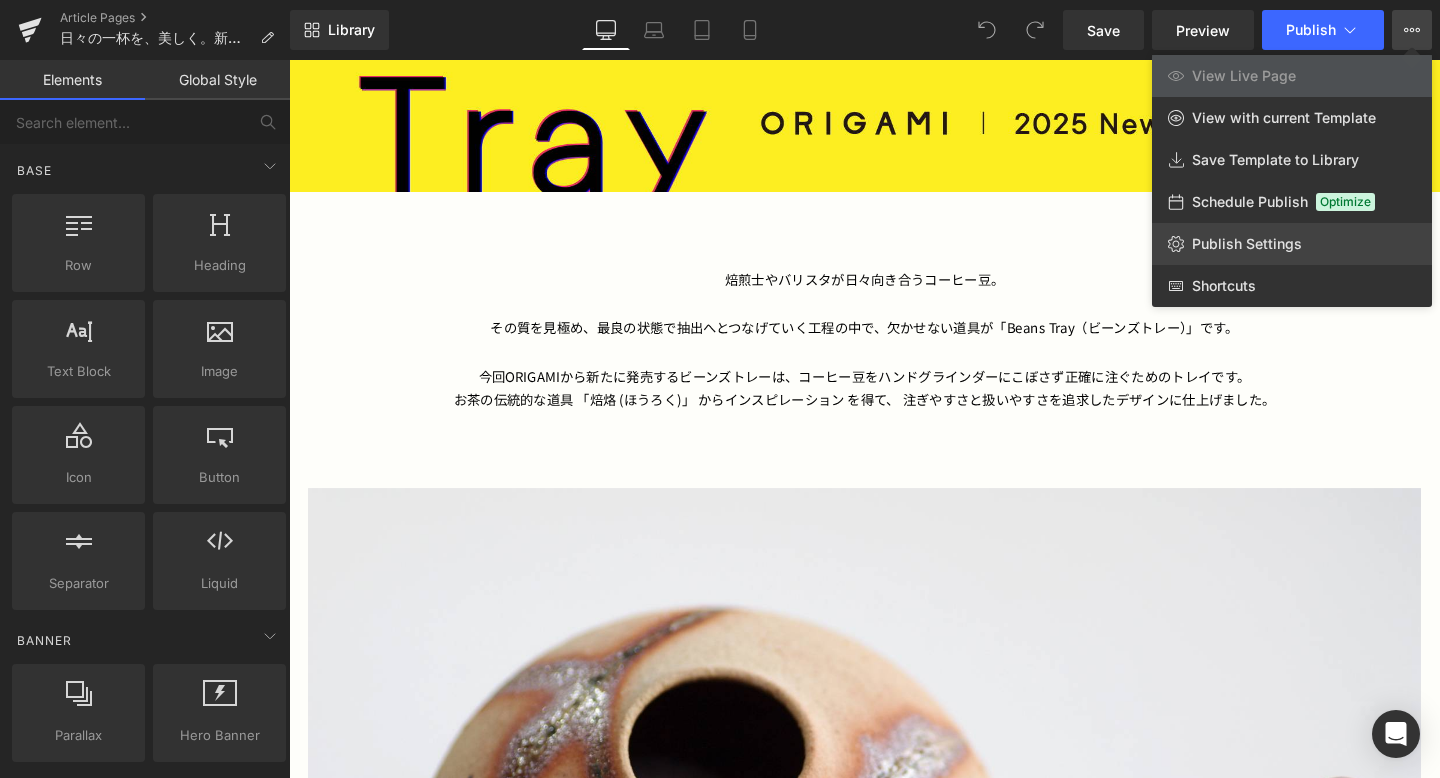 click on "Publish Settings" at bounding box center [1247, 244] 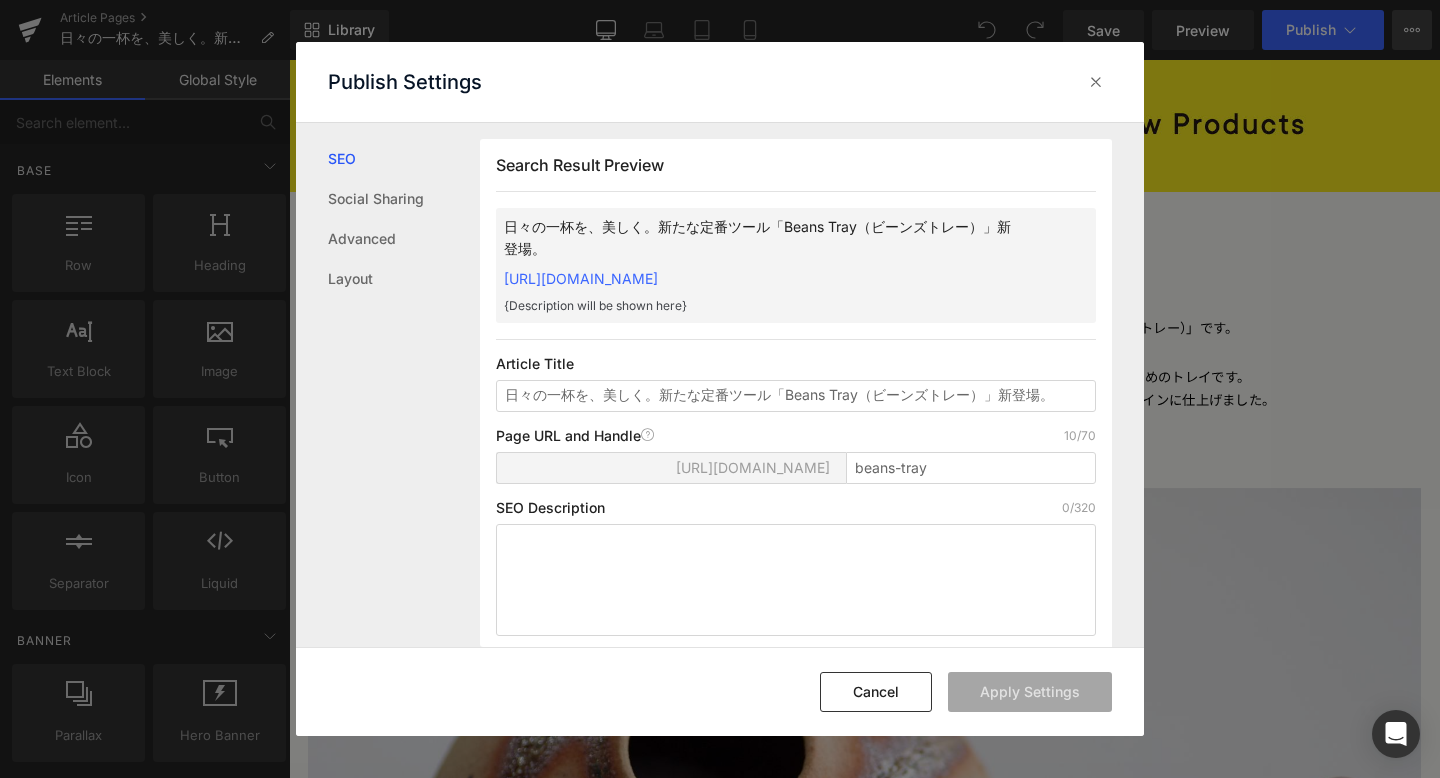 scroll, scrollTop: 1, scrollLeft: 0, axis: vertical 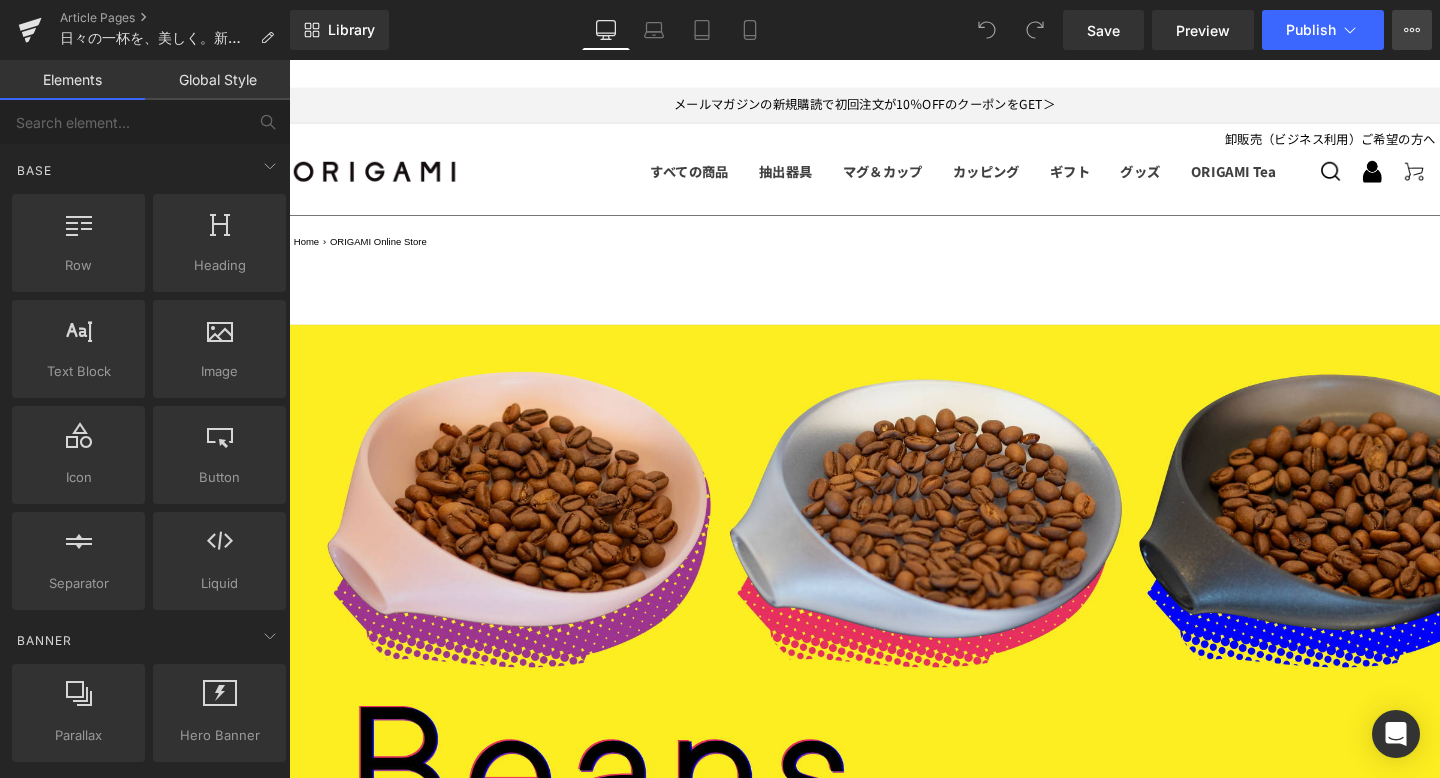 click 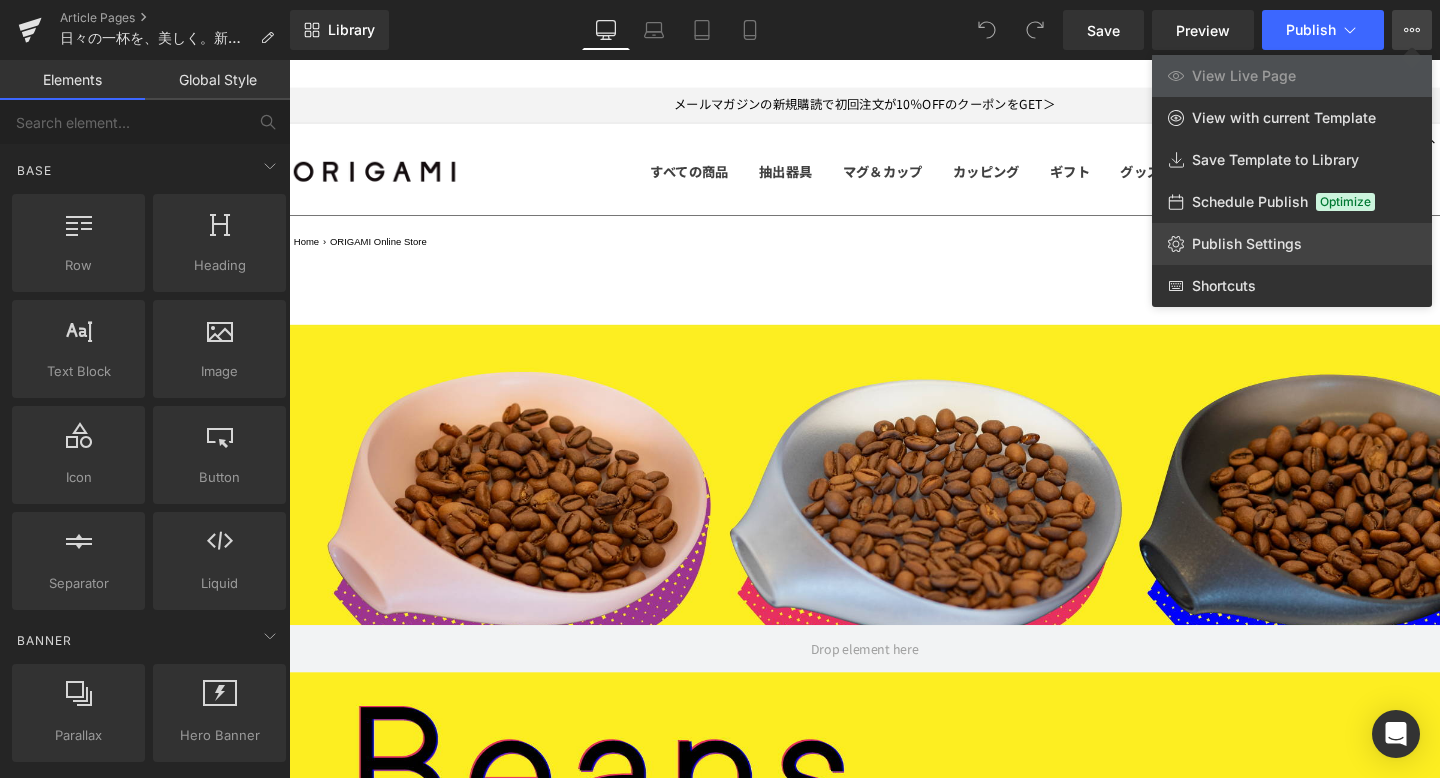 click on "Publish Settings" 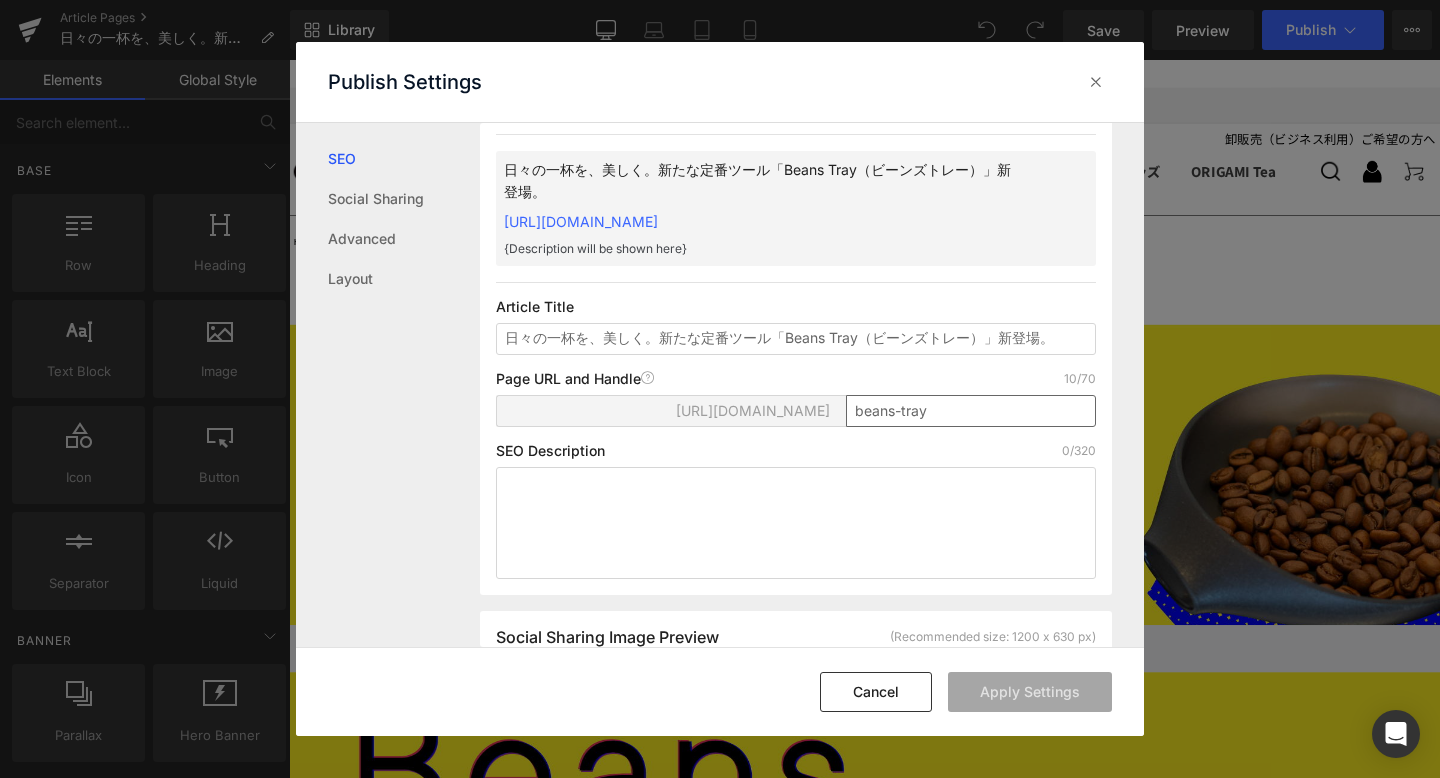 scroll, scrollTop: 59, scrollLeft: 0, axis: vertical 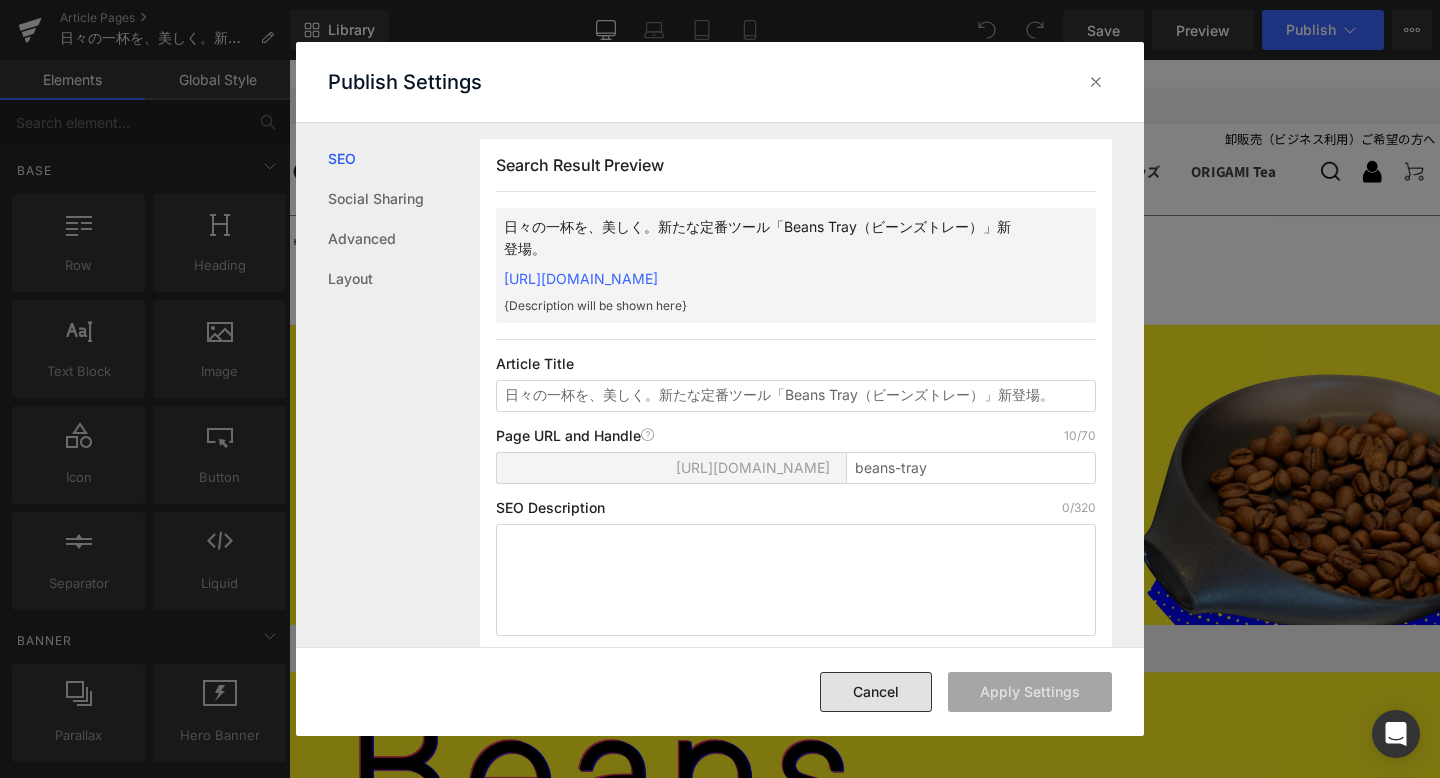 click on "Cancel" at bounding box center [876, 692] 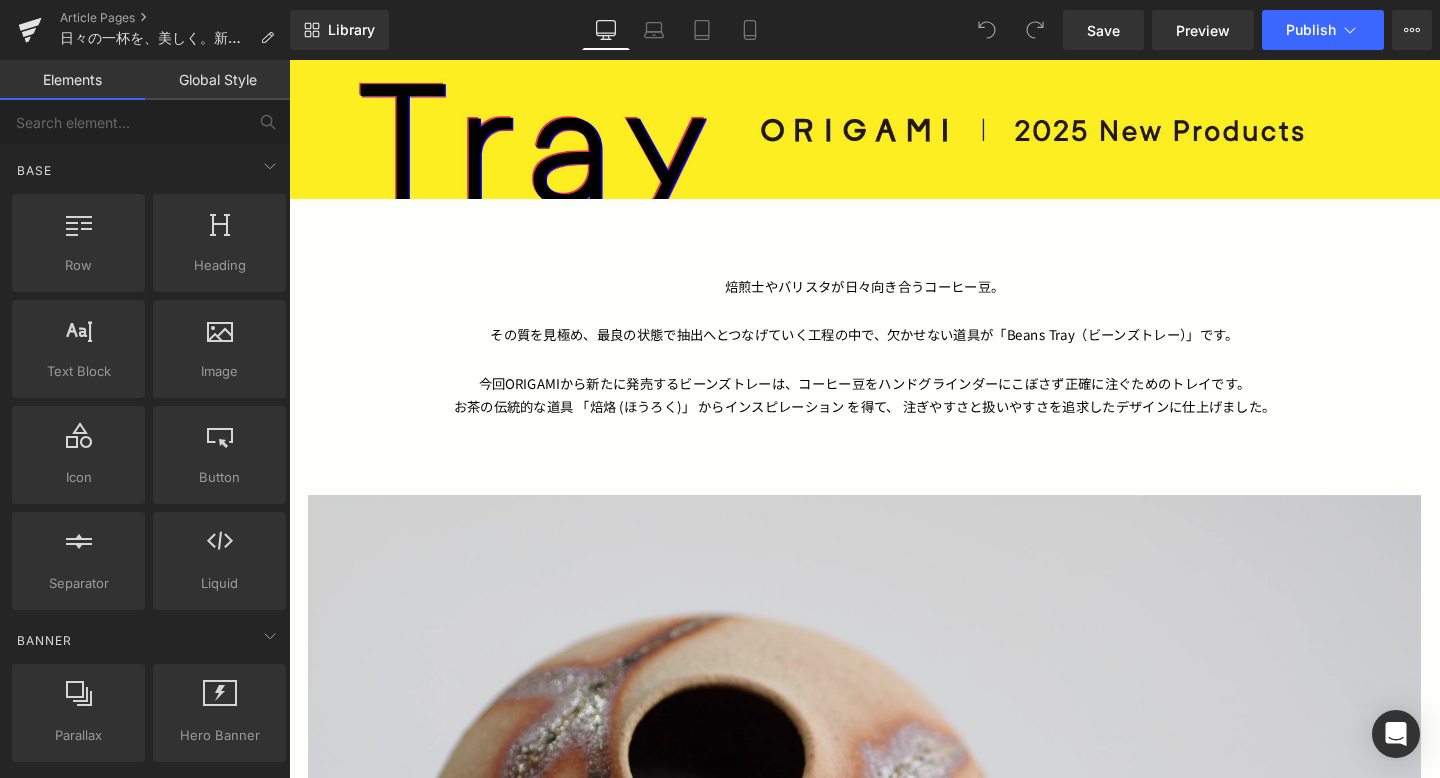 scroll, scrollTop: 799, scrollLeft: 0, axis: vertical 